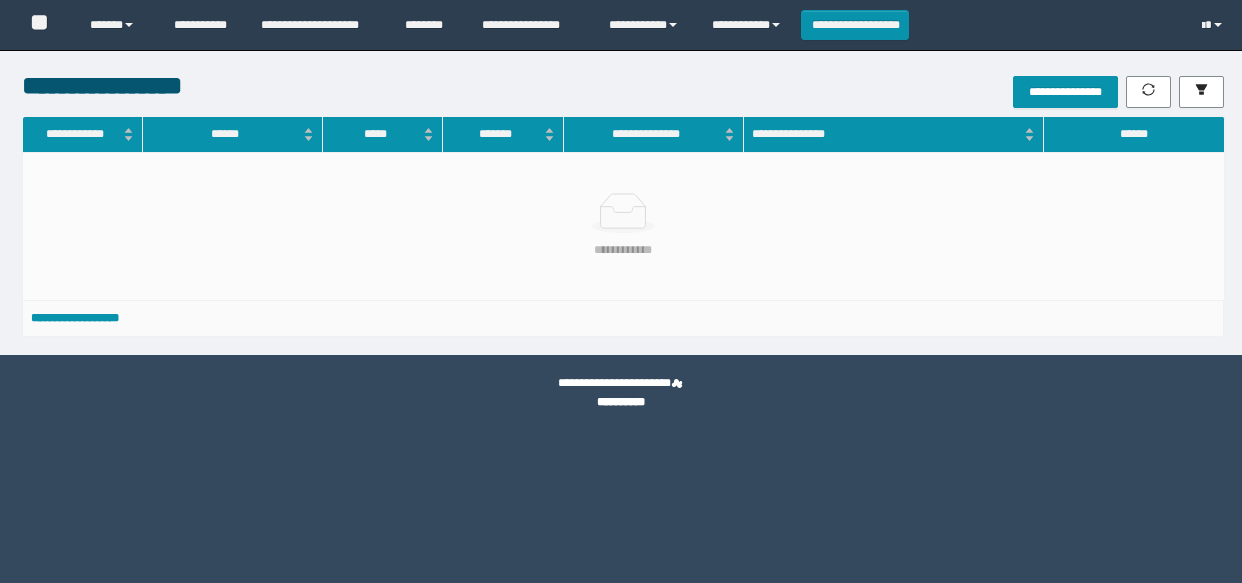 scroll, scrollTop: 0, scrollLeft: 0, axis: both 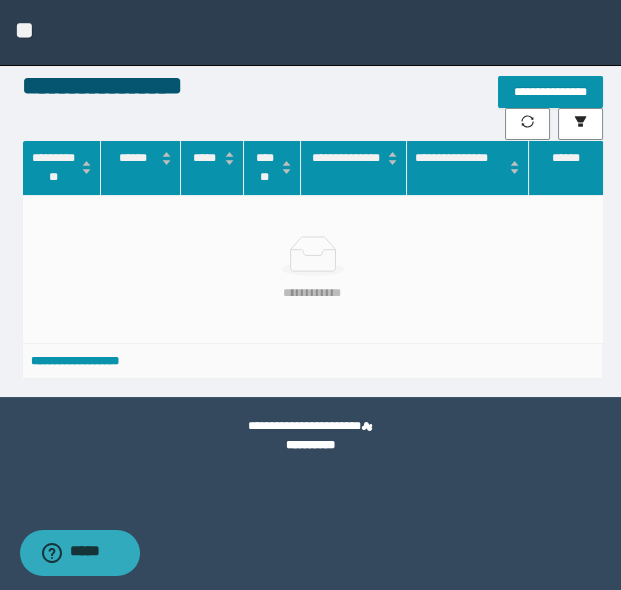 click on "**" at bounding box center (24, 30) 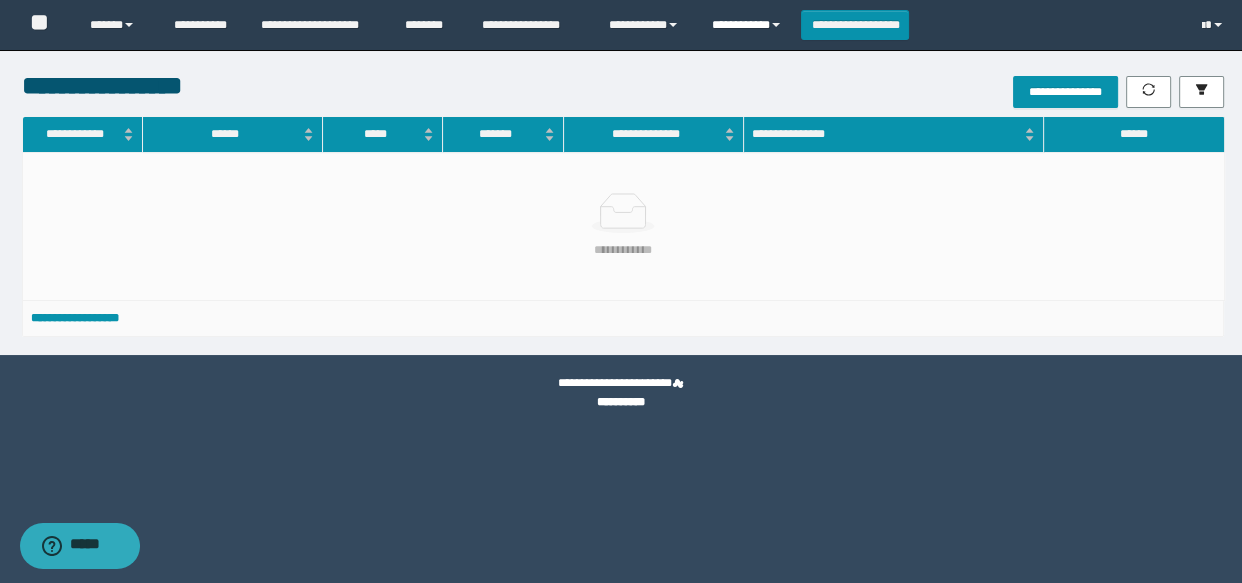 click on "**********" at bounding box center (749, 25) 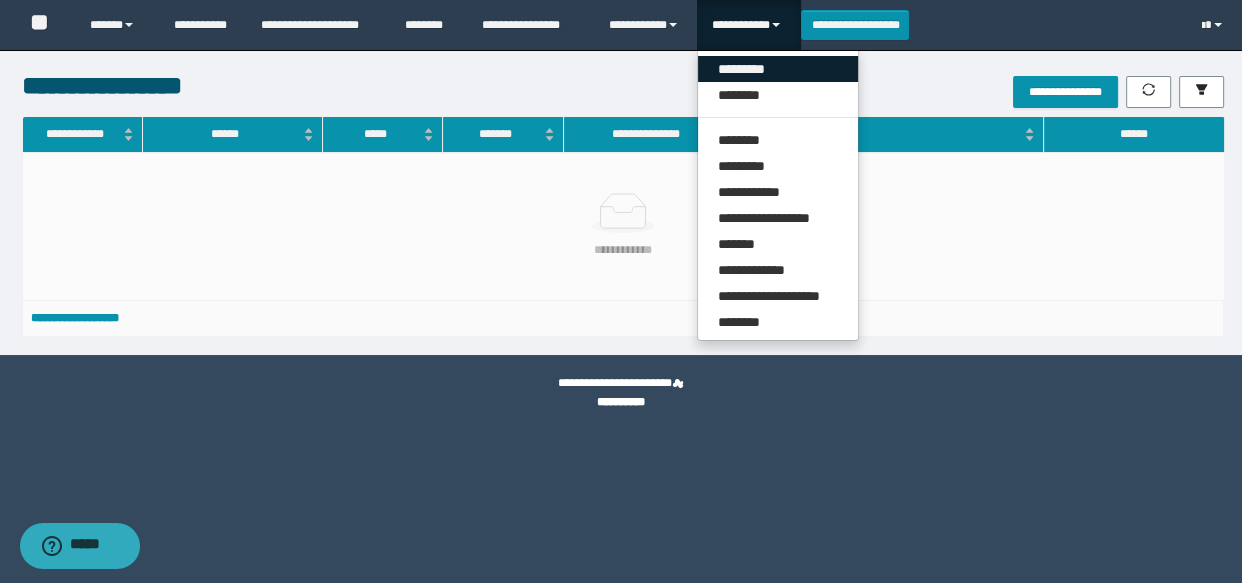 click on "*********" at bounding box center [778, 69] 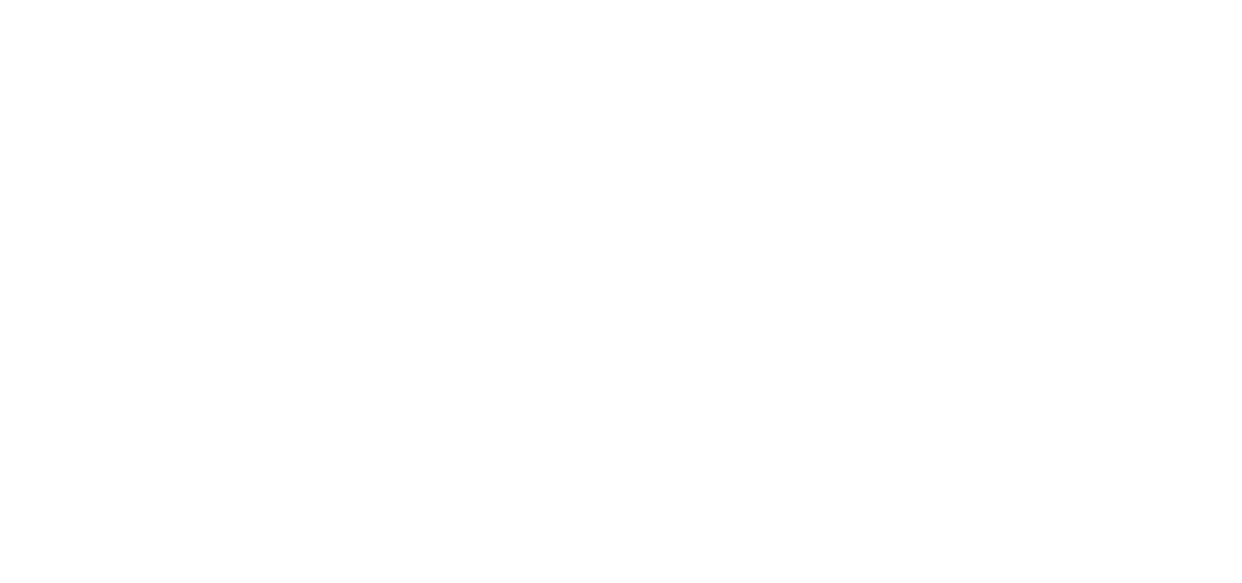 click at bounding box center (0, 0) 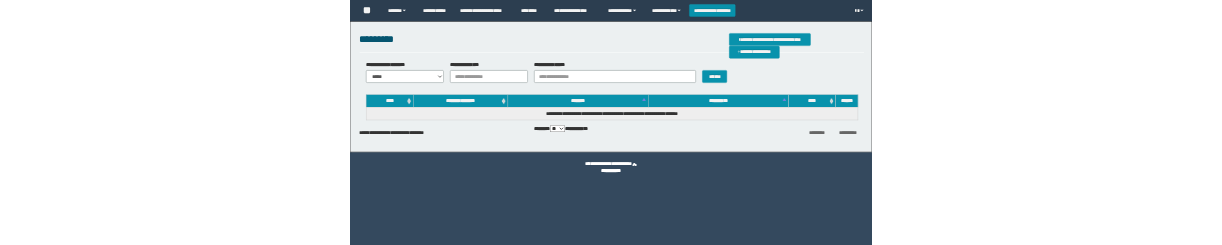 scroll, scrollTop: 0, scrollLeft: 0, axis: both 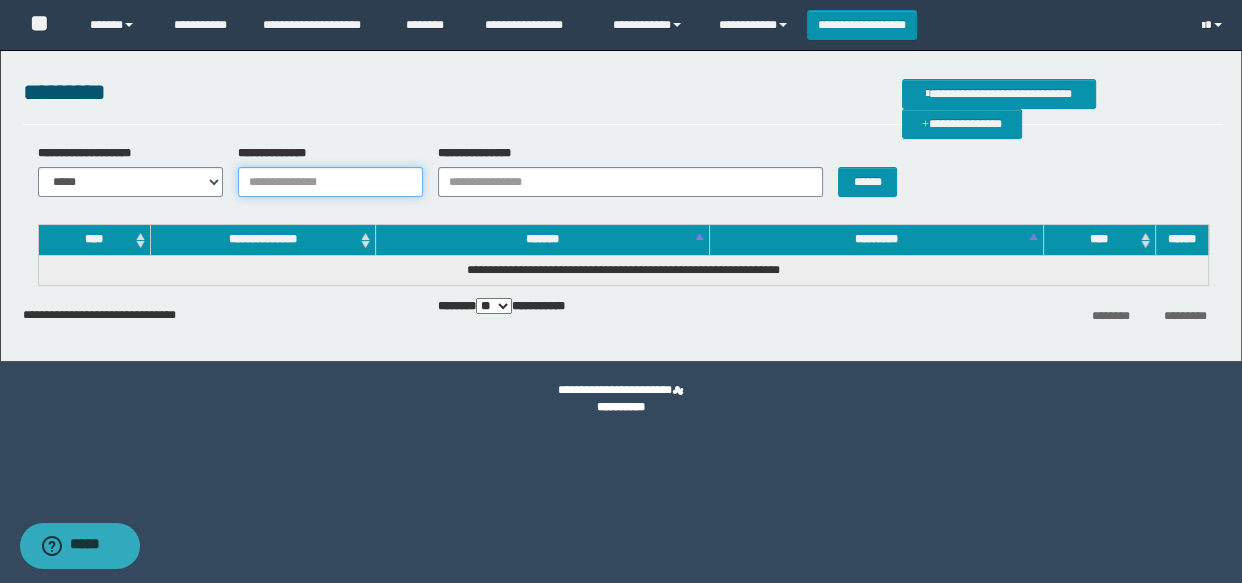 drag, startPoint x: 331, startPoint y: 173, endPoint x: 401, endPoint y: 193, distance: 72.8011 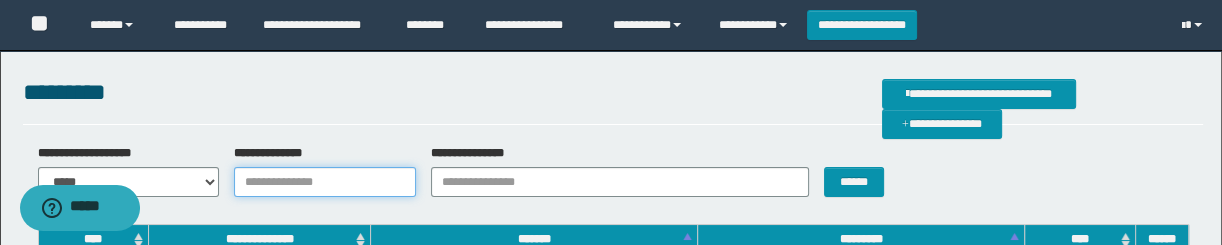 click on "**********" at bounding box center [325, 182] 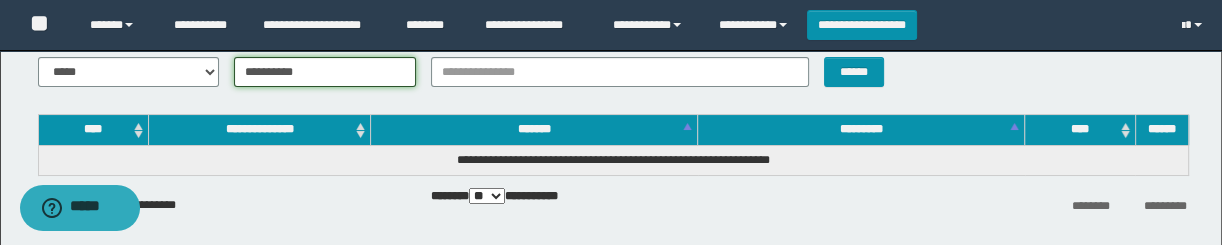 scroll, scrollTop: 0, scrollLeft: 0, axis: both 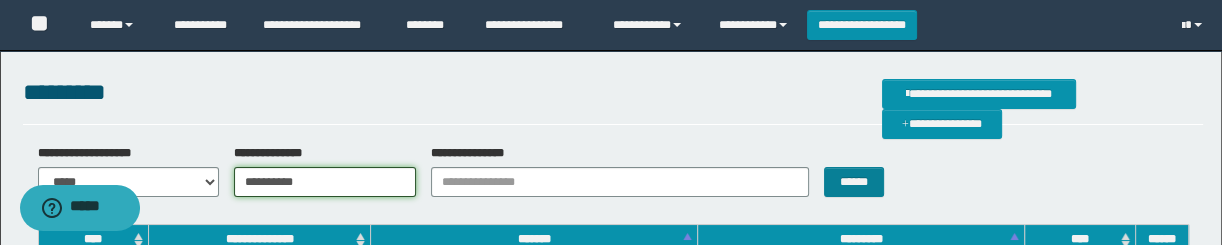 type on "**********" 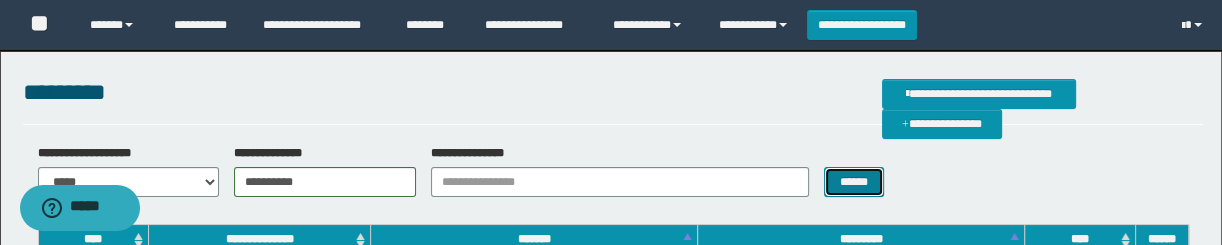 click on "******" at bounding box center [853, 182] 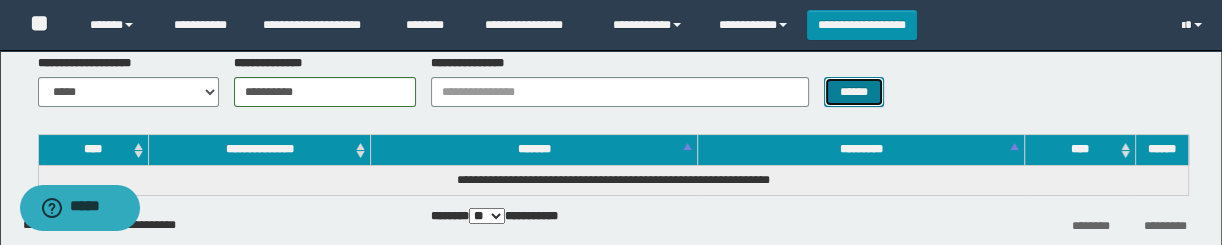 scroll, scrollTop: 90, scrollLeft: 0, axis: vertical 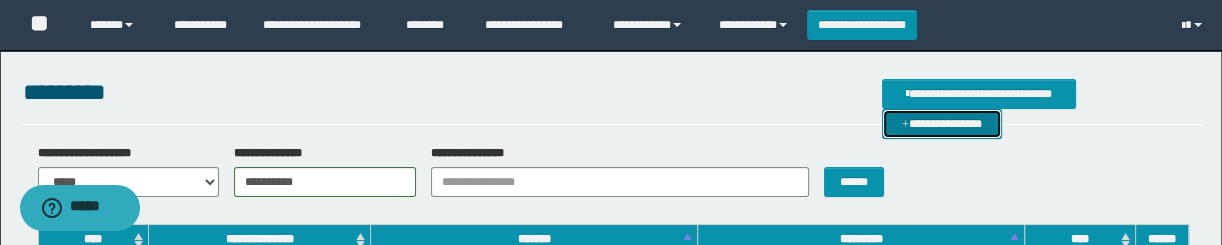 click on "**********" at bounding box center (942, 124) 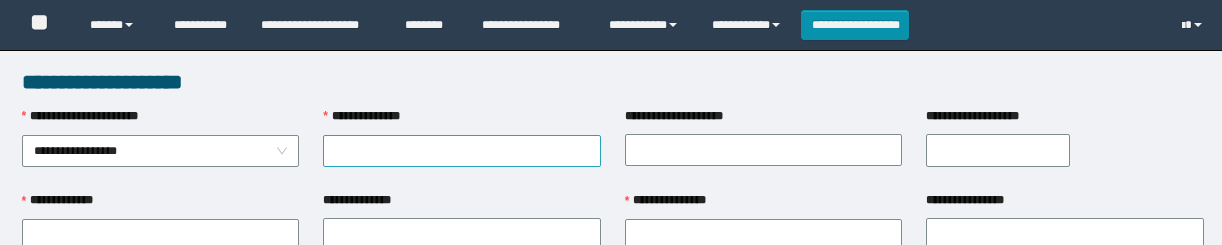 scroll, scrollTop: 0, scrollLeft: 0, axis: both 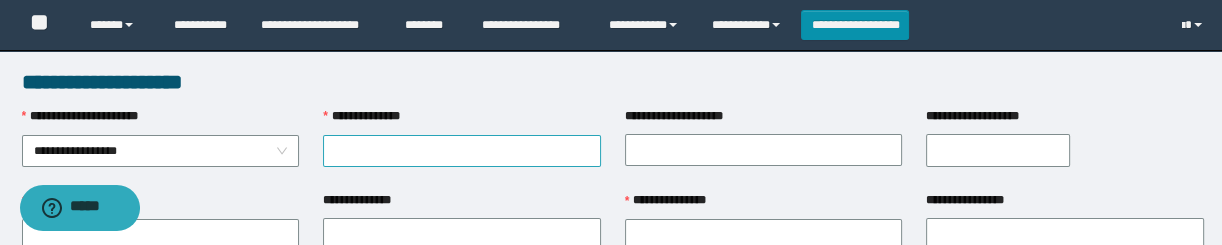 click on "**********" at bounding box center [462, 151] 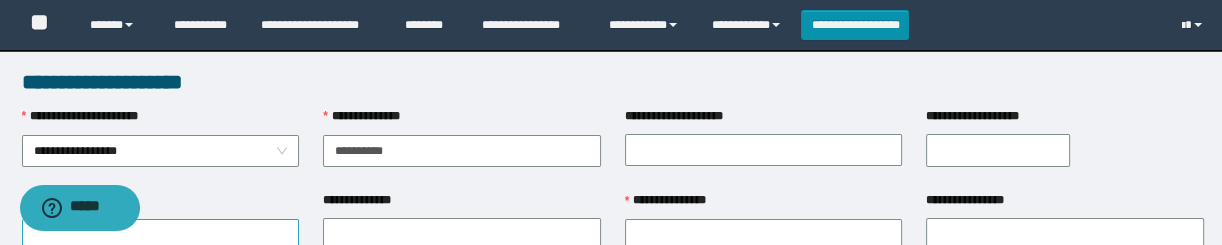 type on "**********" 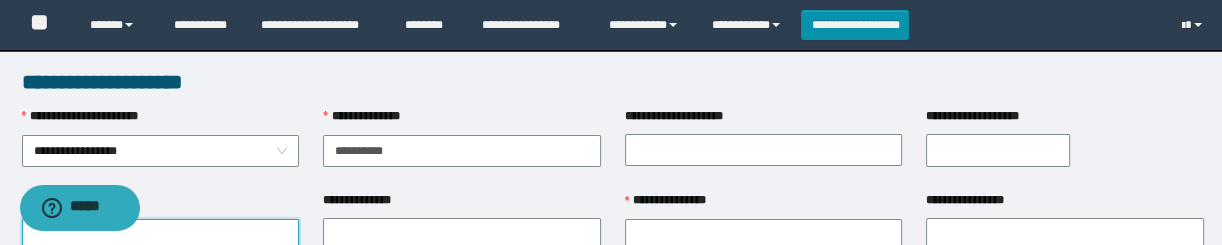 drag, startPoint x: 211, startPoint y: 236, endPoint x: 277, endPoint y: 223, distance: 67.26812 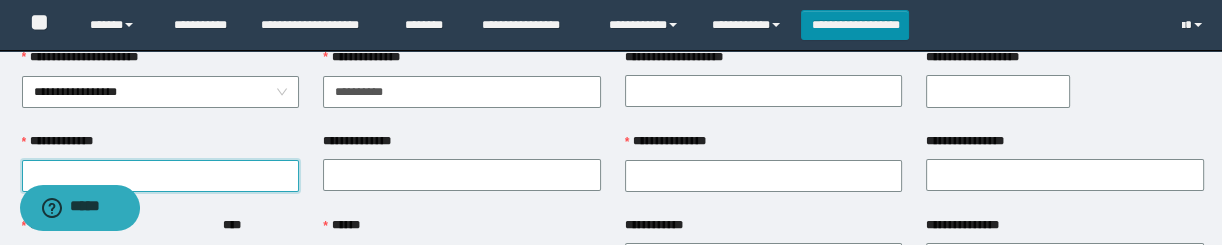 scroll, scrollTop: 90, scrollLeft: 0, axis: vertical 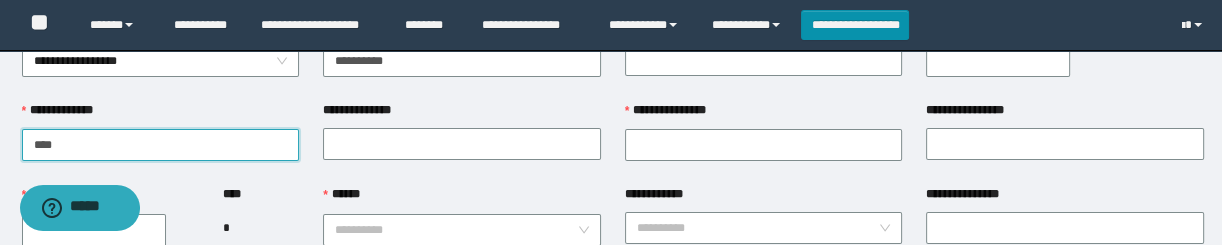 type on "****" 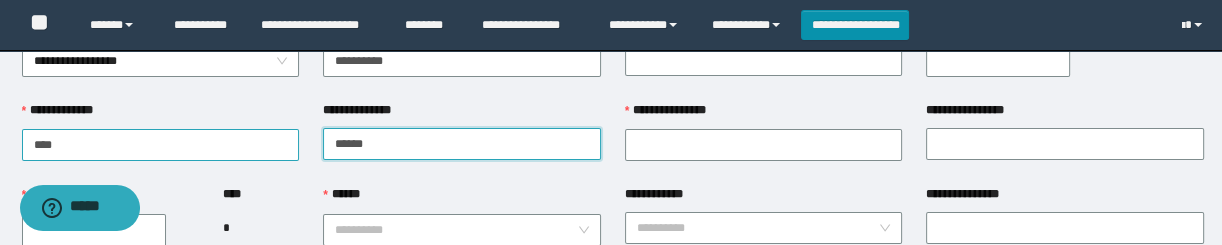 type on "******" 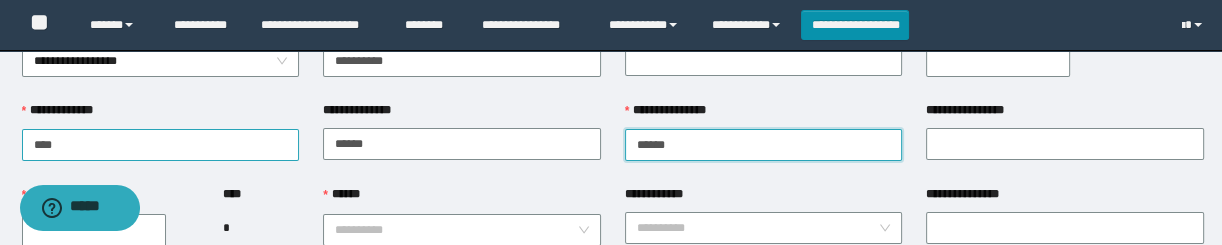 type on "******" 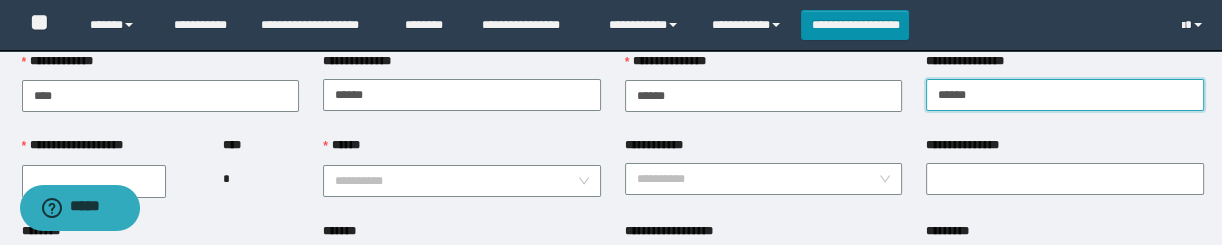 scroll, scrollTop: 181, scrollLeft: 0, axis: vertical 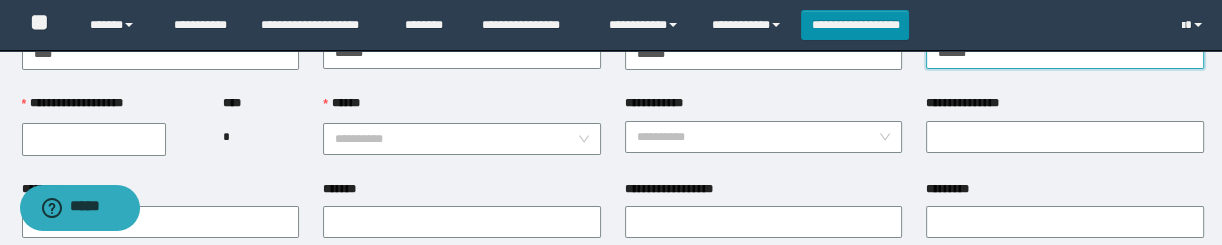type on "******" 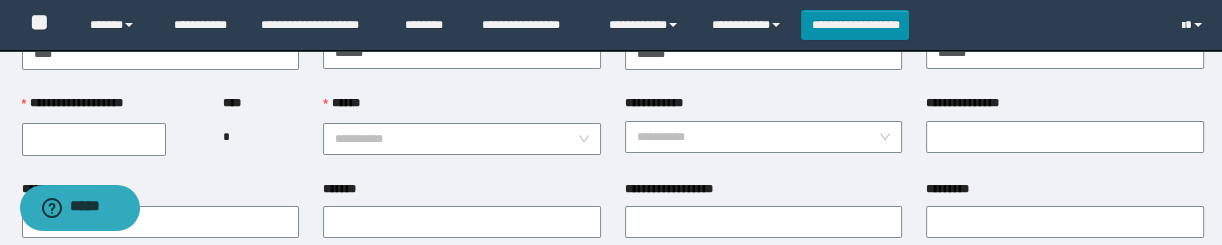 click on "**********" at bounding box center [94, 139] 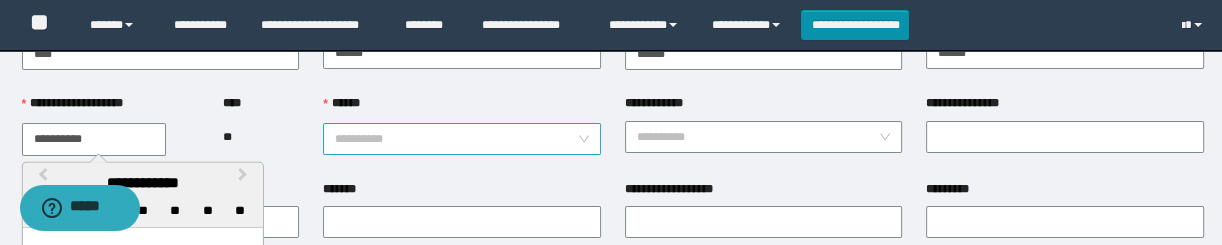 type on "**********" 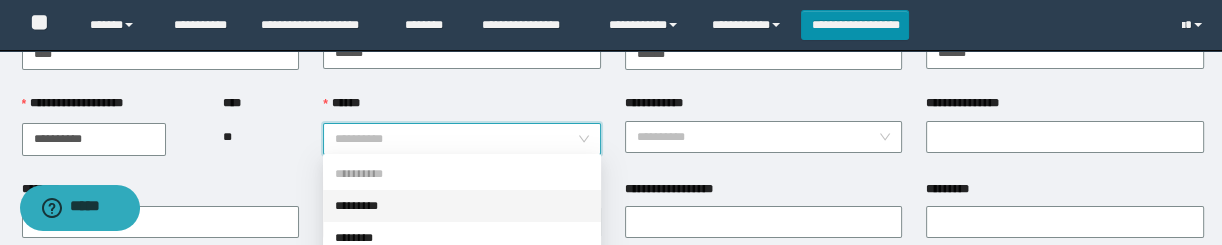 click on "*********" at bounding box center [462, 206] 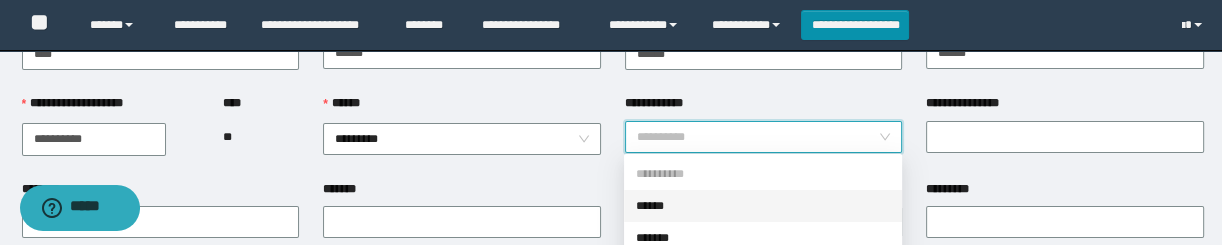 click on "**********" at bounding box center [758, 137] 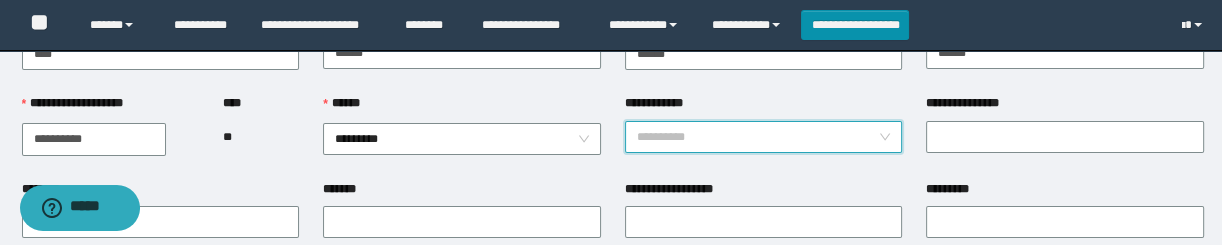 click on "**********" at bounding box center [758, 137] 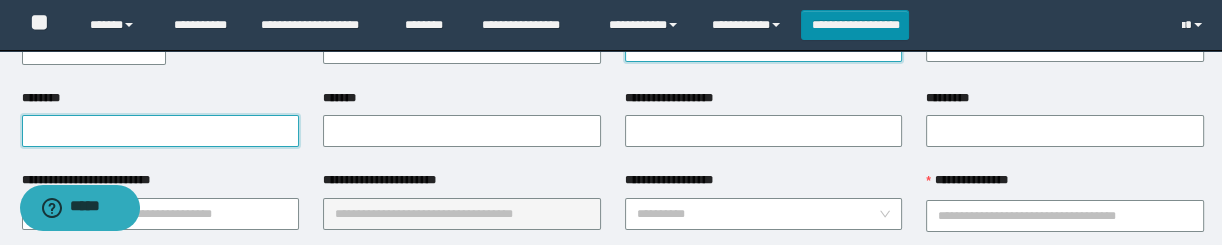 click on "********" at bounding box center [161, 131] 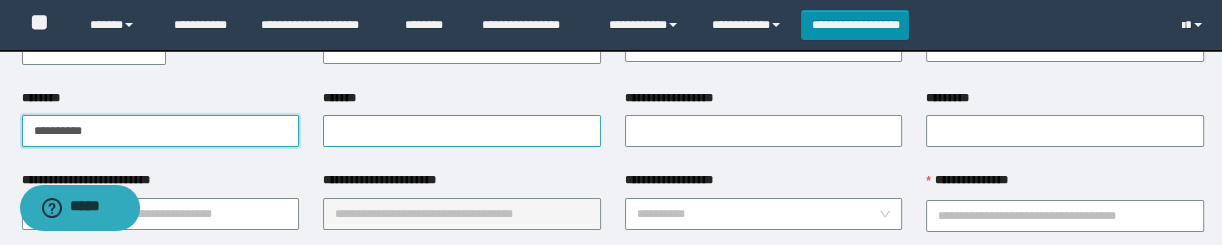 type on "**********" 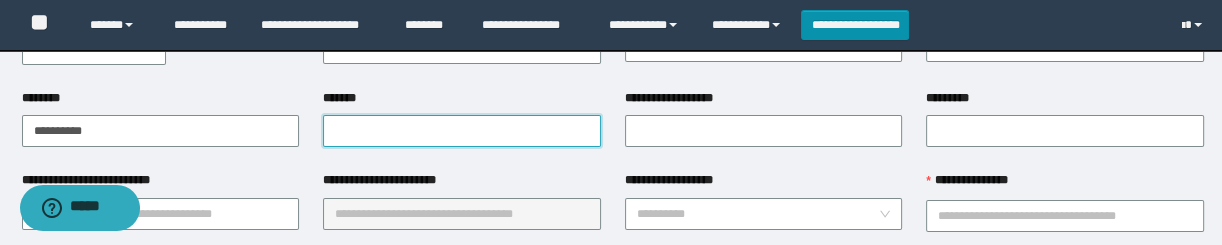 click on "*******" at bounding box center (462, 131) 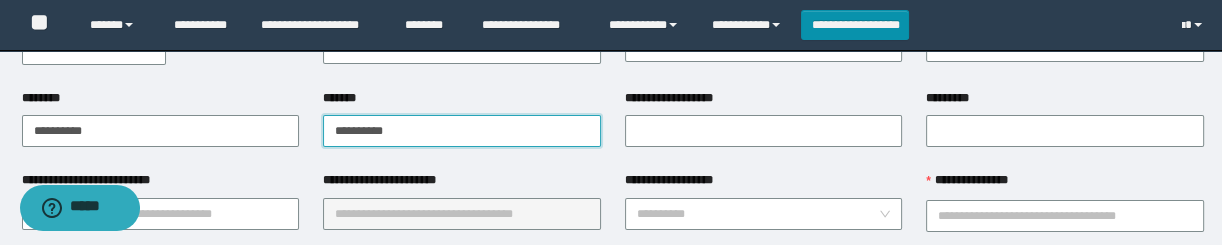 scroll, scrollTop: 363, scrollLeft: 0, axis: vertical 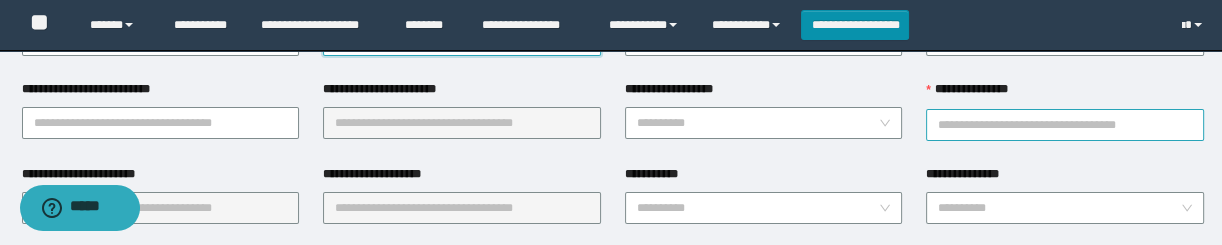 type on "**********" 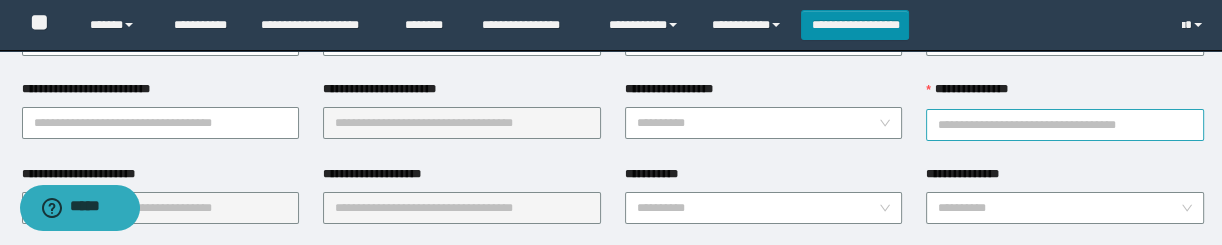 click on "**********" at bounding box center (1065, 125) 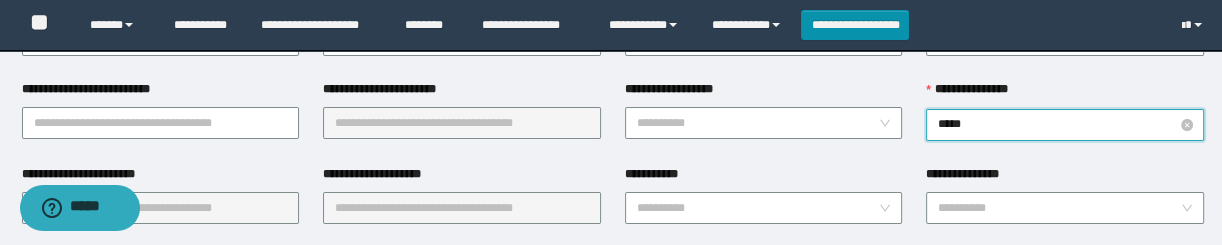 type on "******" 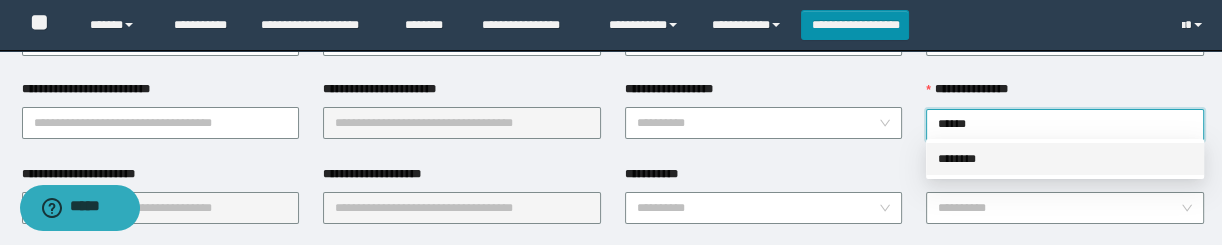 click on "********" at bounding box center [1065, 159] 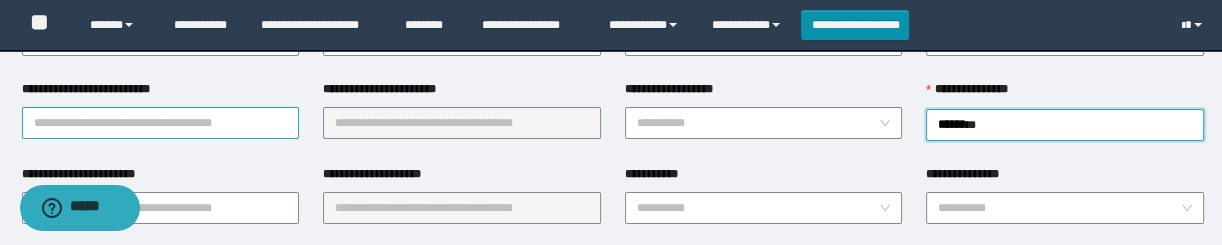 click on "**********" at bounding box center (161, 123) 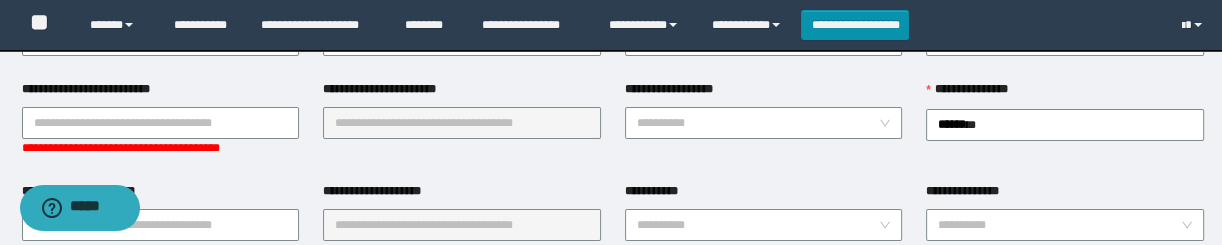 click on "**********" at bounding box center (764, 131) 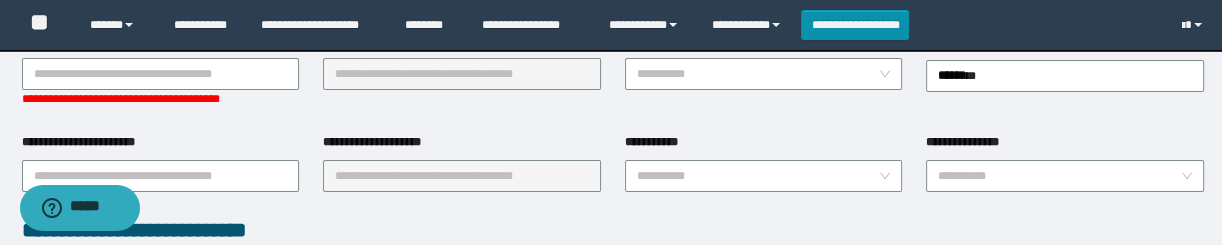 scroll, scrollTop: 454, scrollLeft: 0, axis: vertical 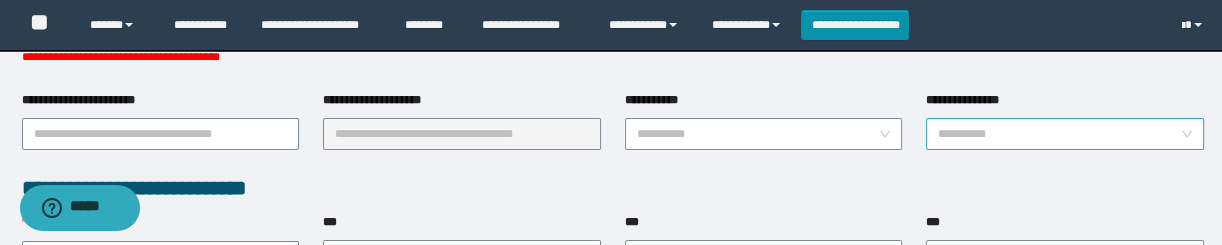 click on "**********" at bounding box center (1059, 134) 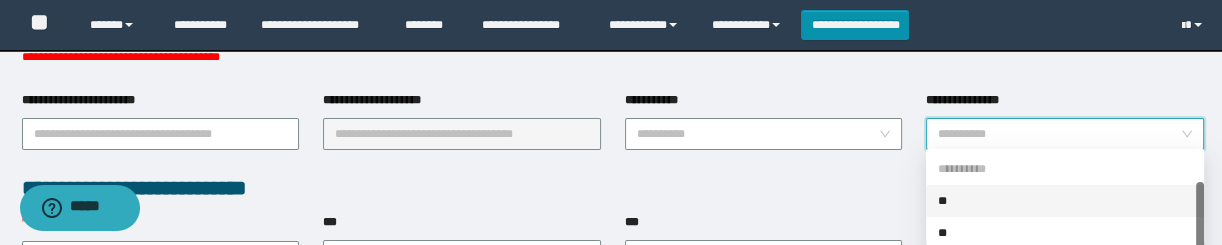scroll, scrollTop: 31, scrollLeft: 0, axis: vertical 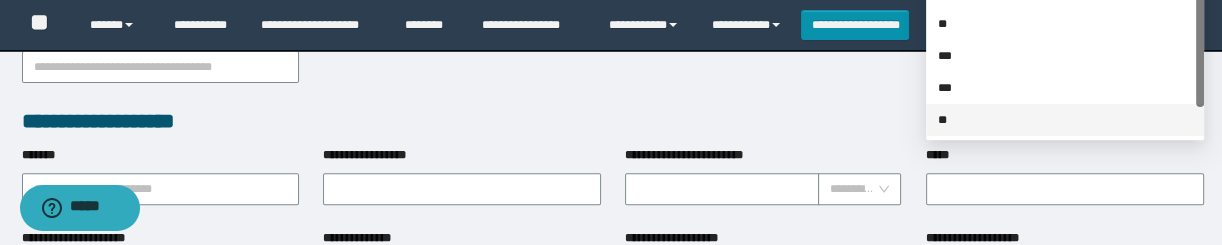 click on "**" at bounding box center [1065, 120] 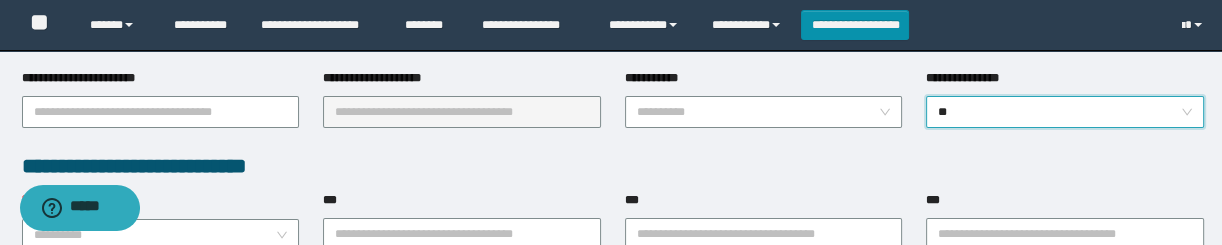 scroll, scrollTop: 545, scrollLeft: 0, axis: vertical 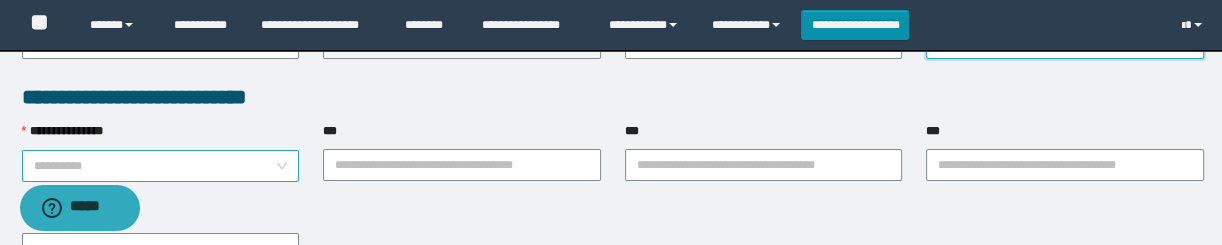 click on "**********" at bounding box center (155, 166) 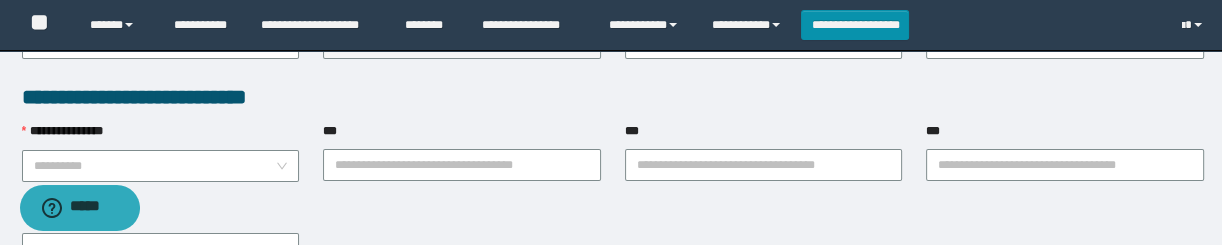 click on "**********" at bounding box center [462, 164] 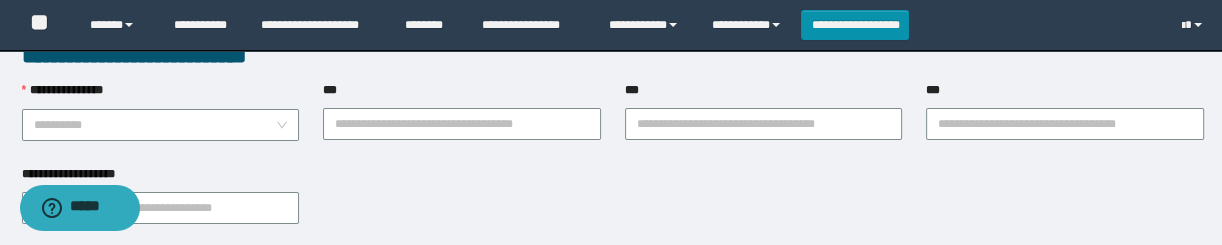 scroll, scrollTop: 545, scrollLeft: 0, axis: vertical 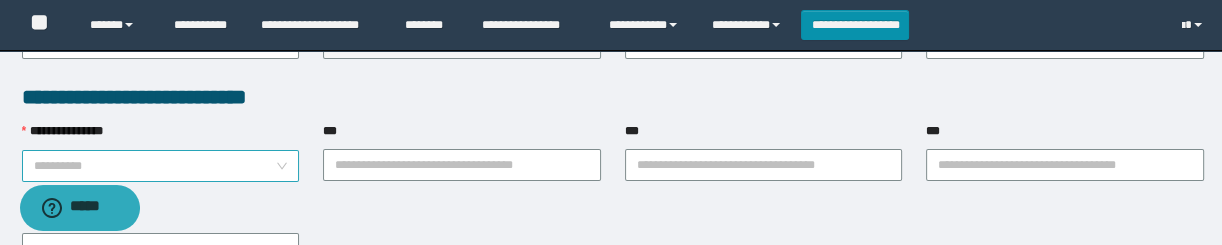 click on "**********" at bounding box center (155, 166) 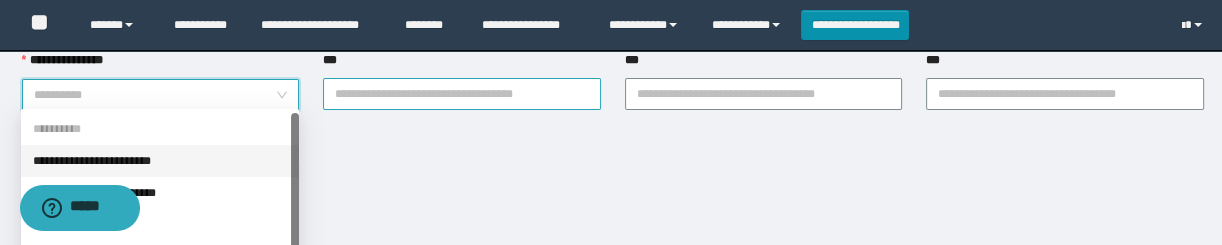 scroll, scrollTop: 636, scrollLeft: 0, axis: vertical 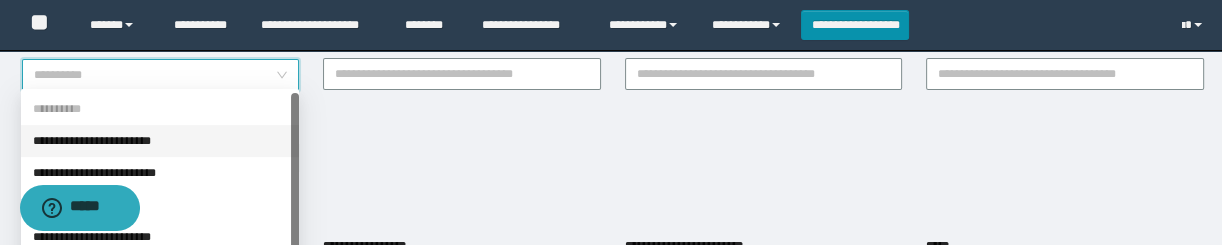 click on "**********" at bounding box center (160, 141) 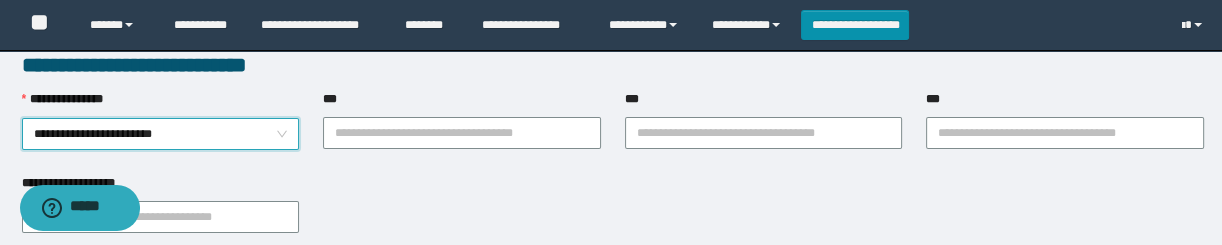 scroll, scrollTop: 545, scrollLeft: 0, axis: vertical 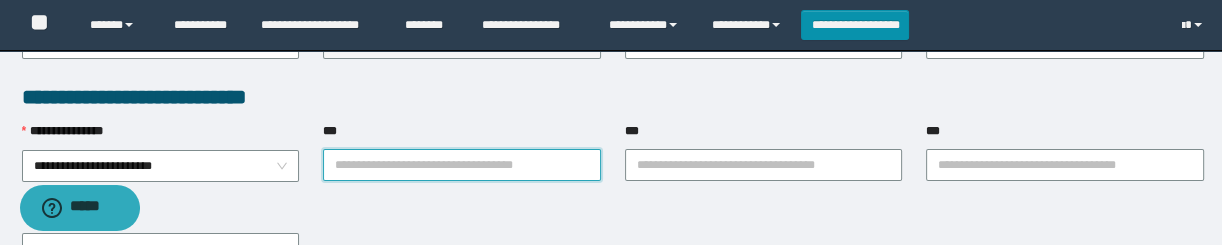 click on "***" at bounding box center [462, 165] 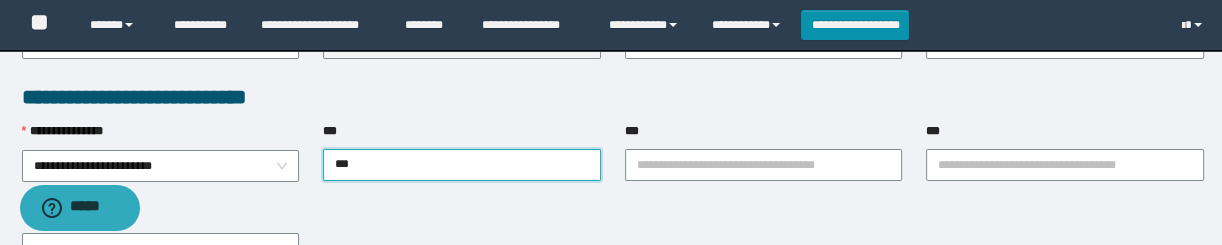 type on "****" 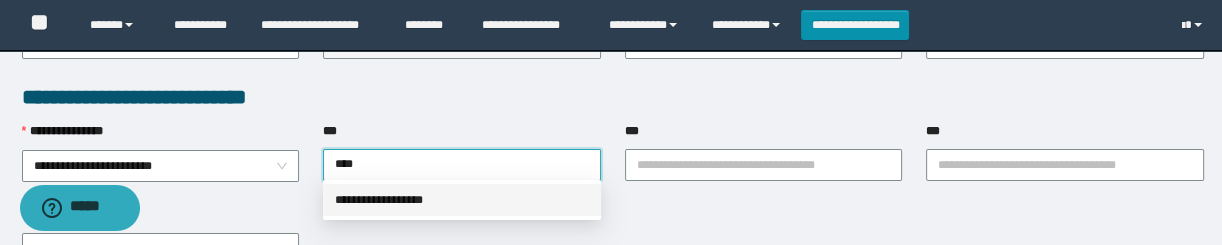 click on "**********" at bounding box center [462, 200] 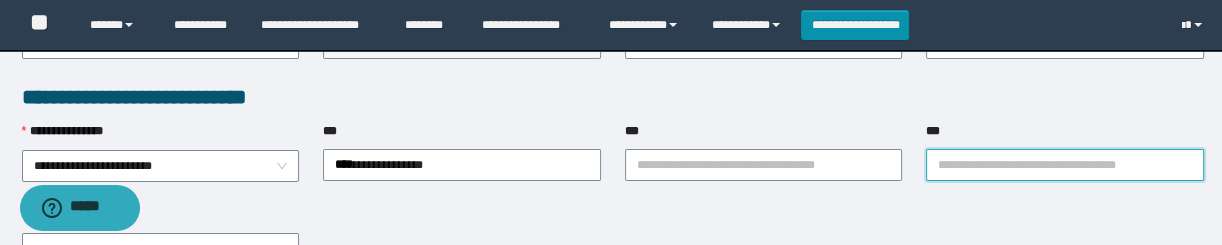 click on "***" at bounding box center (1065, 165) 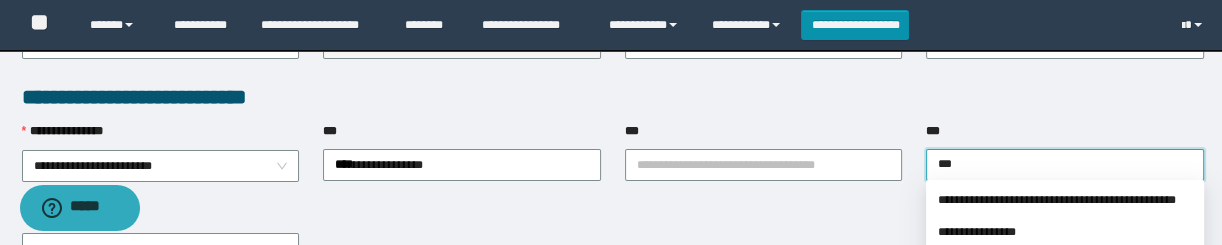 type on "****" 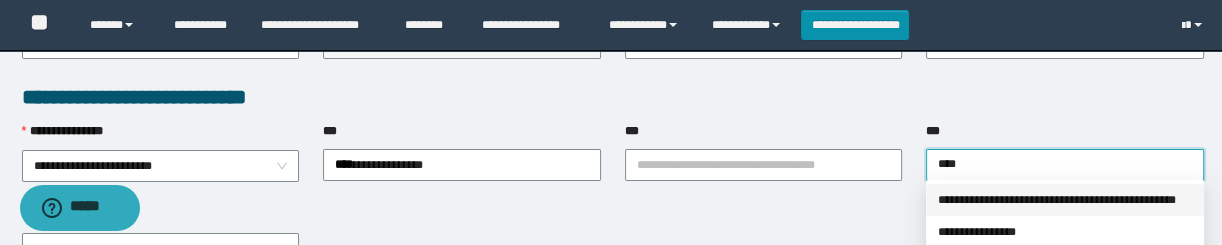 click on "**********" at bounding box center [1065, 200] 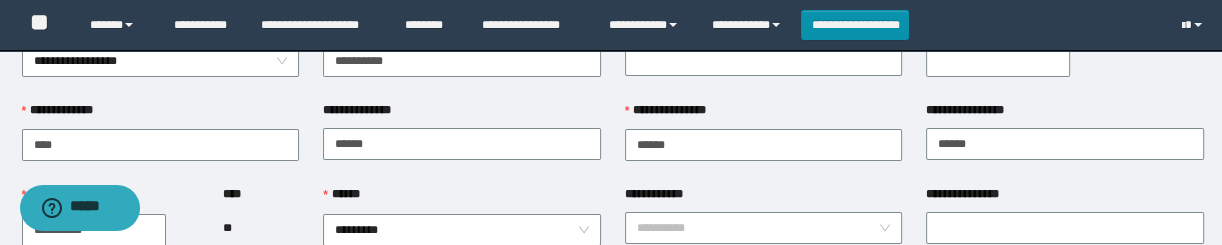 scroll, scrollTop: 0, scrollLeft: 0, axis: both 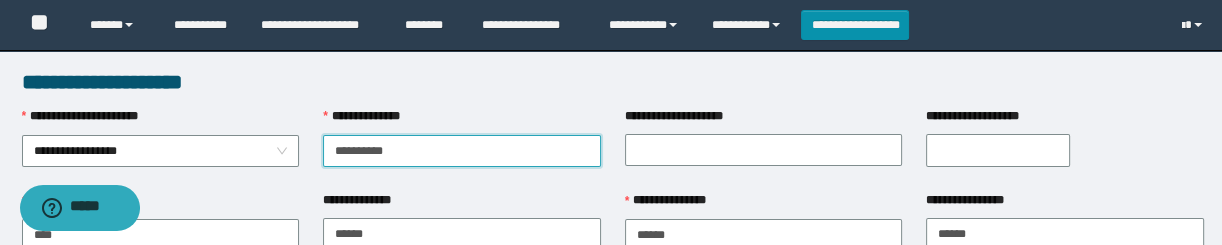 click on "**********" at bounding box center [462, 151] 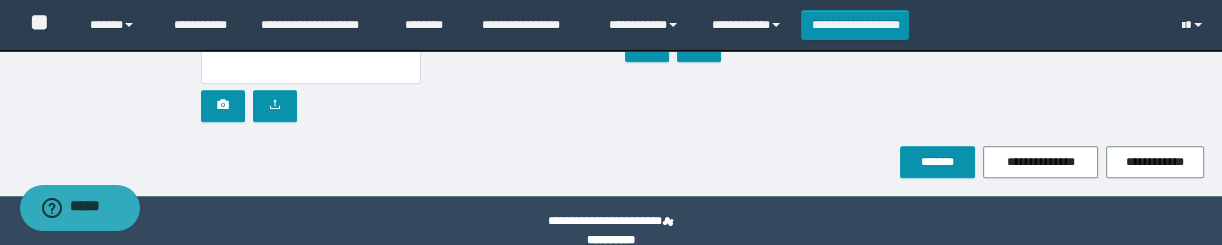scroll, scrollTop: 1454, scrollLeft: 0, axis: vertical 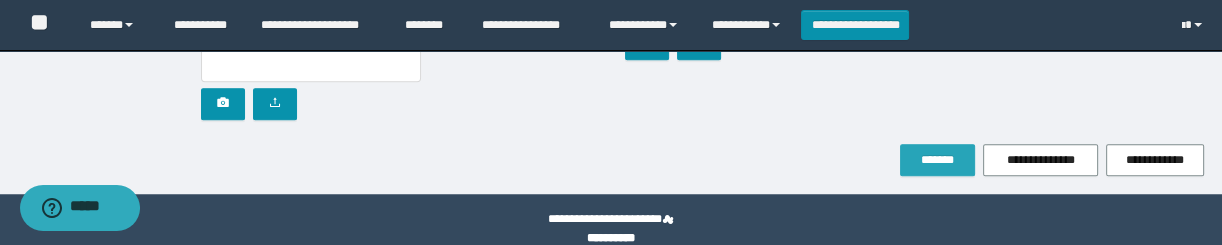 click on "*******" at bounding box center [937, 160] 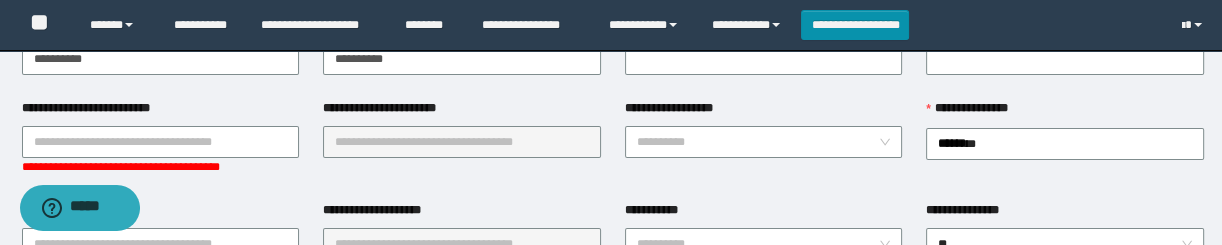 scroll, scrollTop: 399, scrollLeft: 0, axis: vertical 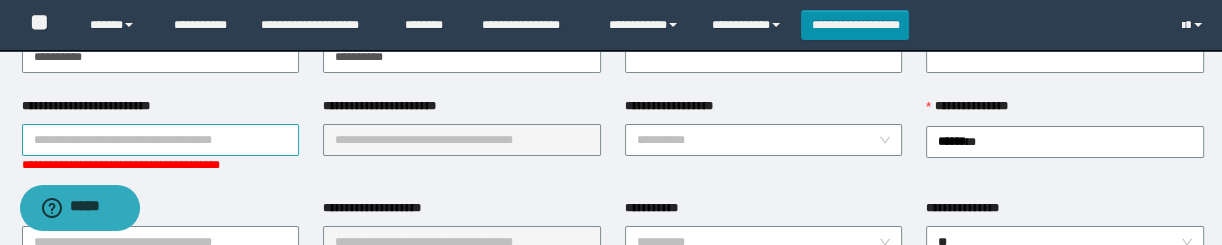 click on "**********" at bounding box center (161, 140) 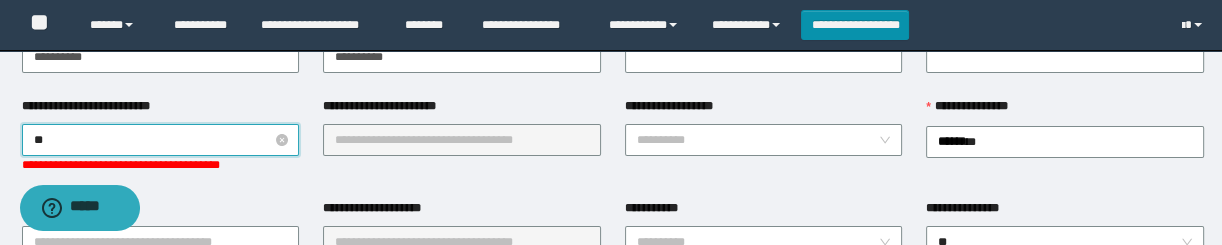 type on "***" 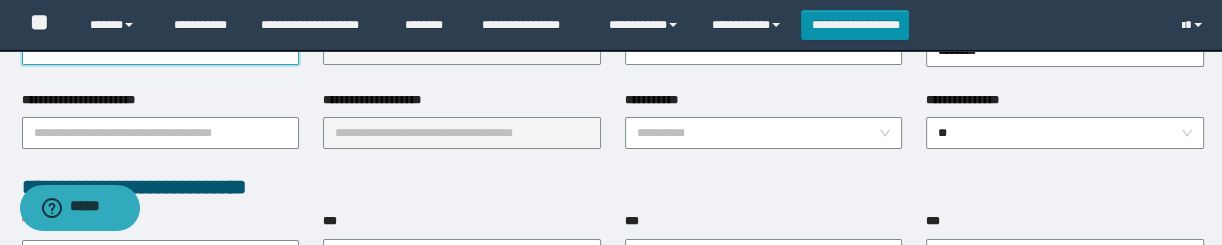 scroll, scrollTop: 399, scrollLeft: 0, axis: vertical 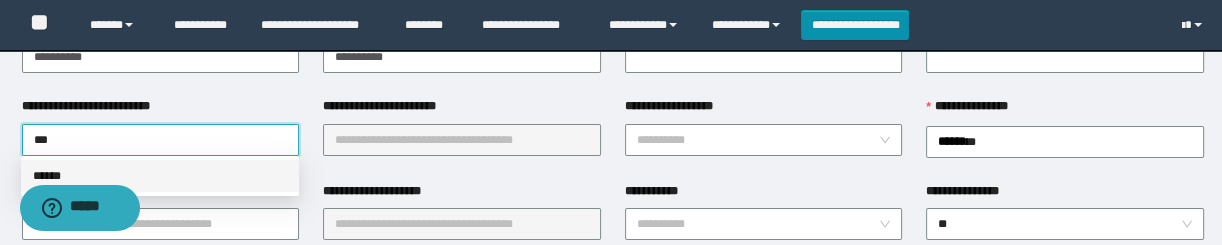 click on "******" at bounding box center (160, 176) 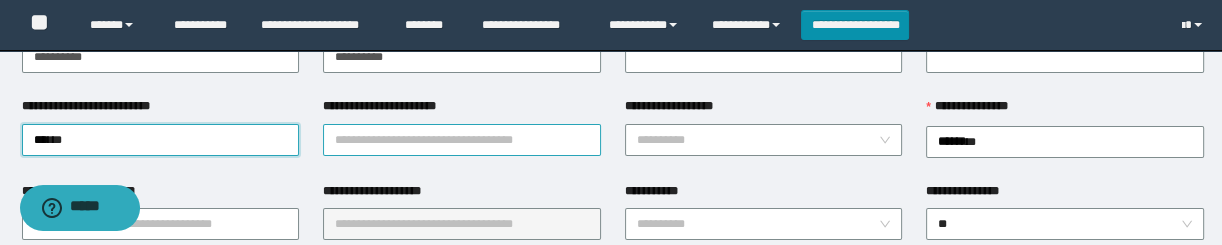 click on "**********" at bounding box center (462, 140) 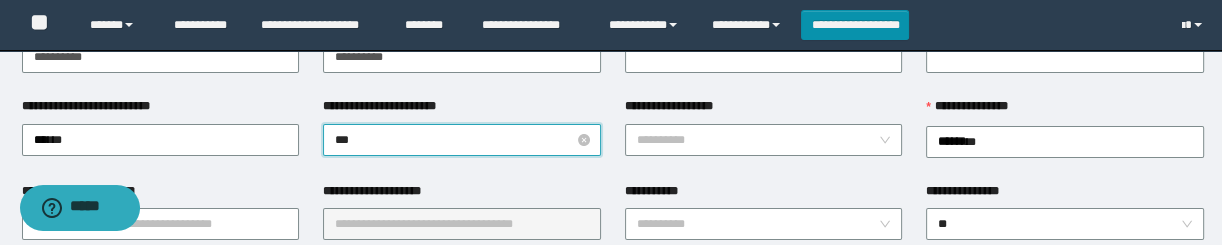type on "****" 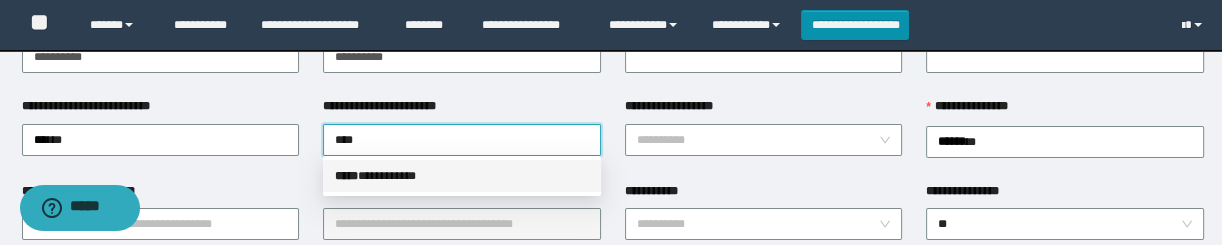 click on "***** * *********" at bounding box center [462, 176] 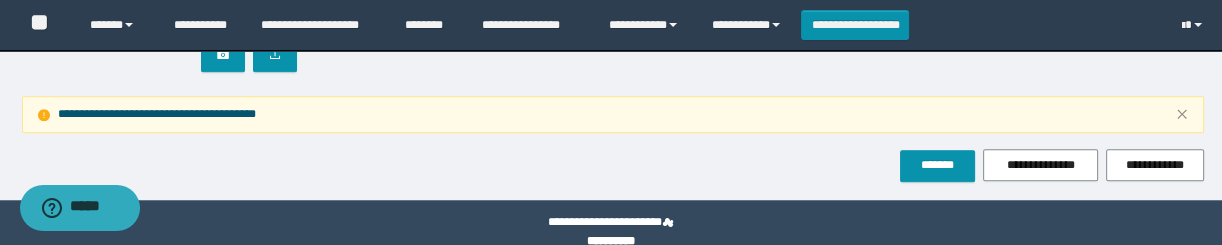 scroll, scrollTop: 1562, scrollLeft: 0, axis: vertical 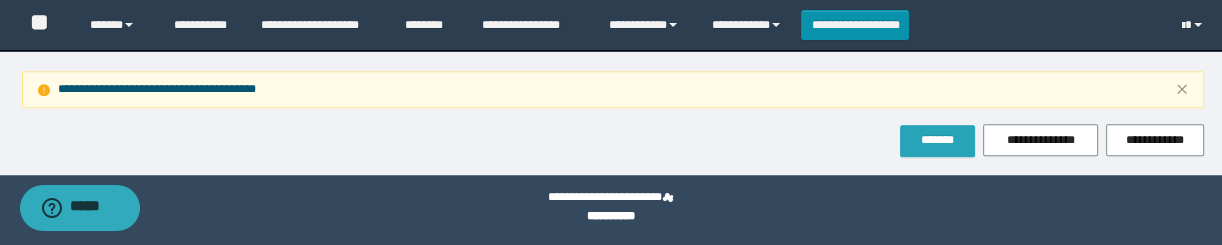 click on "*******" at bounding box center [937, 141] 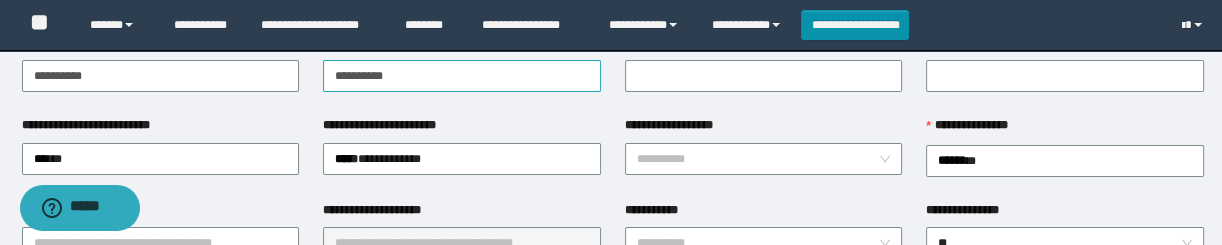 scroll, scrollTop: 471, scrollLeft: 0, axis: vertical 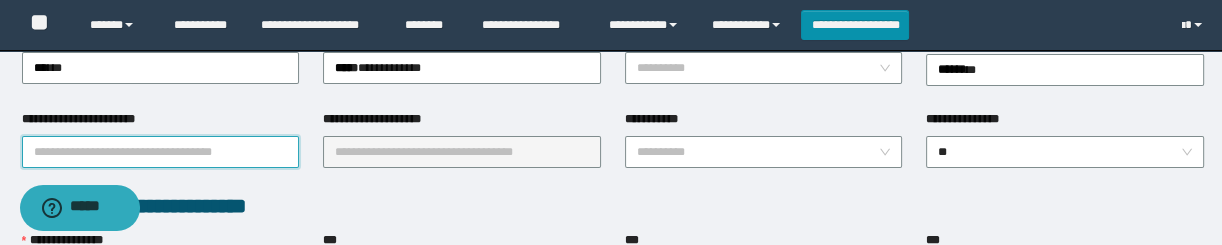 click on "**********" at bounding box center [161, 152] 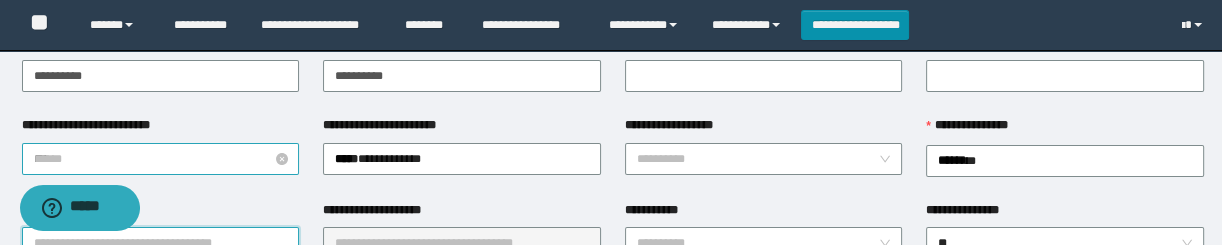 click on "******" at bounding box center [161, 159] 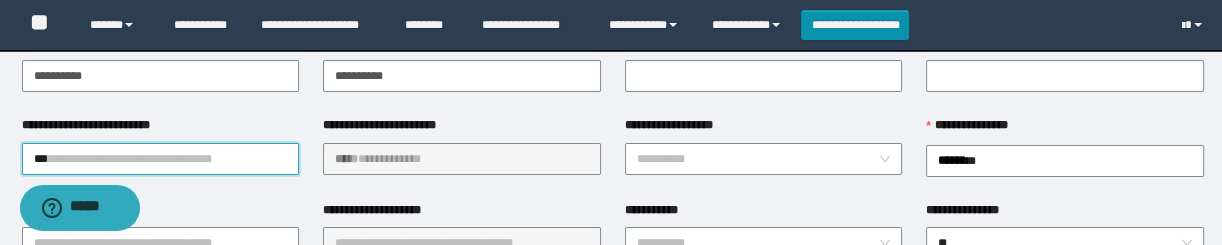 click on "***** * *********" at bounding box center [462, 159] 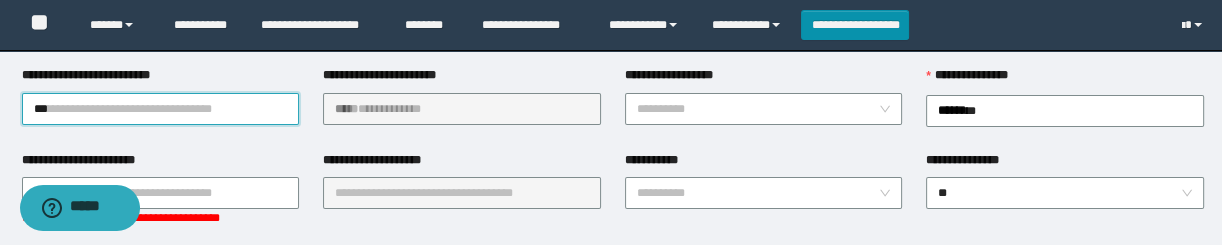 scroll, scrollTop: 471, scrollLeft: 0, axis: vertical 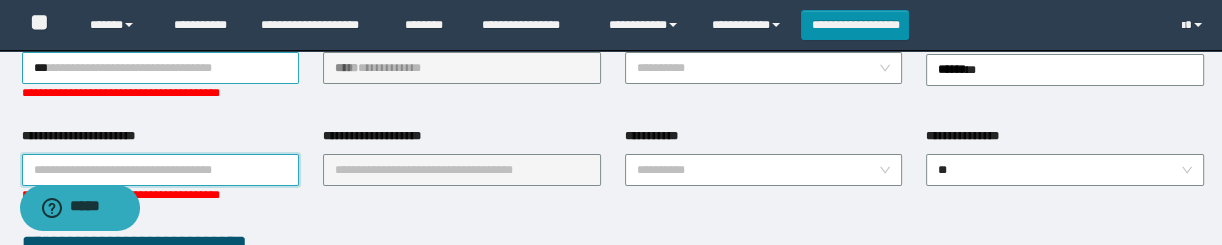 click on "**********" at bounding box center [161, 170] 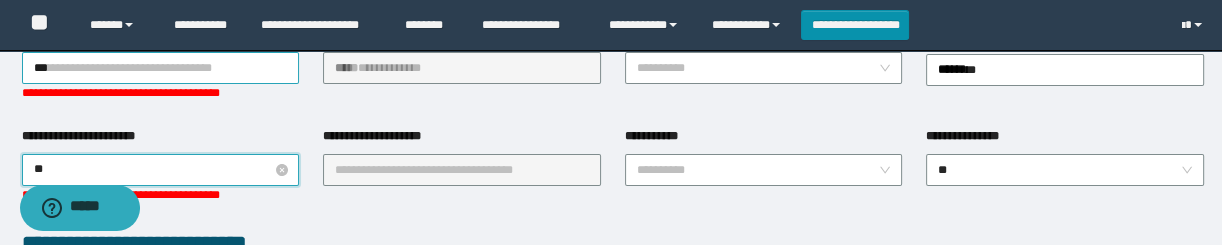 type on "***" 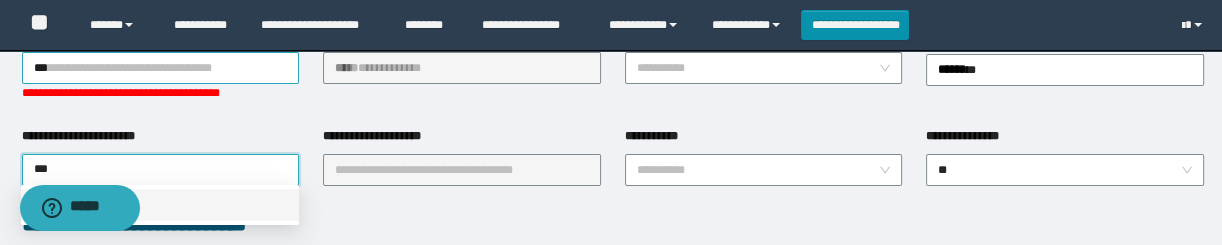 click on "******" at bounding box center [160, 205] 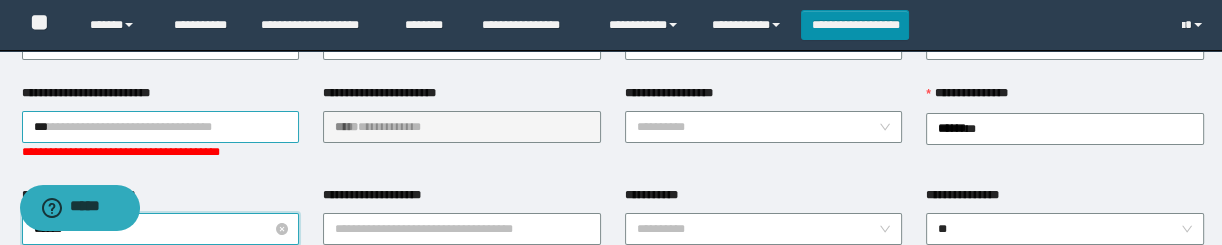 scroll, scrollTop: 380, scrollLeft: 0, axis: vertical 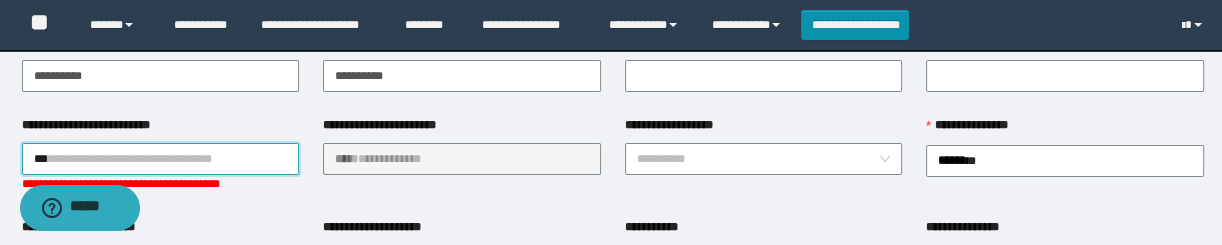 click on "***" at bounding box center [161, 159] 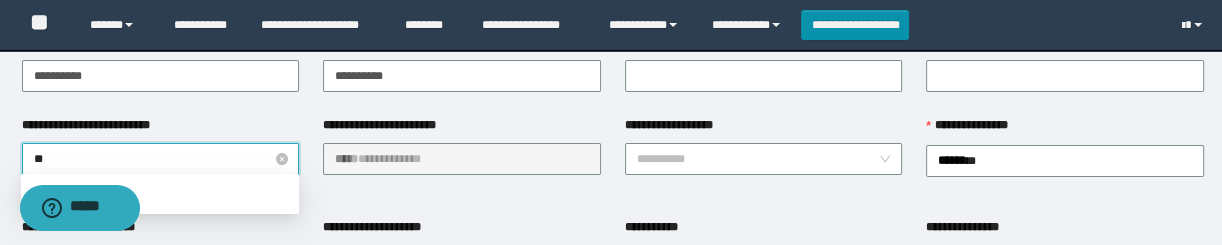 type on "***" 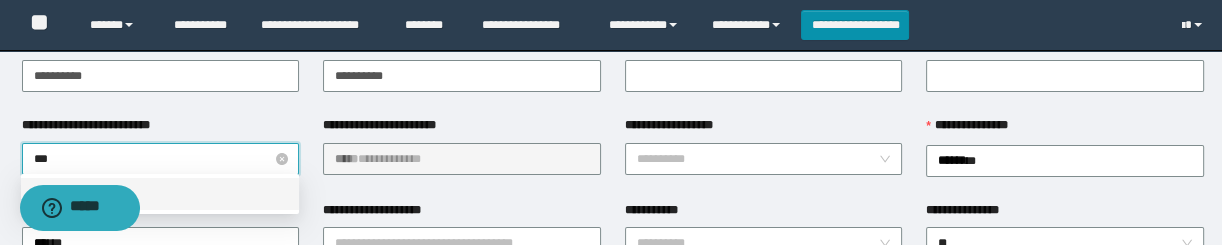 drag, startPoint x: 200, startPoint y: 189, endPoint x: 468, endPoint y: 123, distance: 276.00723 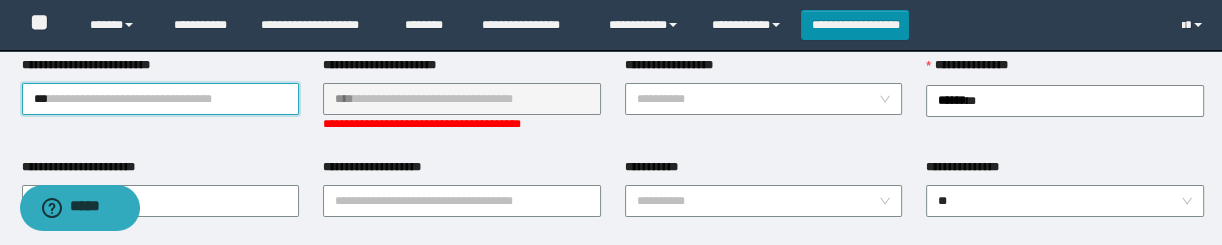 scroll, scrollTop: 471, scrollLeft: 0, axis: vertical 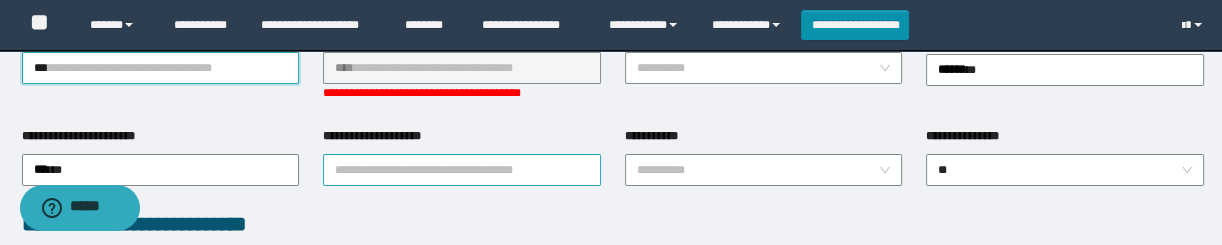 click on "**********" at bounding box center (462, 170) 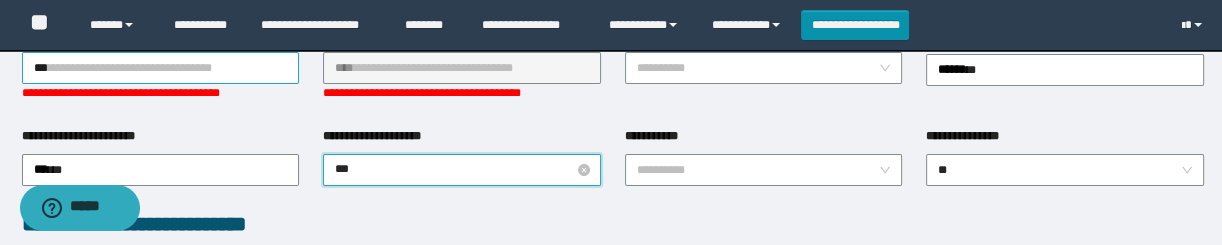 type on "****" 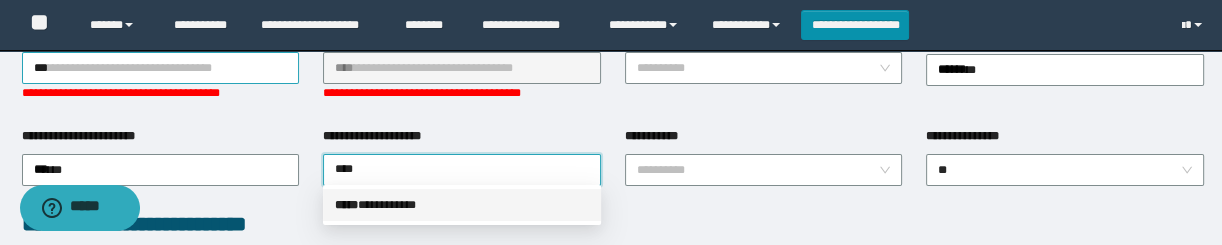 click on "***** * *********" at bounding box center (462, 205) 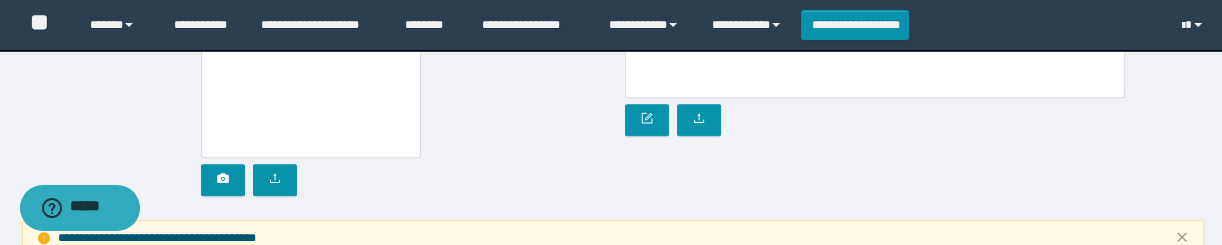scroll, scrollTop: 1471, scrollLeft: 0, axis: vertical 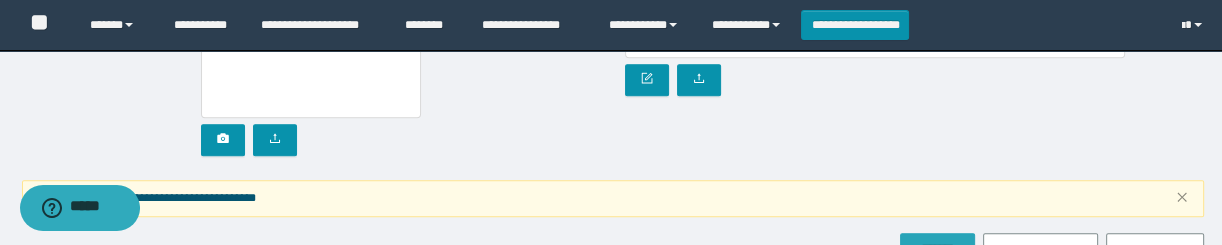click on "*******" at bounding box center (937, 249) 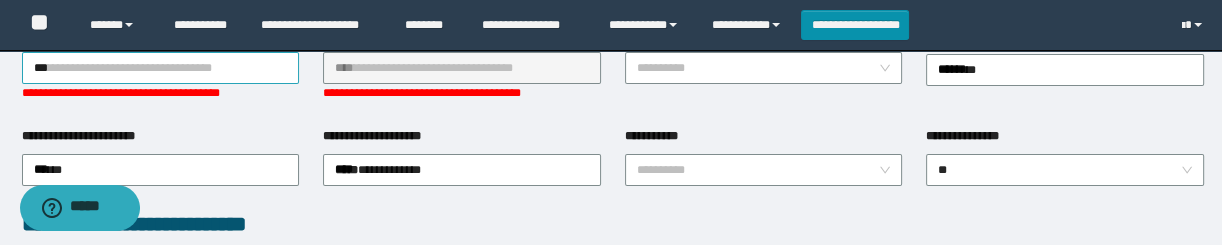 scroll, scrollTop: 380, scrollLeft: 0, axis: vertical 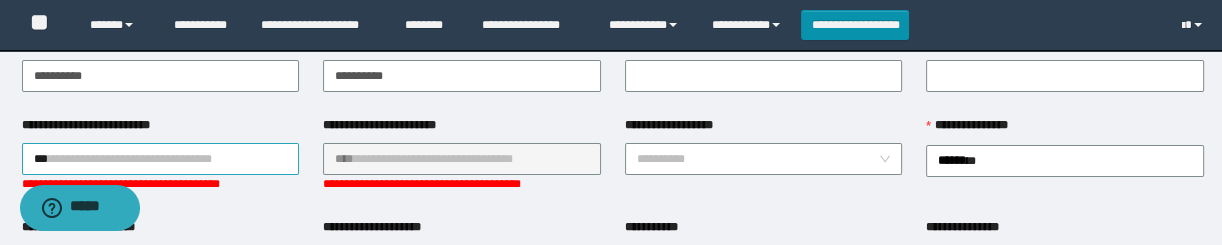 click on "***" at bounding box center (161, 159) 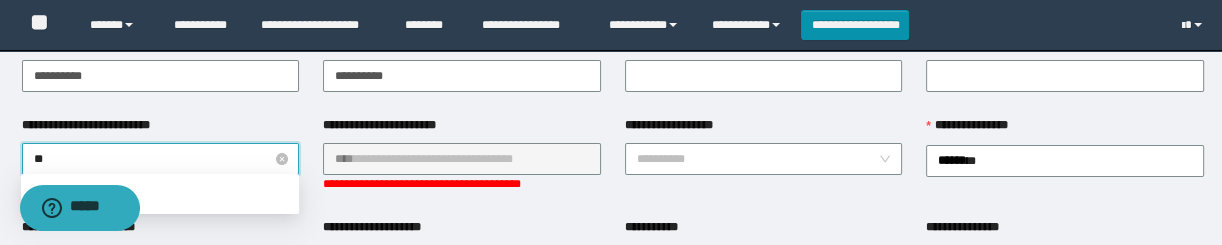 type on "***" 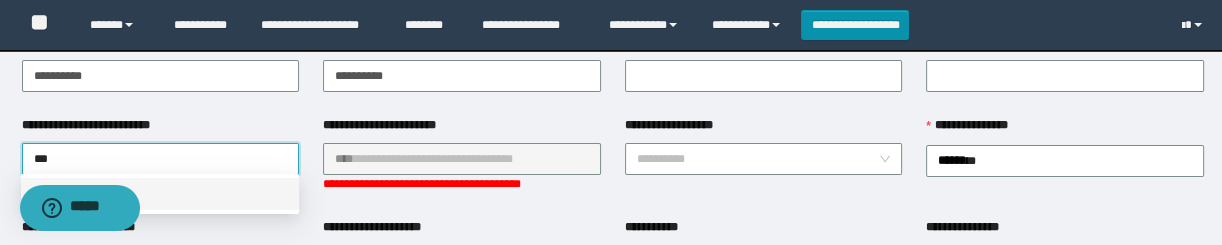 drag, startPoint x: 187, startPoint y: 188, endPoint x: 224, endPoint y: 181, distance: 37.65634 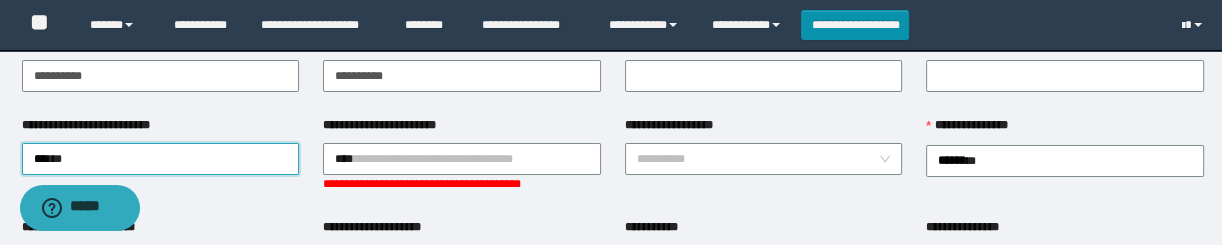 click on "**********" at bounding box center (462, 129) 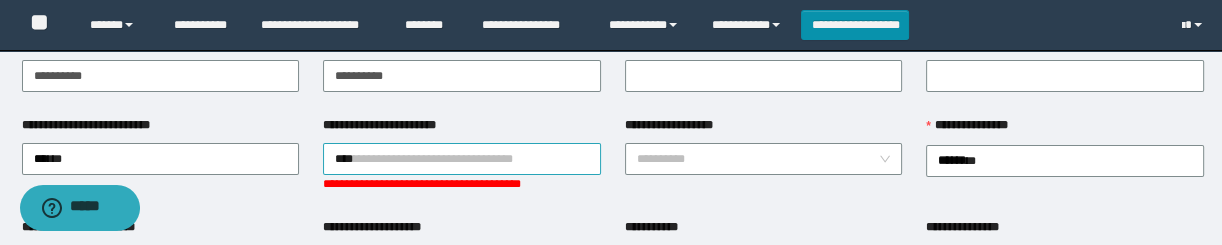 click on "****" at bounding box center [462, 159] 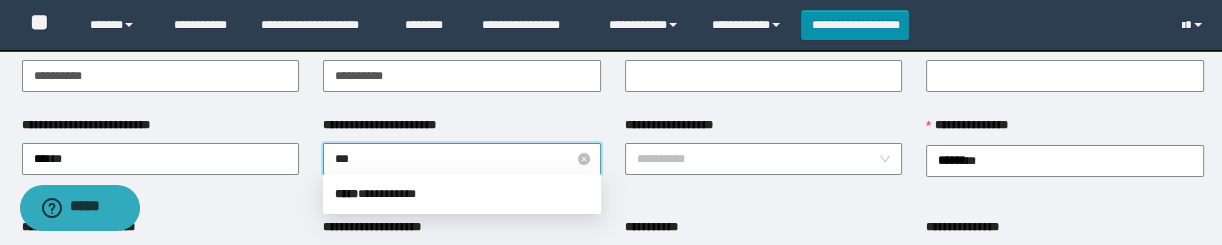 type on "****" 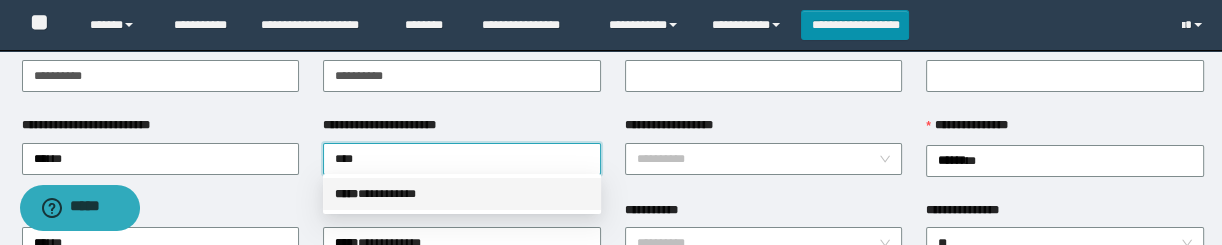 click on "***** * *********" at bounding box center [462, 194] 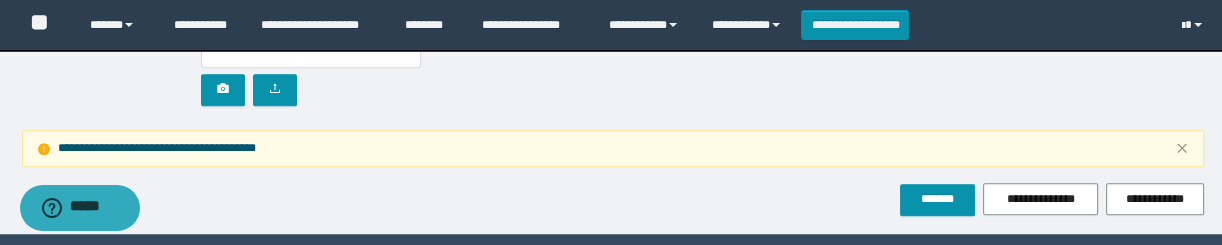 scroll, scrollTop: 1471, scrollLeft: 0, axis: vertical 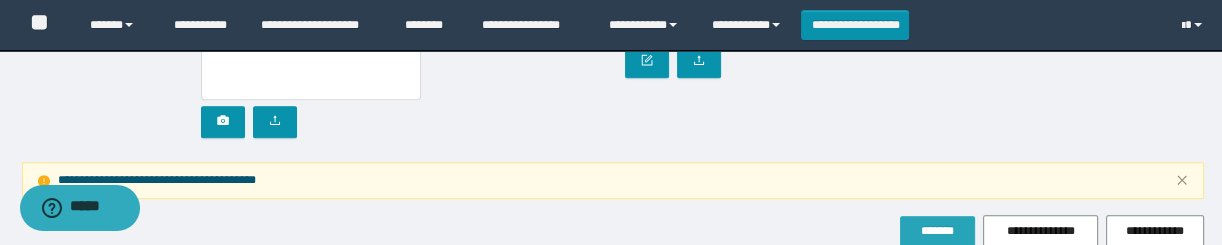 click on "*******" at bounding box center (937, 232) 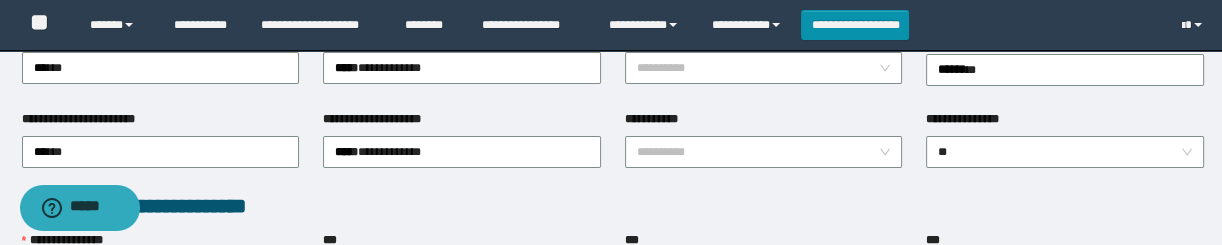 scroll, scrollTop: 380, scrollLeft: 0, axis: vertical 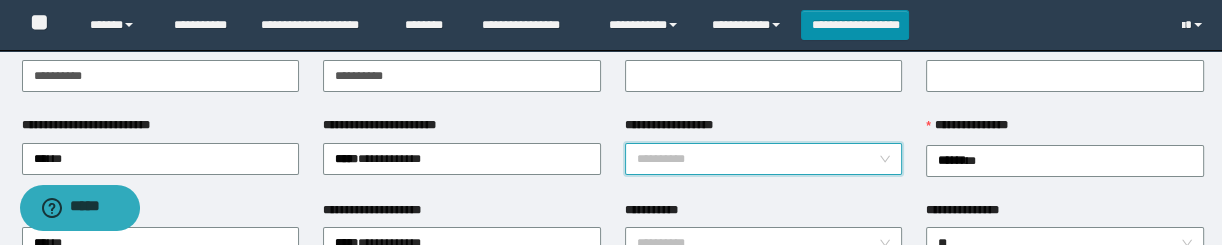 click on "**********" at bounding box center [758, 159] 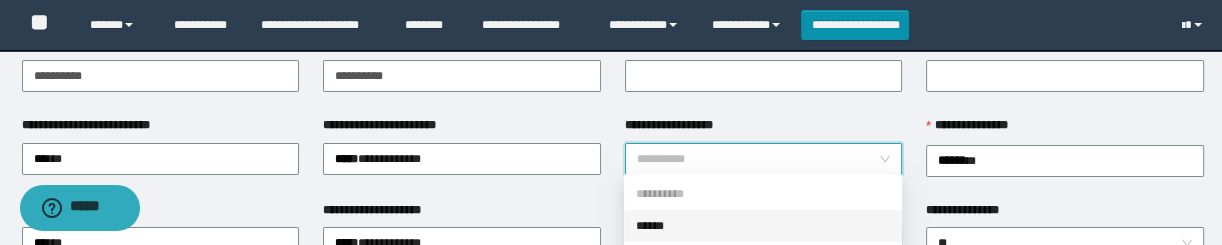click on "******" at bounding box center [763, 226] 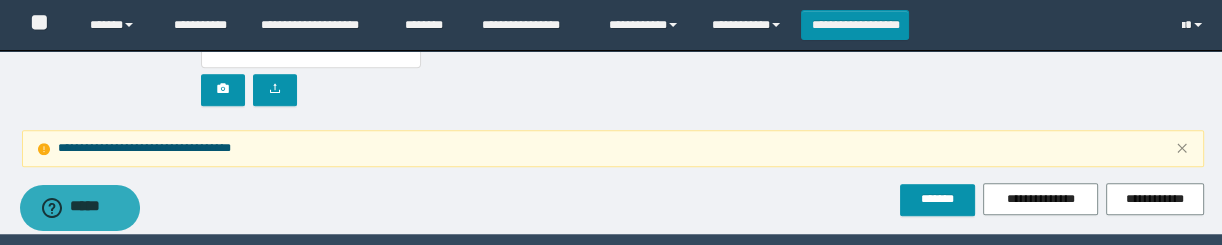 scroll, scrollTop: 1471, scrollLeft: 0, axis: vertical 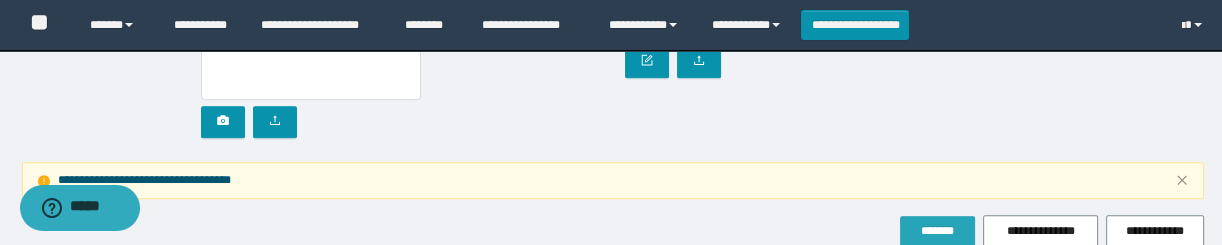 click on "*******" at bounding box center (937, 231) 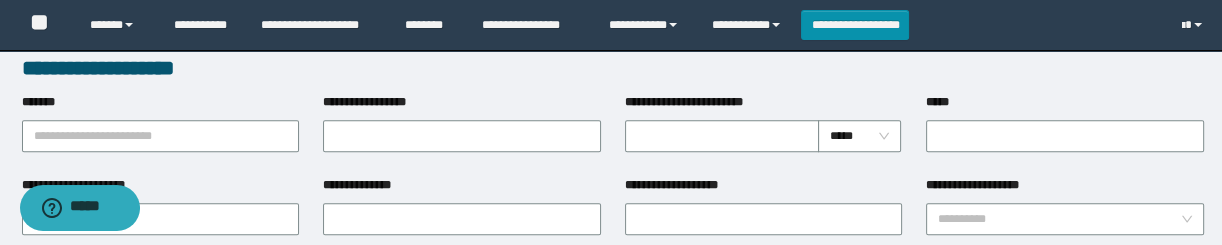 scroll, scrollTop: 835, scrollLeft: 0, axis: vertical 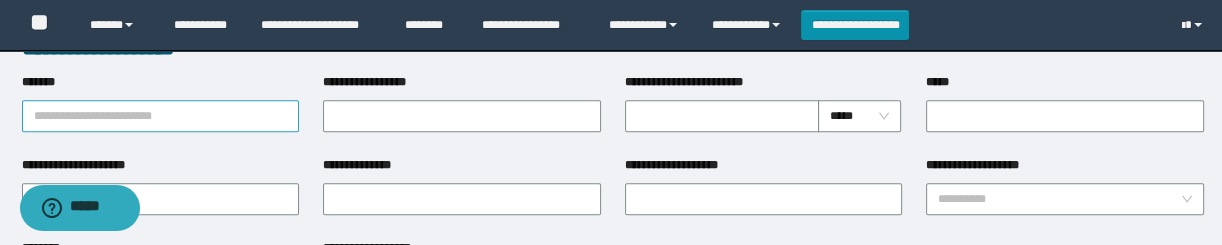 click on "*******" at bounding box center (161, 116) 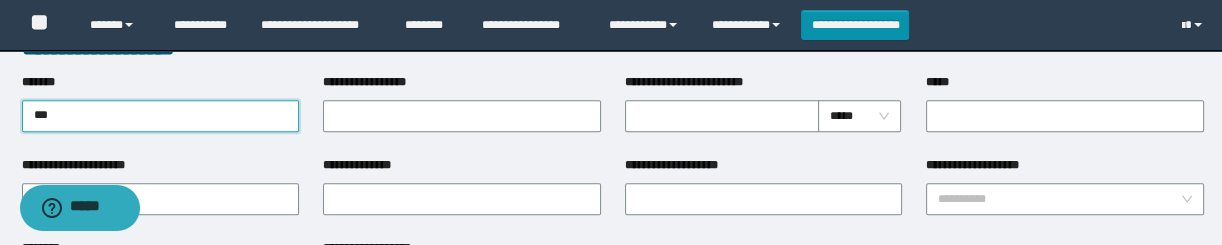 type on "****" 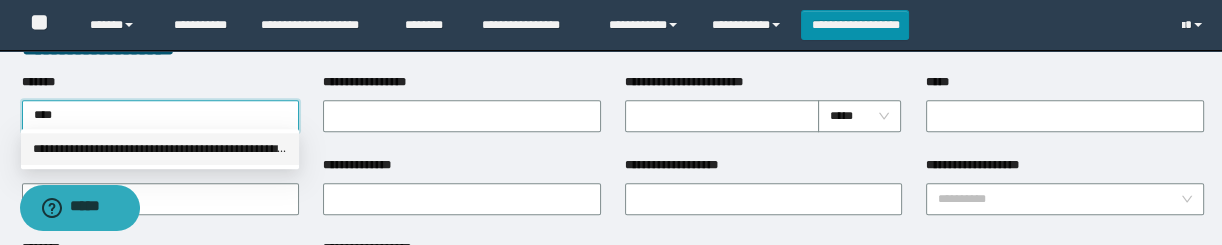 click on "**********" at bounding box center [160, 149] 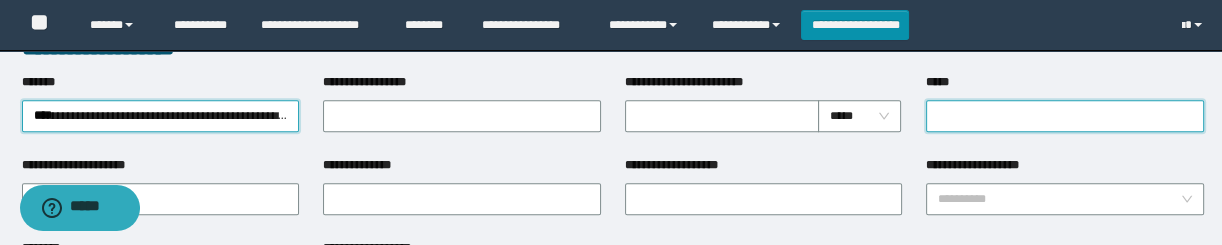 click on "*****" at bounding box center (1065, 116) 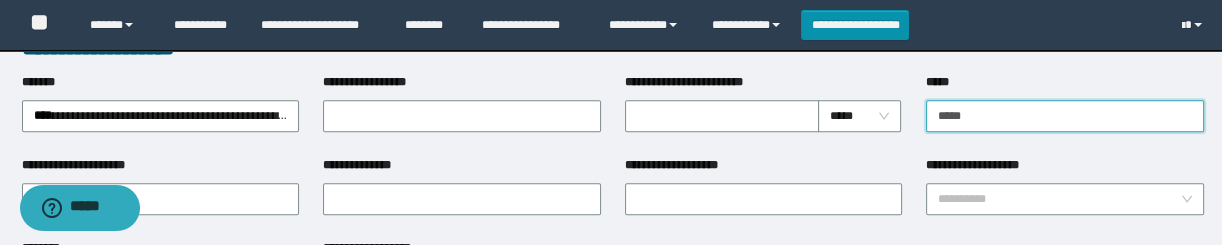 type on "*********" 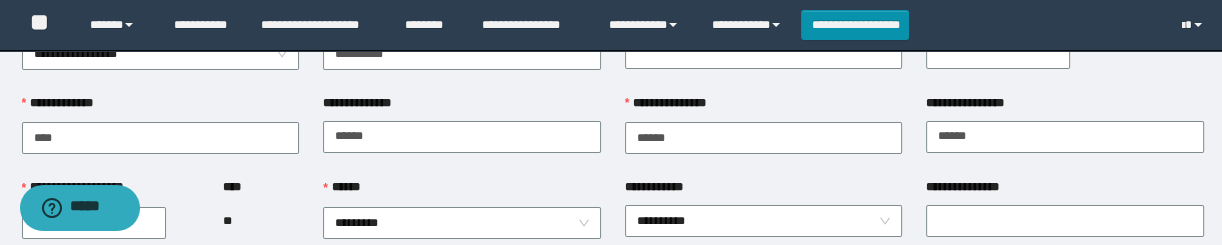 scroll, scrollTop: 181, scrollLeft: 0, axis: vertical 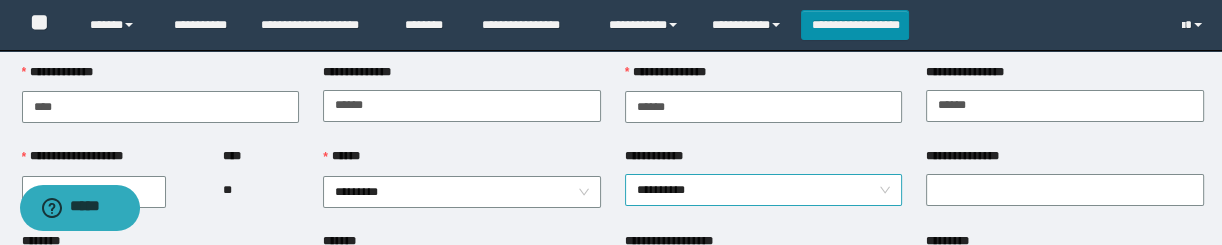 click on "**********" at bounding box center [764, 190] 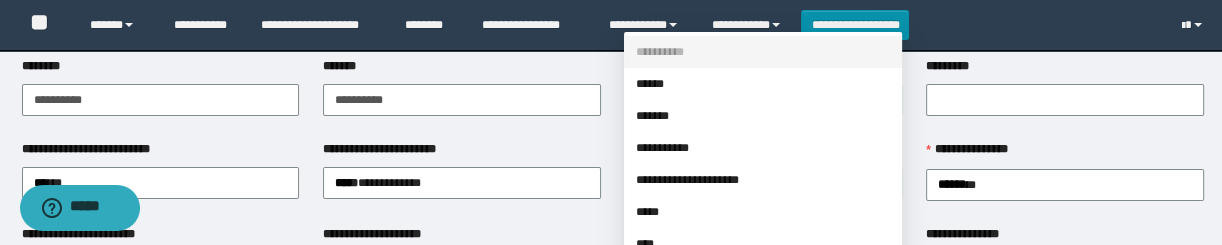 scroll, scrollTop: 363, scrollLeft: 0, axis: vertical 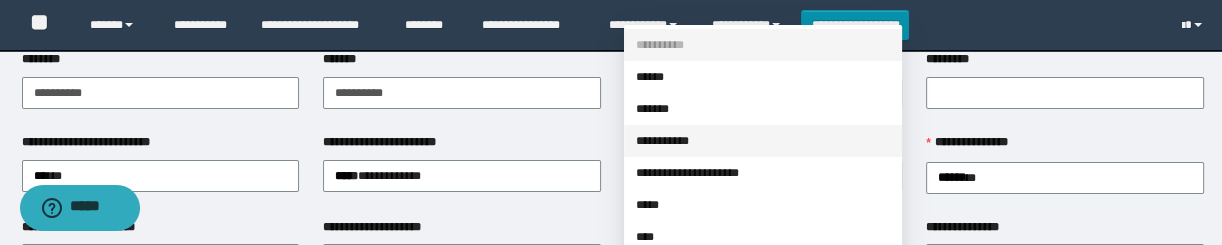 click on "**********" at bounding box center [763, 141] 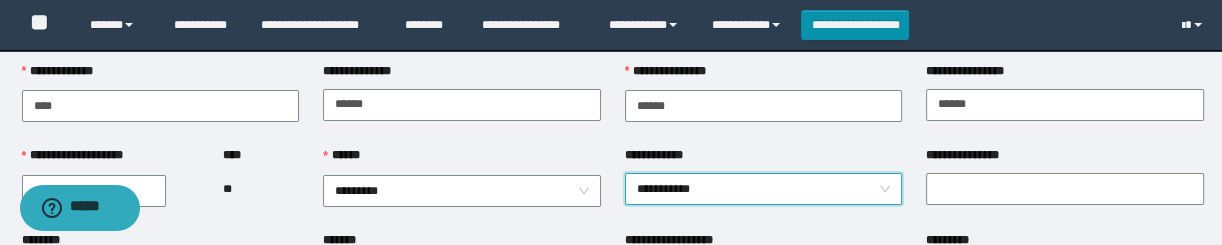 scroll, scrollTop: 181, scrollLeft: 0, axis: vertical 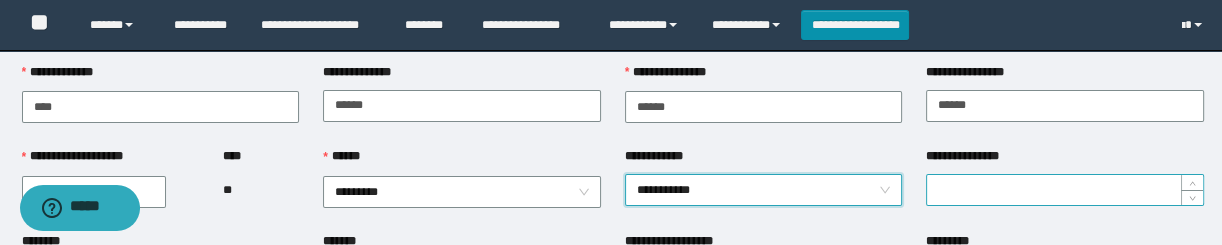 click on "**********" at bounding box center (1065, 190) 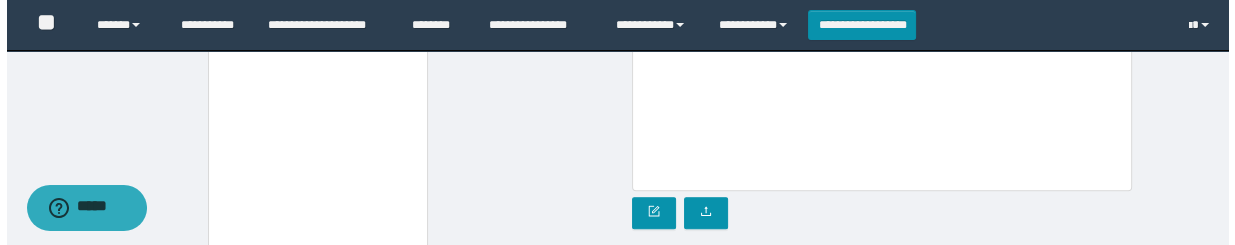 scroll, scrollTop: 1363, scrollLeft: 0, axis: vertical 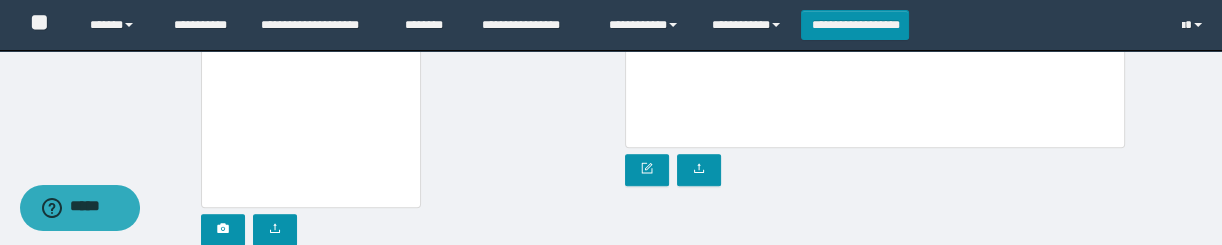 type on "*" 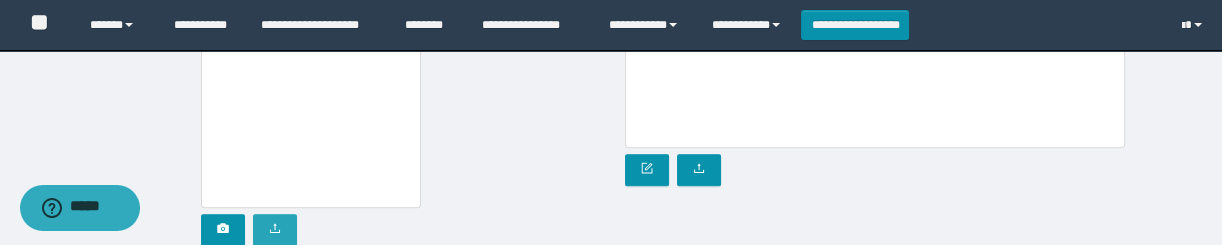 click 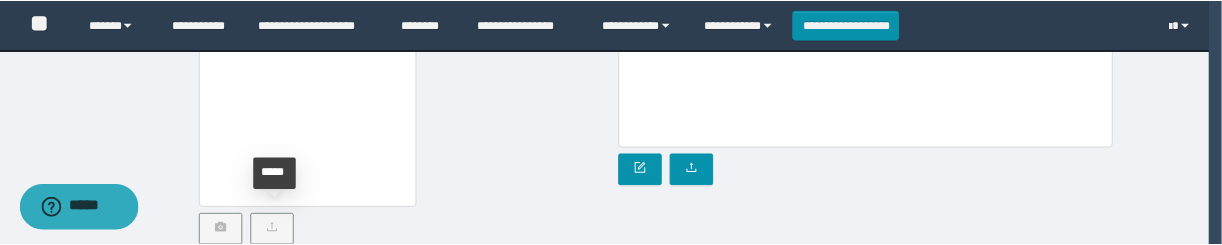 scroll, scrollTop: 0, scrollLeft: 0, axis: both 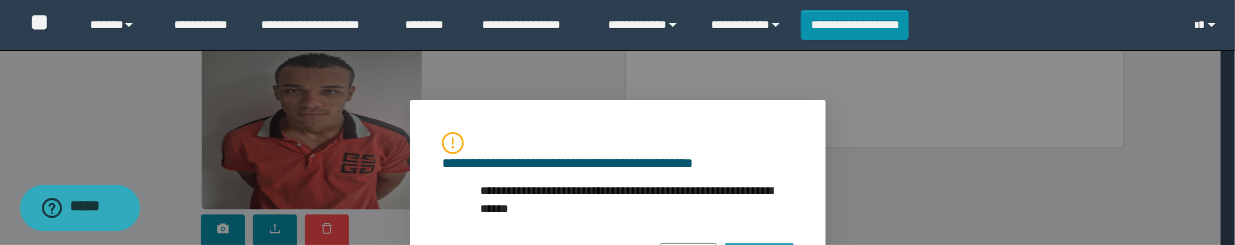 click on "**********" at bounding box center [759, 255] 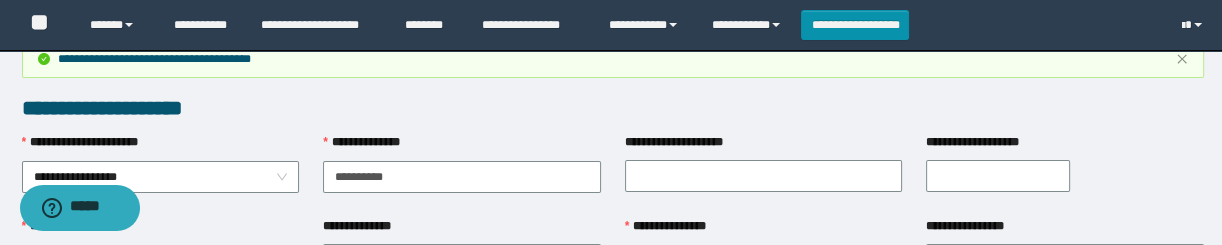 scroll, scrollTop: 0, scrollLeft: 0, axis: both 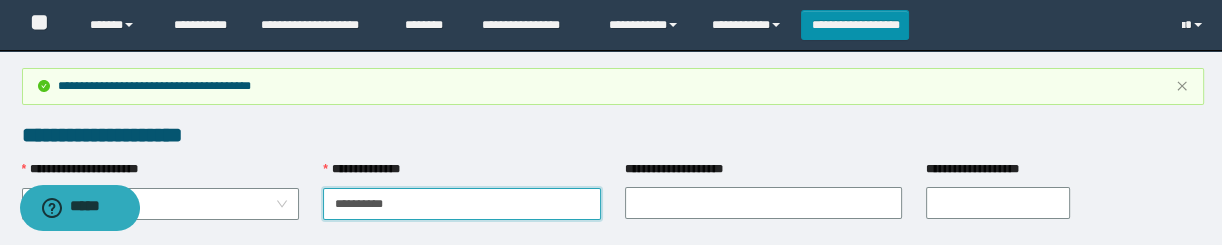 click on "**********" at bounding box center (462, 204) 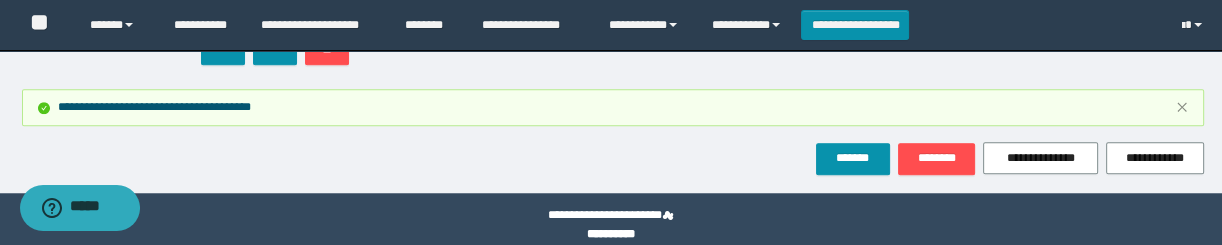 scroll, scrollTop: 1545, scrollLeft: 0, axis: vertical 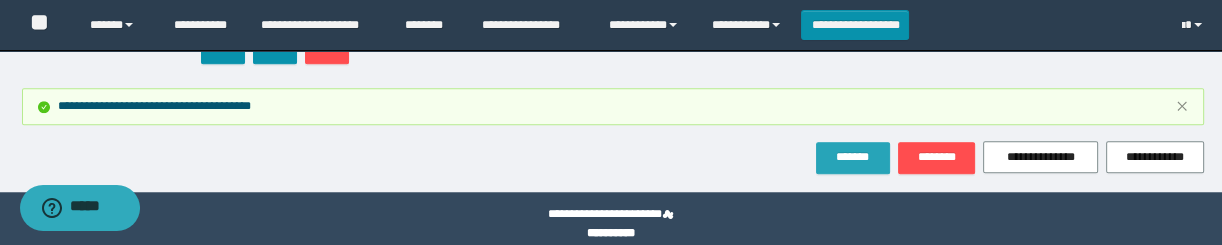 click on "*******" at bounding box center [853, 158] 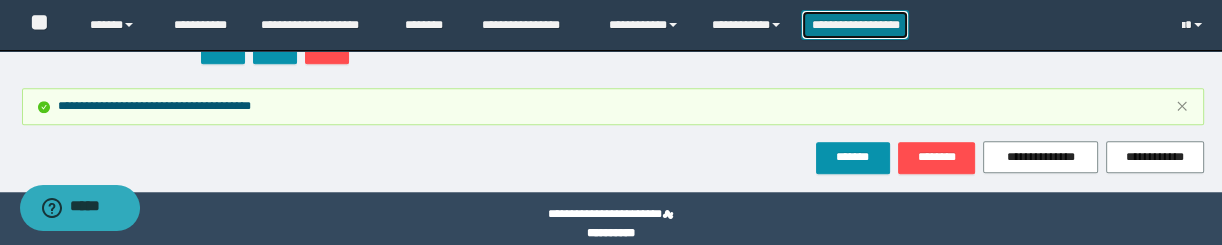 click on "**********" at bounding box center (855, 25) 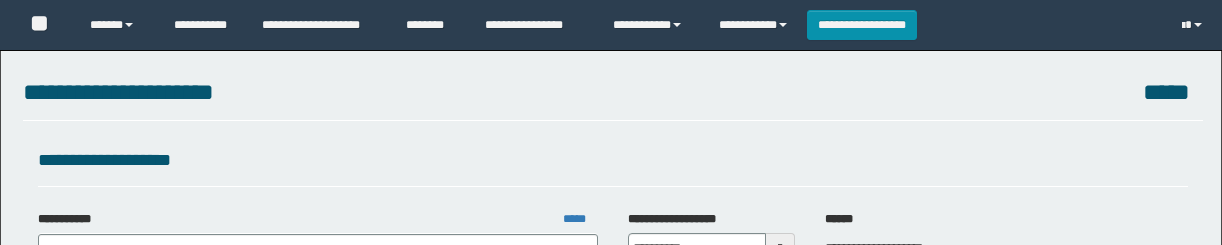 scroll, scrollTop: 0, scrollLeft: 0, axis: both 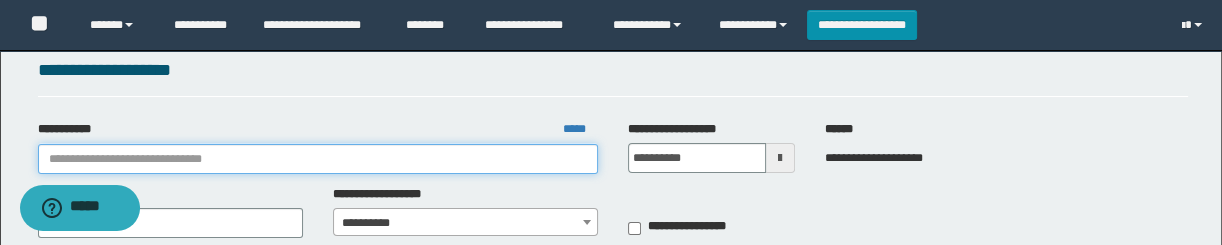 click on "**********" at bounding box center [318, 159] 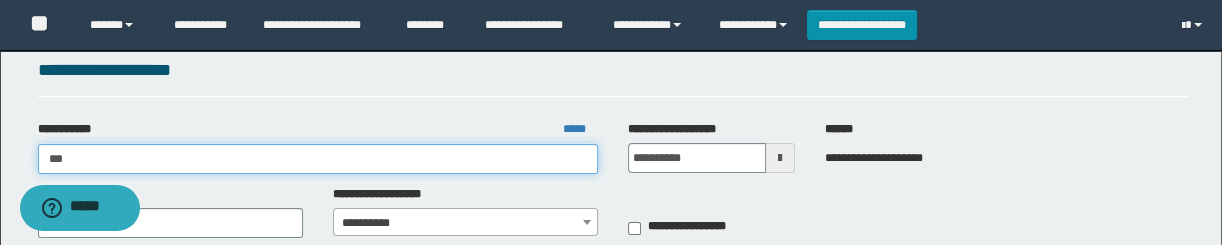 type on "****" 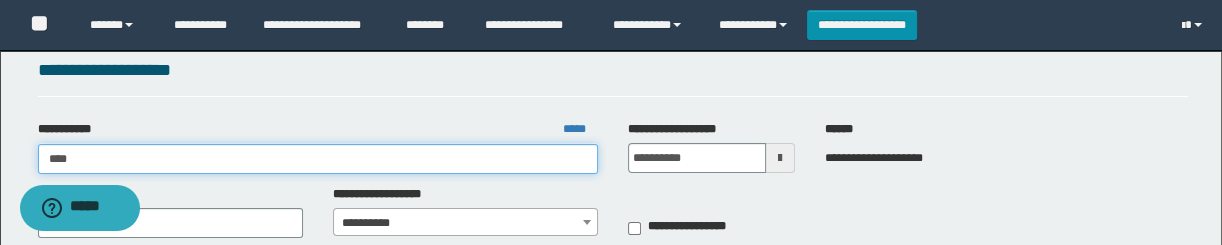 type on "****" 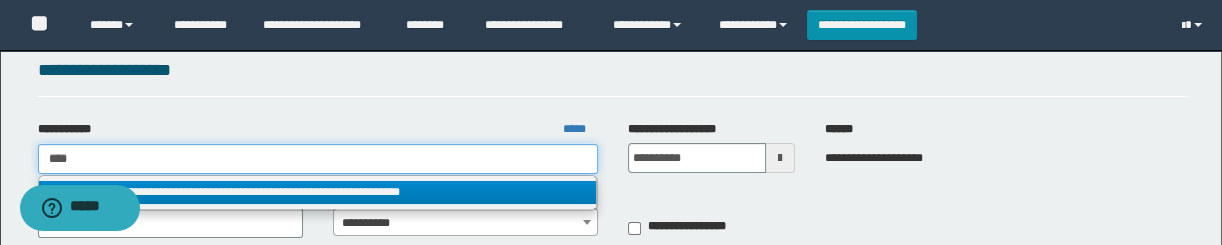 type on "****" 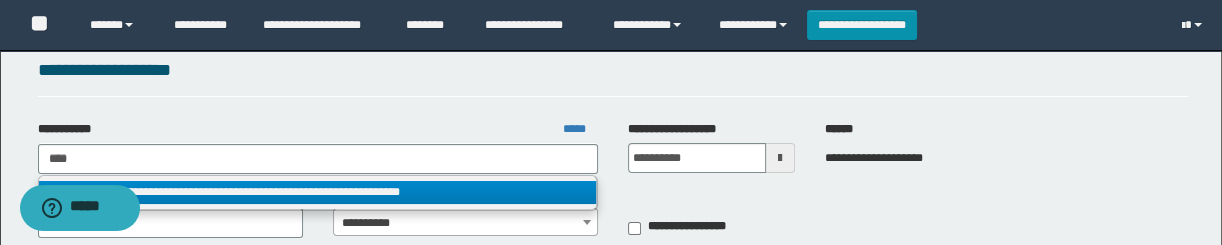 click on "**********" at bounding box center (317, 192) 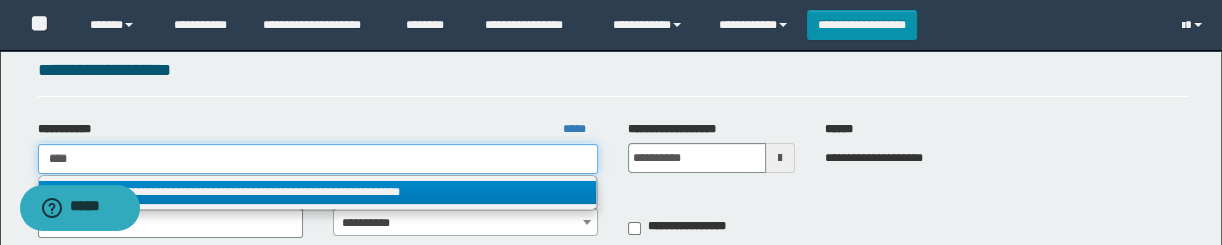 type 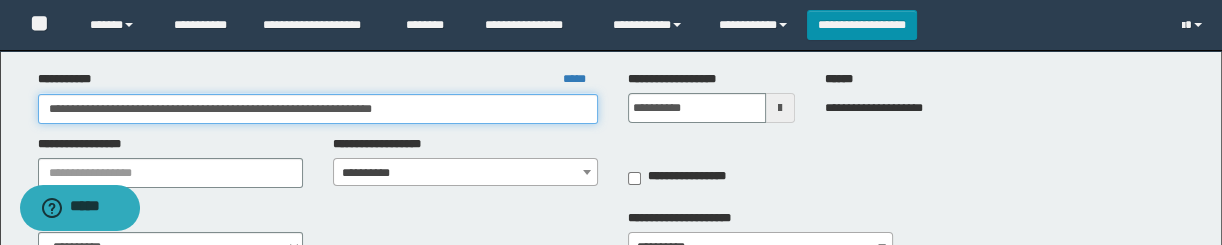 scroll, scrollTop: 181, scrollLeft: 0, axis: vertical 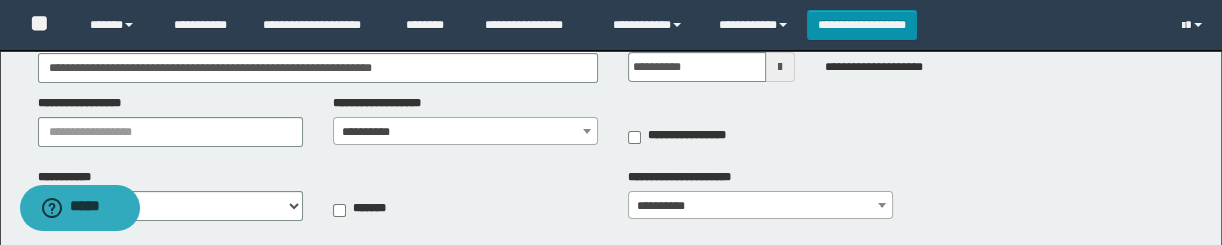 click on "**********" at bounding box center (465, 132) 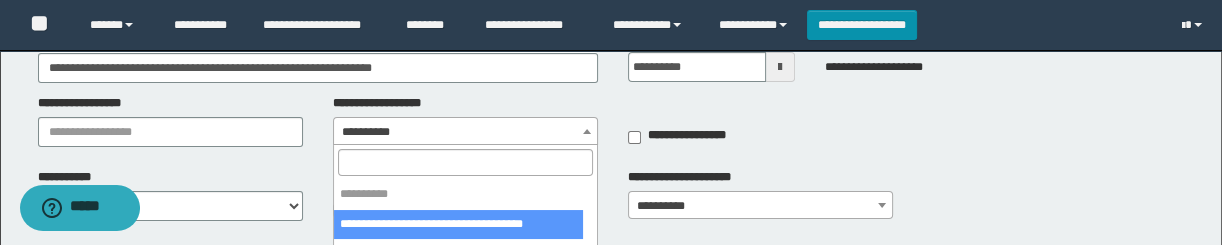 click at bounding box center (465, 162) 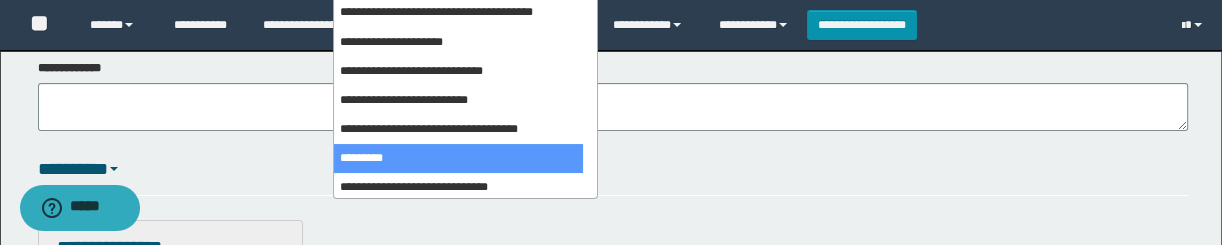 type on "**" 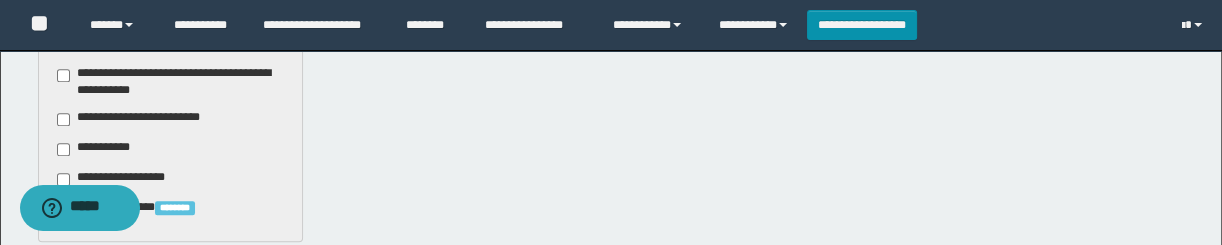 scroll, scrollTop: 2148, scrollLeft: 0, axis: vertical 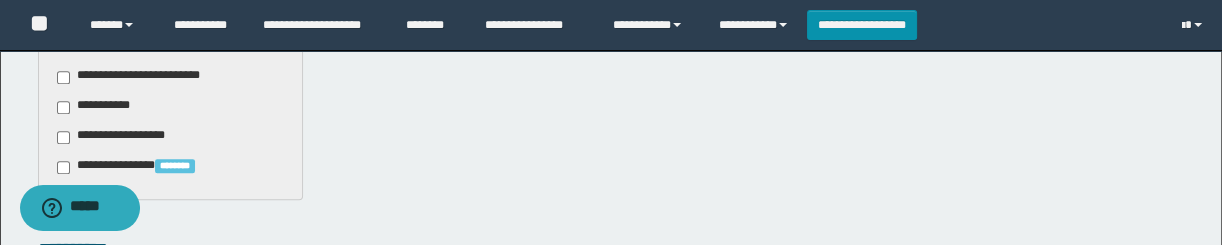 click on "**********" at bounding box center (143, 77) 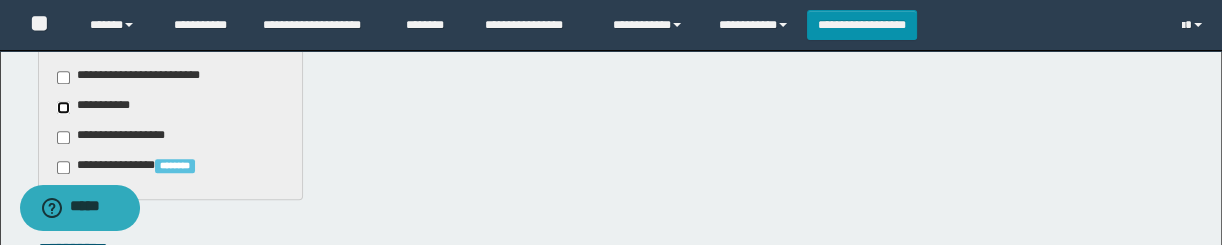 scroll, scrollTop: 2330, scrollLeft: 0, axis: vertical 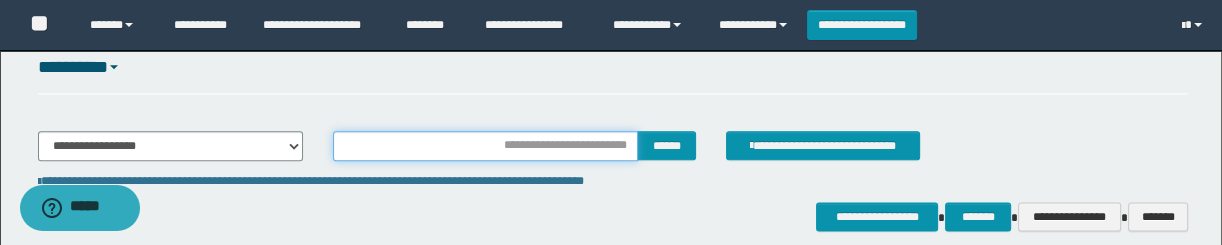 click at bounding box center (485, 146) 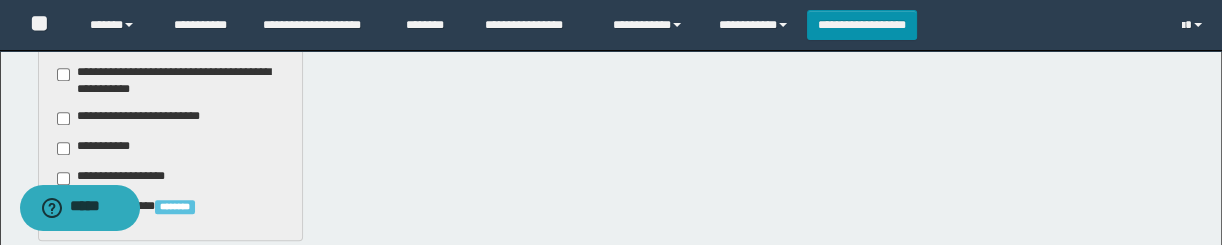 scroll, scrollTop: 2148, scrollLeft: 0, axis: vertical 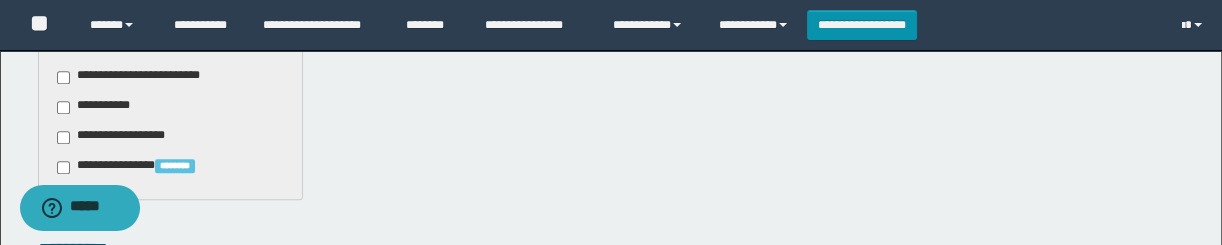 click on "**********" at bounding box center (97, 107) 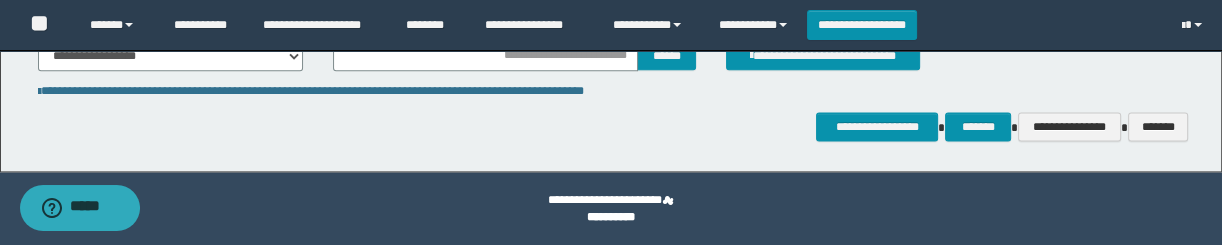scroll, scrollTop: 2330, scrollLeft: 0, axis: vertical 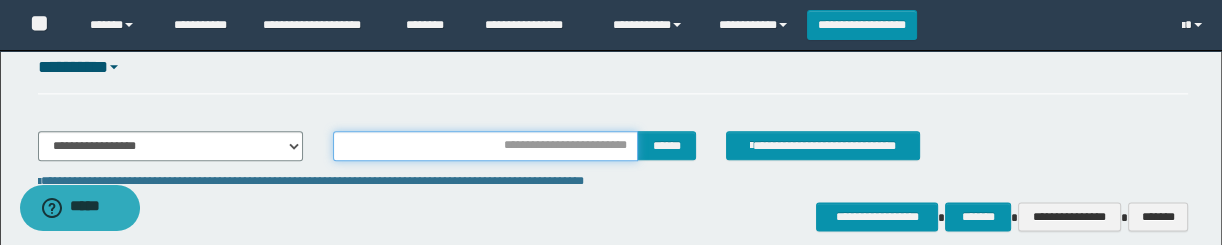 click at bounding box center [485, 146] 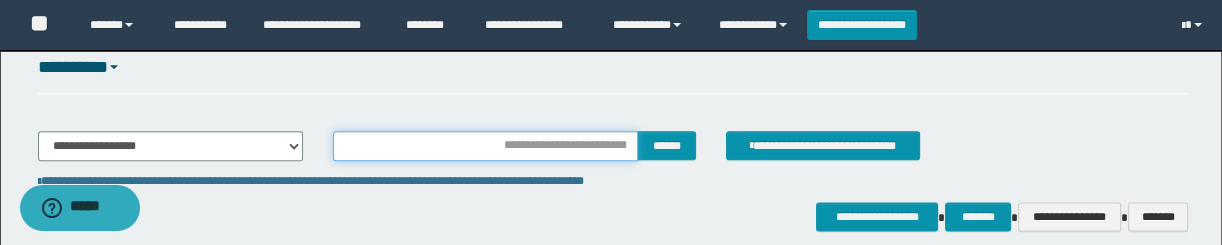 type on "**********" 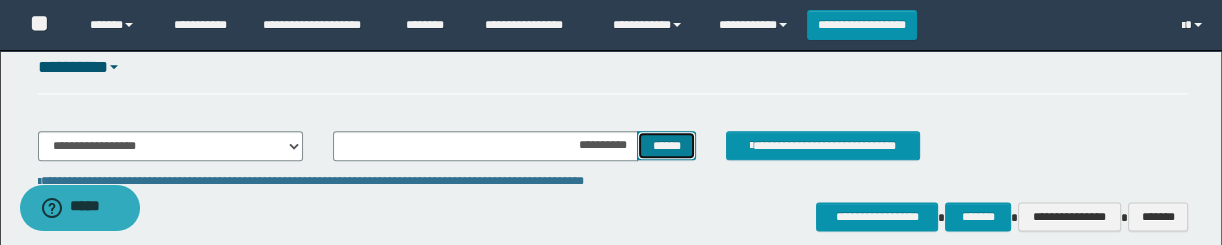 click on "******" at bounding box center [666, 146] 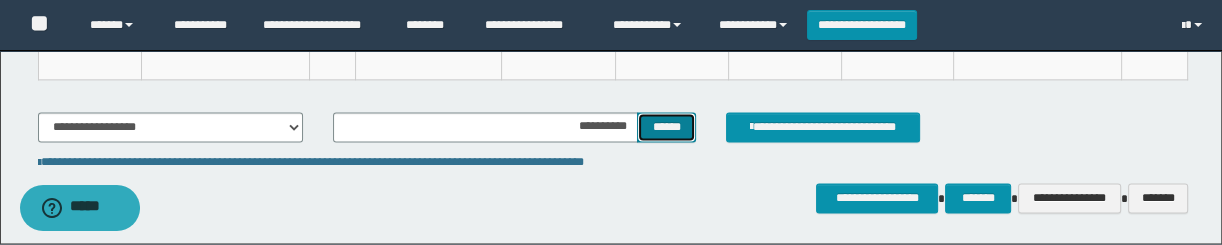scroll, scrollTop: 2511, scrollLeft: 0, axis: vertical 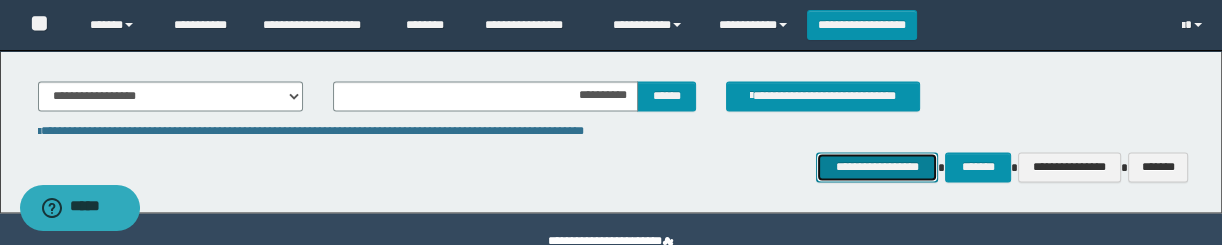 click on "**********" at bounding box center (877, 167) 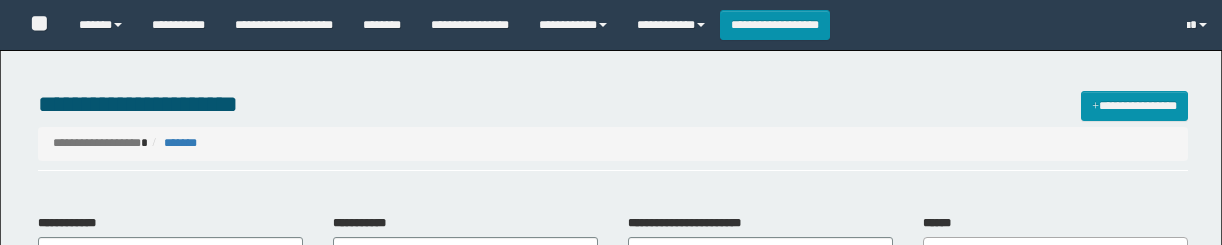 select 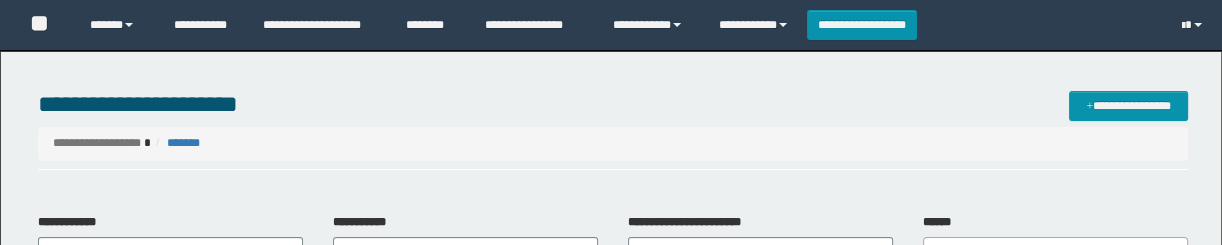 scroll, scrollTop: 0, scrollLeft: 0, axis: both 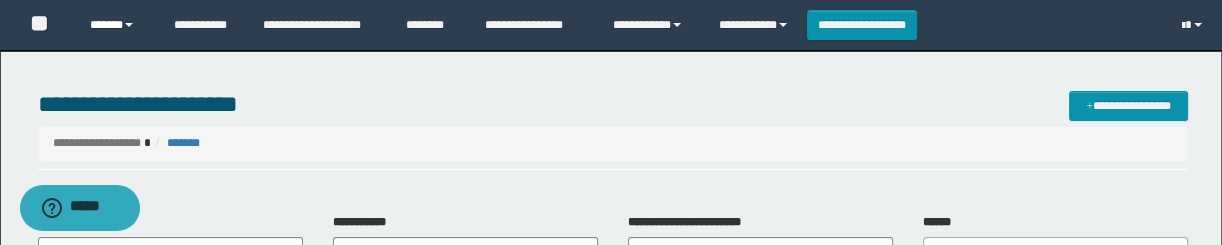 click on "******" at bounding box center [117, 25] 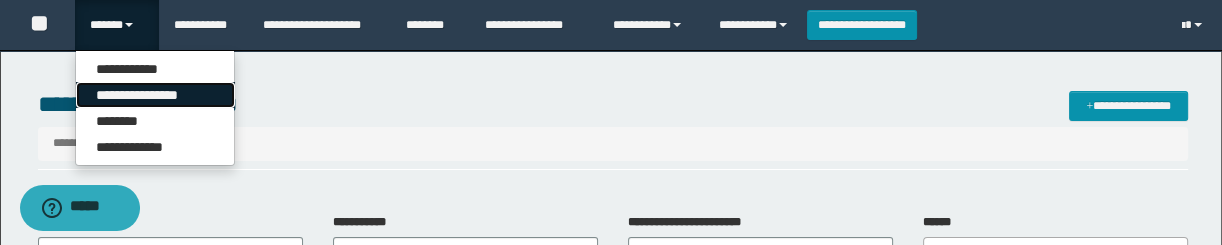 click on "**********" at bounding box center (155, 95) 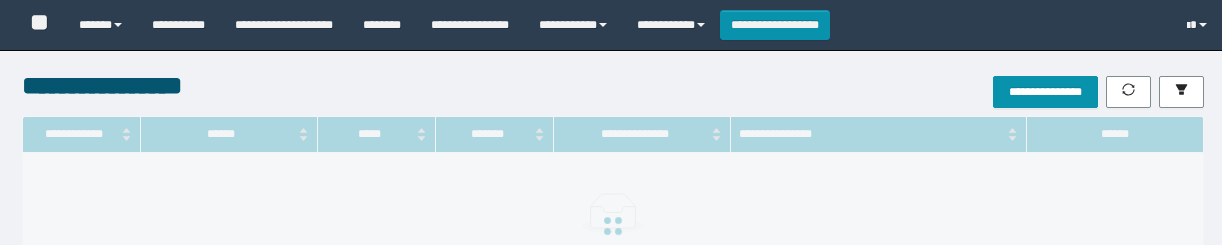 scroll, scrollTop: 0, scrollLeft: 0, axis: both 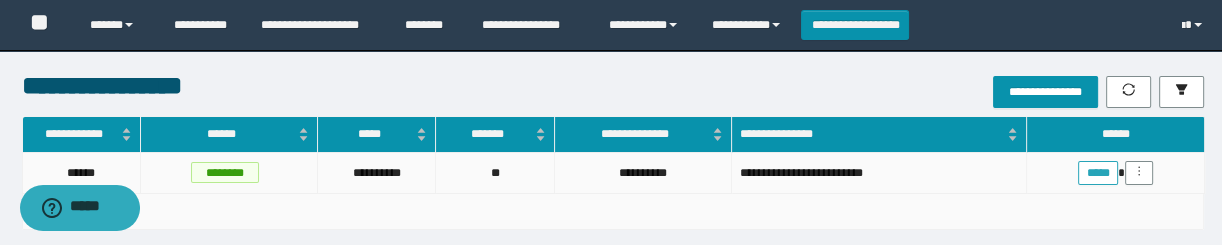 click on "*****" at bounding box center [1098, 173] 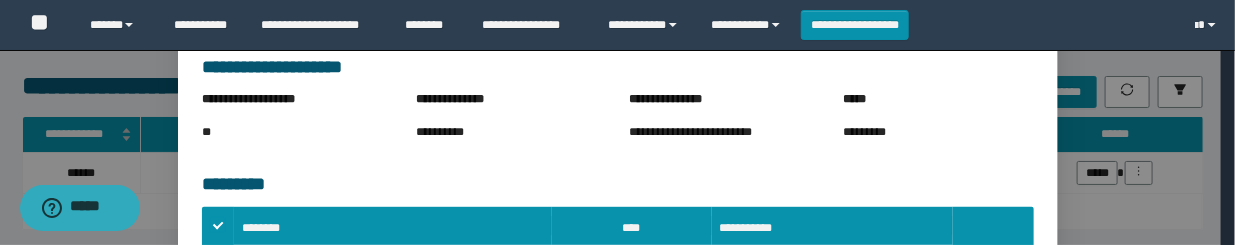 scroll, scrollTop: 454, scrollLeft: 0, axis: vertical 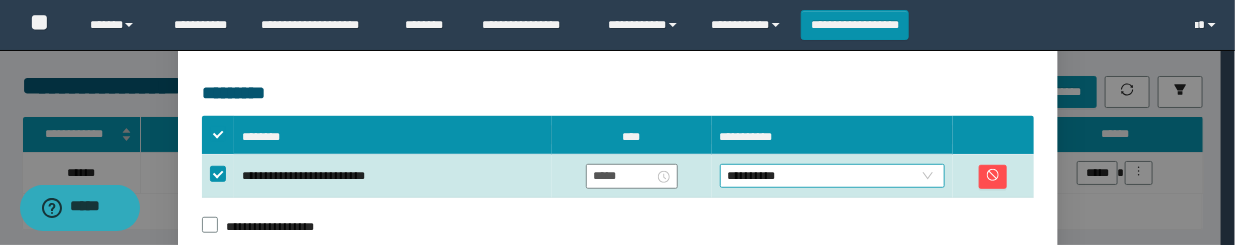 click on "**********" at bounding box center [610, 122] 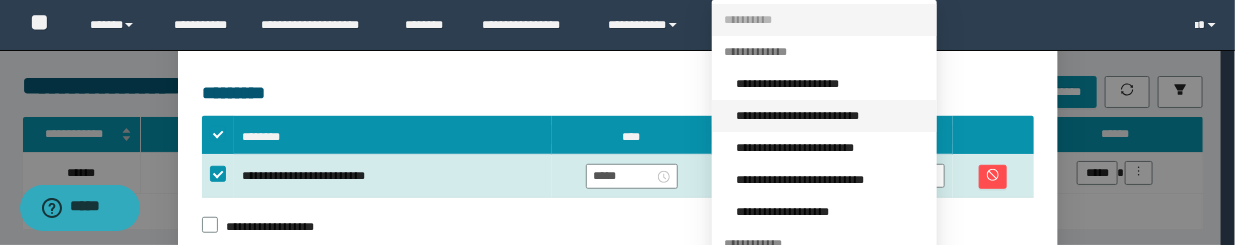 click on "**********" at bounding box center (830, 116) 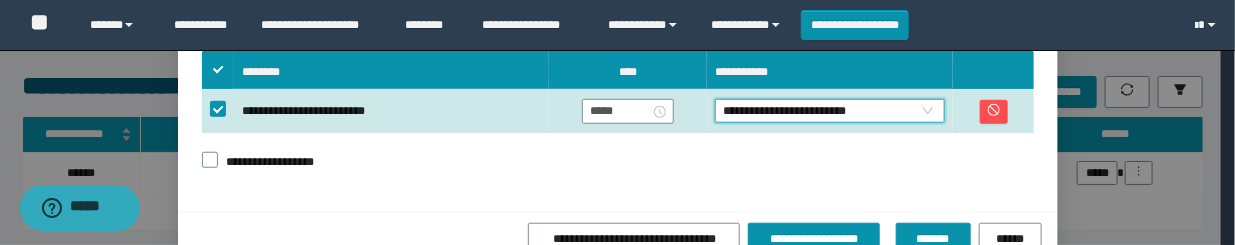 scroll, scrollTop: 558, scrollLeft: 0, axis: vertical 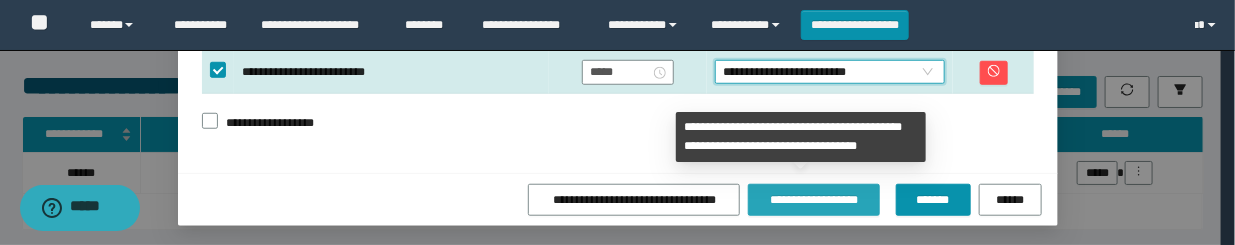 click on "**********" at bounding box center (813, 200) 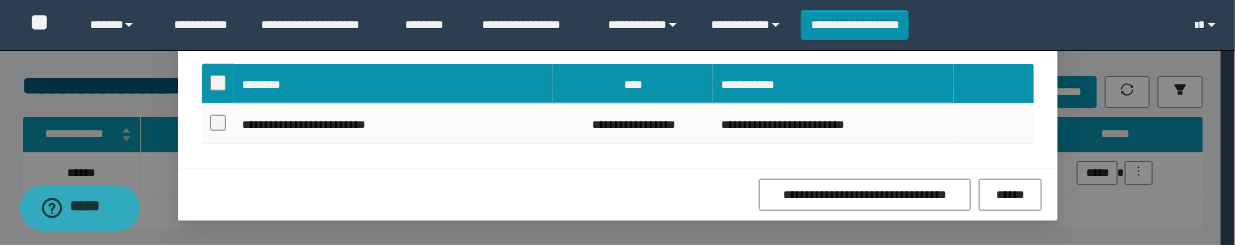 scroll, scrollTop: 553, scrollLeft: 0, axis: vertical 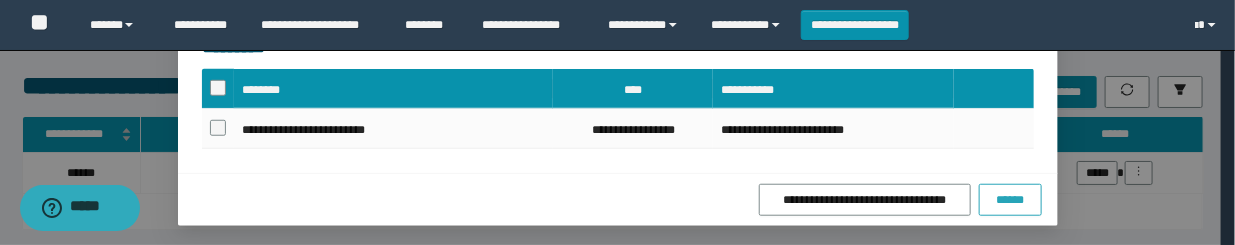 click on "******" at bounding box center (1010, 200) 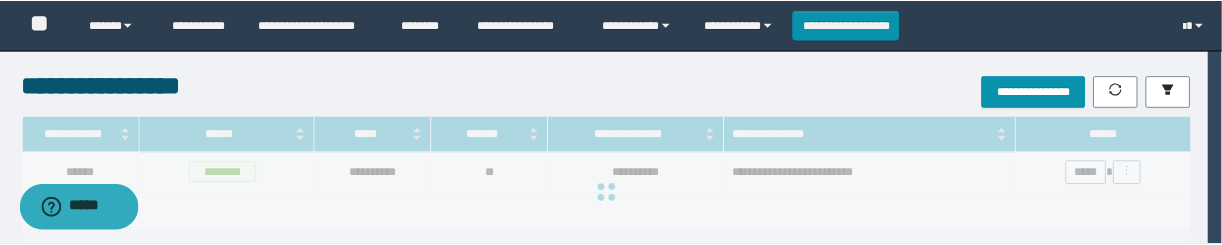 scroll, scrollTop: 453, scrollLeft: 0, axis: vertical 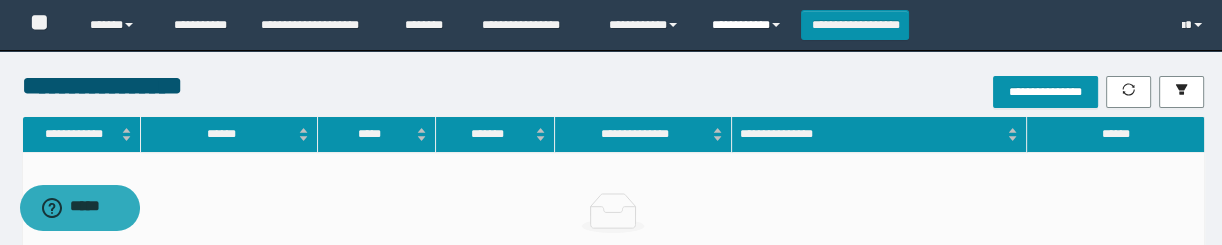 click on "**********" at bounding box center (749, 25) 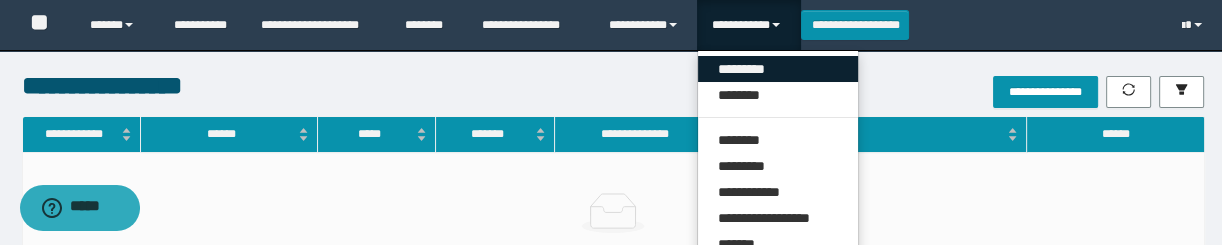 click on "*********" at bounding box center [778, 69] 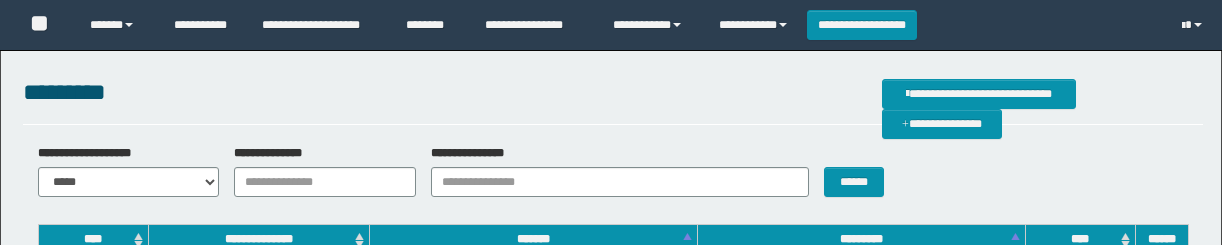 scroll, scrollTop: 0, scrollLeft: 0, axis: both 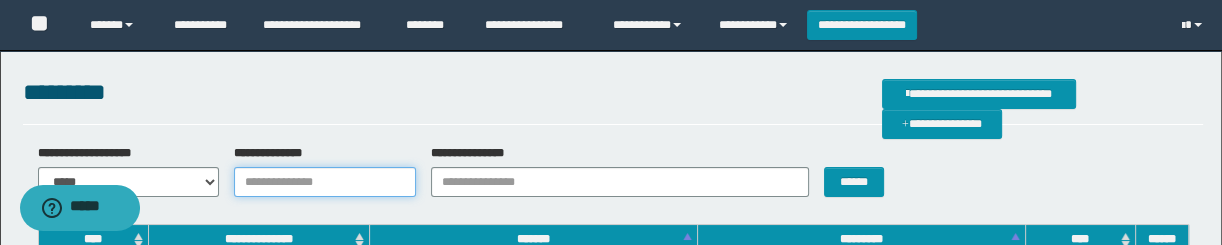 click on "**********" at bounding box center (325, 182) 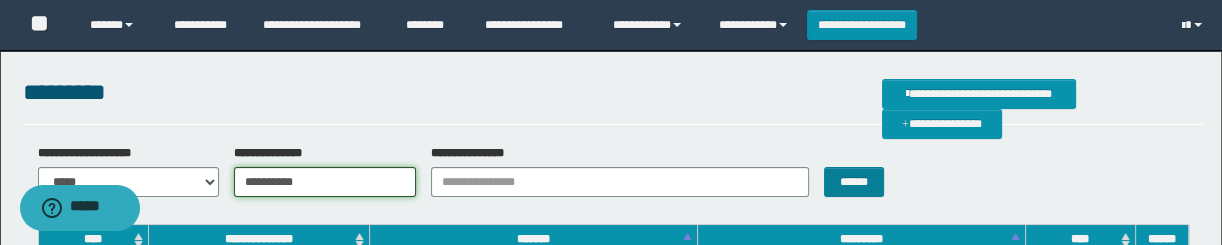 type on "**********" 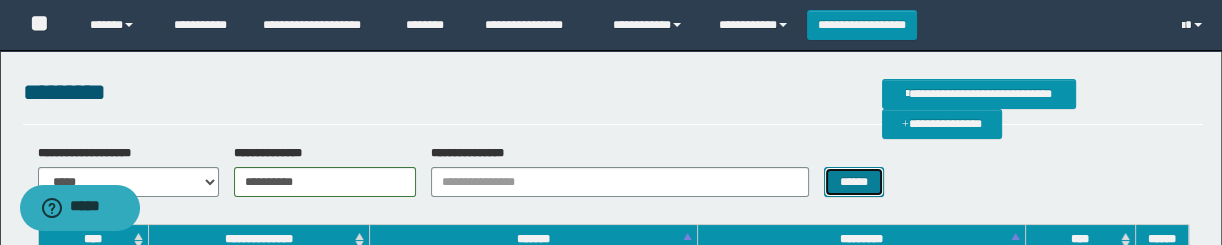 click on "******" at bounding box center (853, 182) 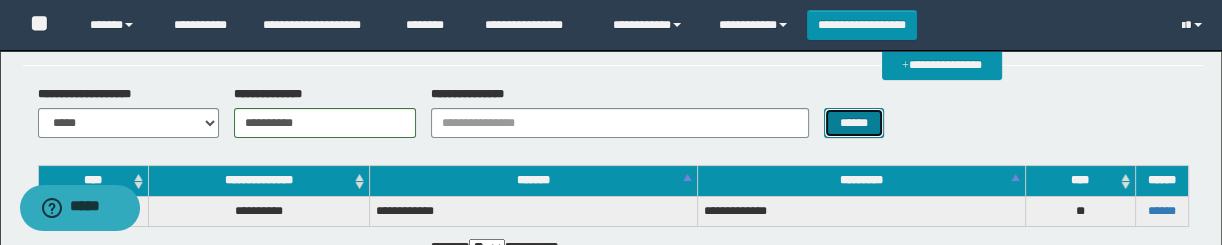 scroll, scrollTop: 90, scrollLeft: 0, axis: vertical 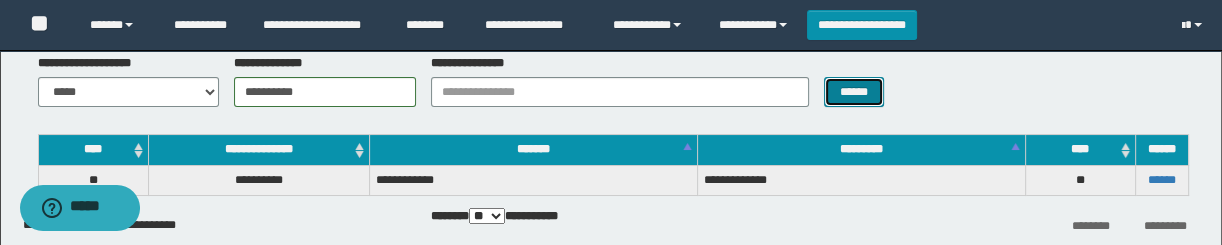 click on "******" at bounding box center [853, 92] 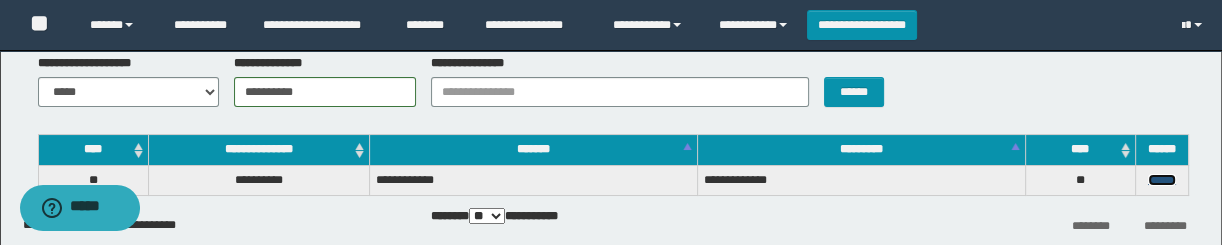 click on "******" at bounding box center (1162, 180) 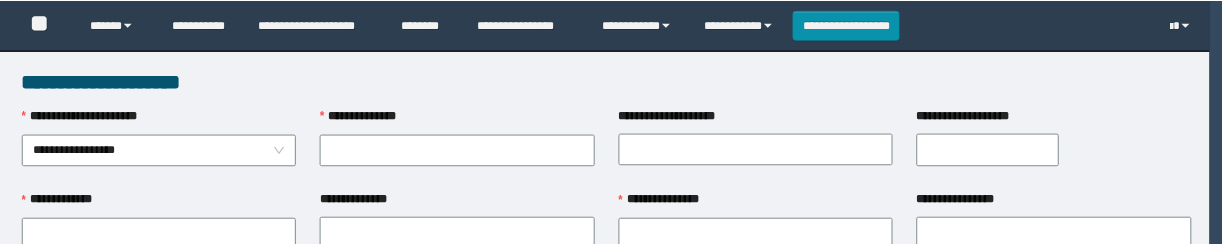 scroll, scrollTop: 0, scrollLeft: 0, axis: both 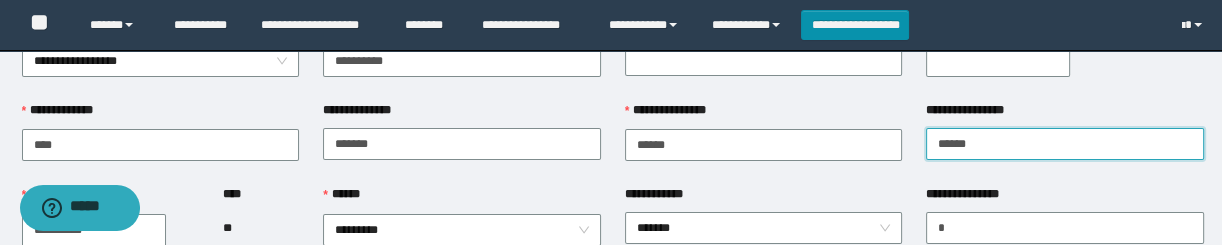 click on "**********" at bounding box center [1065, 144] 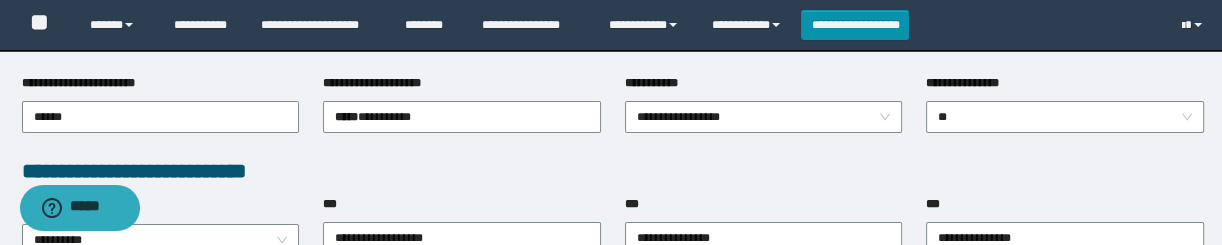 scroll, scrollTop: 545, scrollLeft: 0, axis: vertical 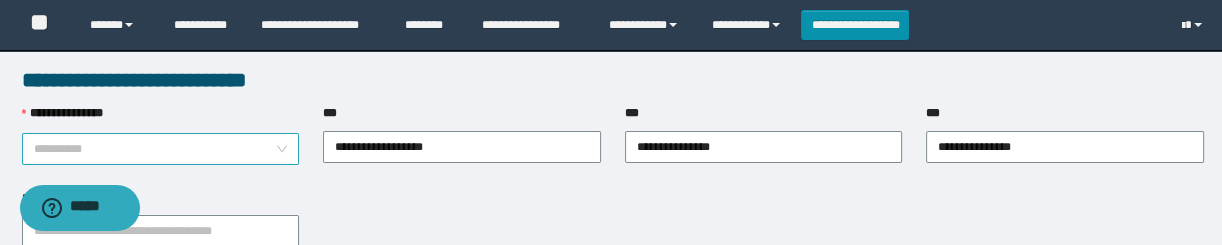 click on "**********" at bounding box center (161, 149) 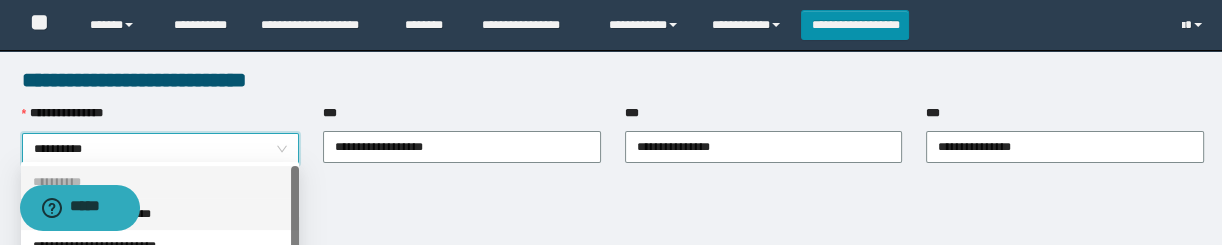 click on "**********" at bounding box center (161, 149) 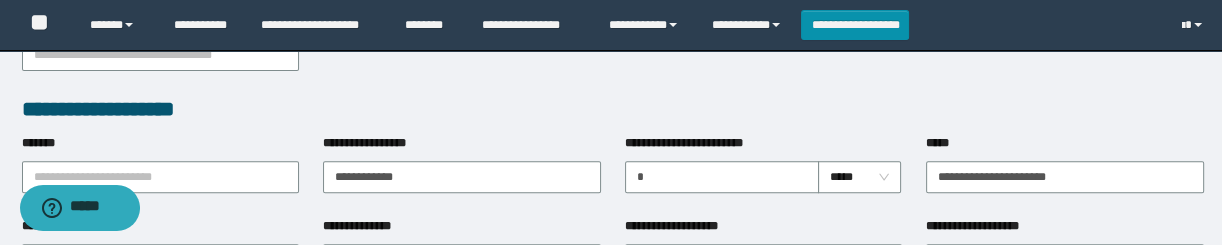 scroll, scrollTop: 545, scrollLeft: 0, axis: vertical 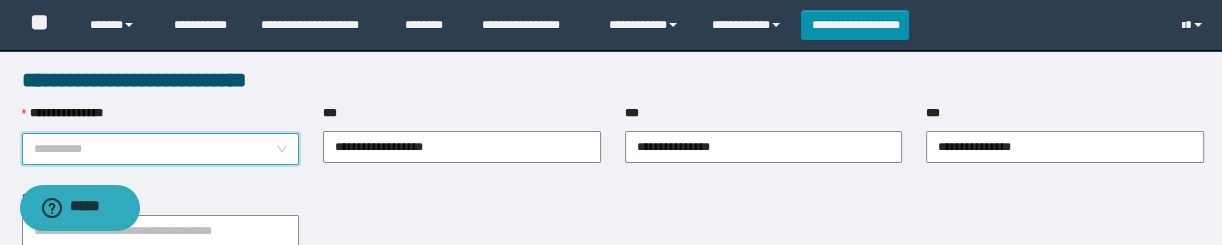 click on "**********" at bounding box center (161, 149) 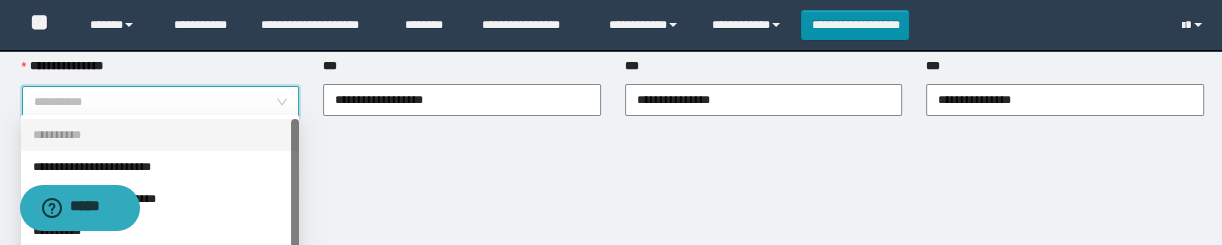 scroll, scrollTop: 636, scrollLeft: 0, axis: vertical 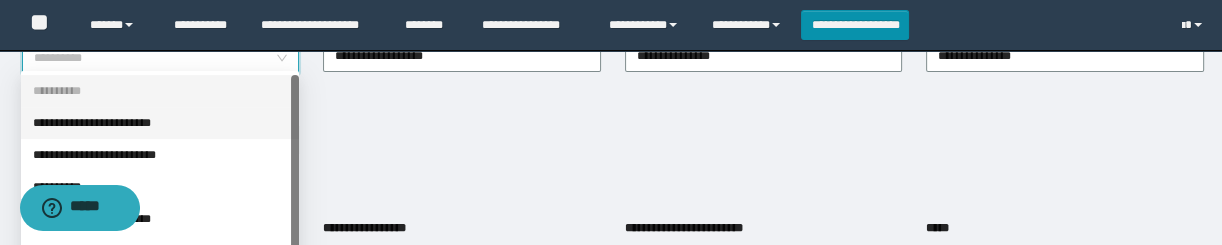 click on "**********" at bounding box center (160, 123) 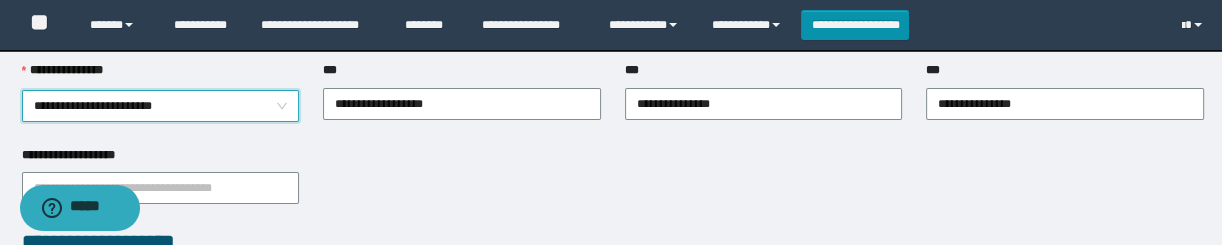 scroll, scrollTop: 545, scrollLeft: 0, axis: vertical 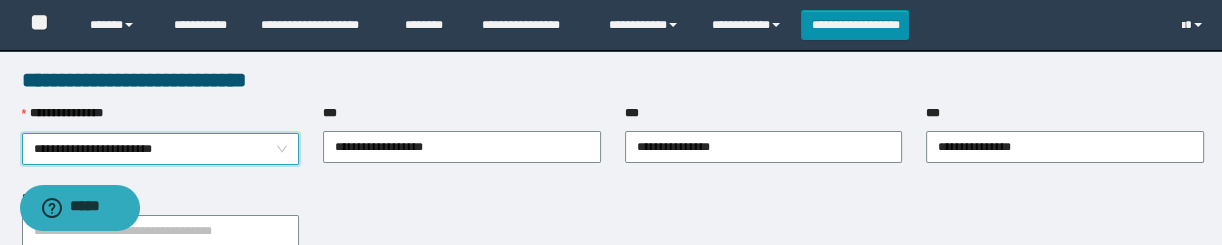 click on "**********" at bounding box center (161, 149) 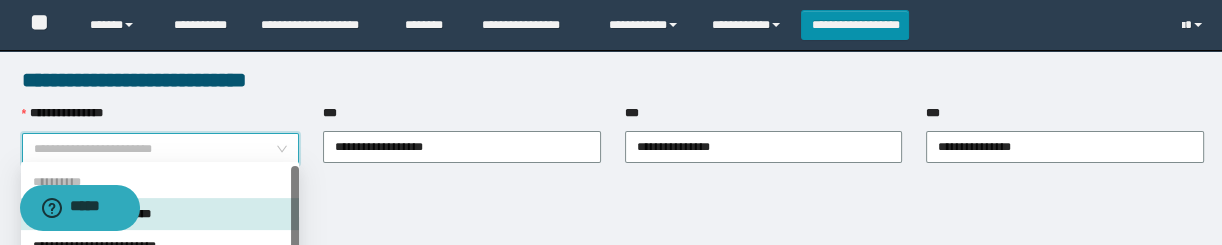 click on "**********" at bounding box center [160, 182] 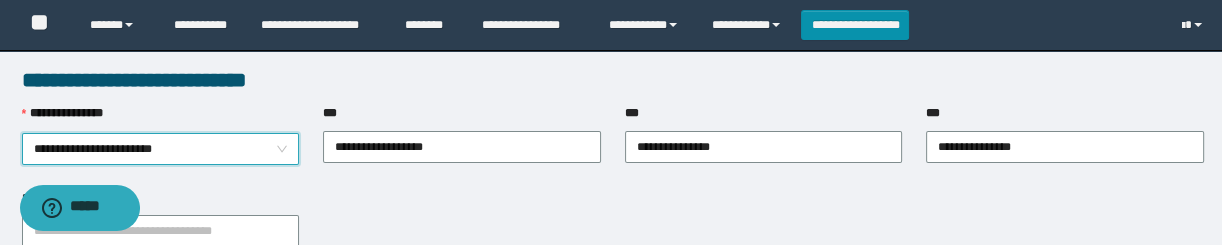 click on "**********" at bounding box center (161, 149) 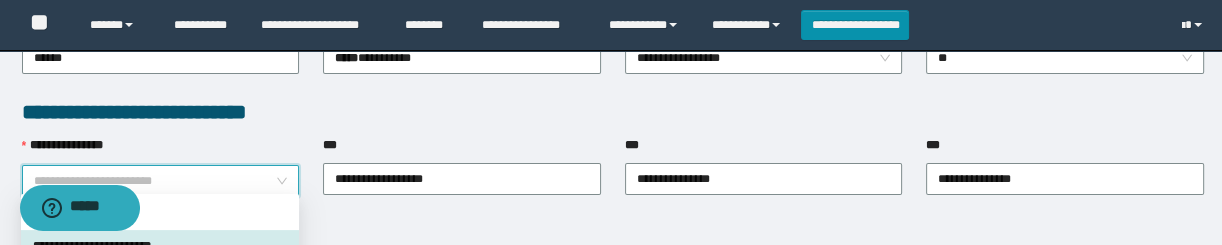 scroll, scrollTop: 545, scrollLeft: 0, axis: vertical 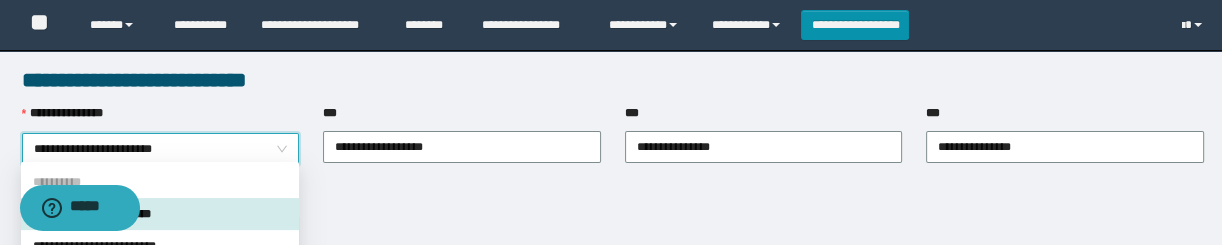 click on "**********" at bounding box center (613, 230) 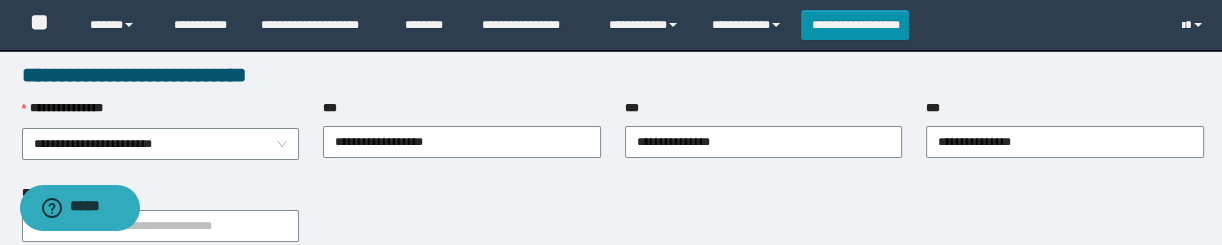 scroll, scrollTop: 545, scrollLeft: 0, axis: vertical 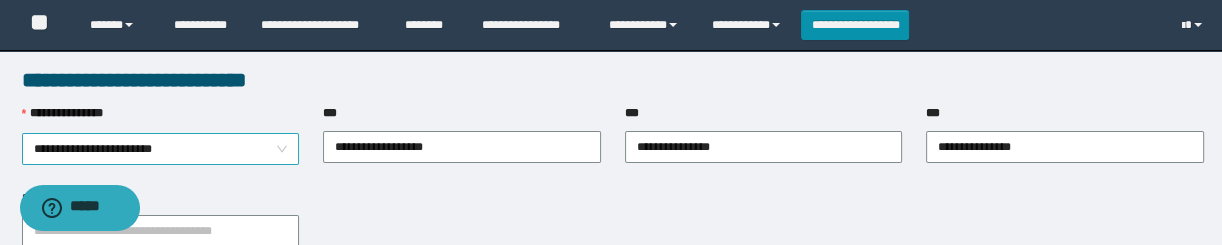 click on "**********" at bounding box center [161, 149] 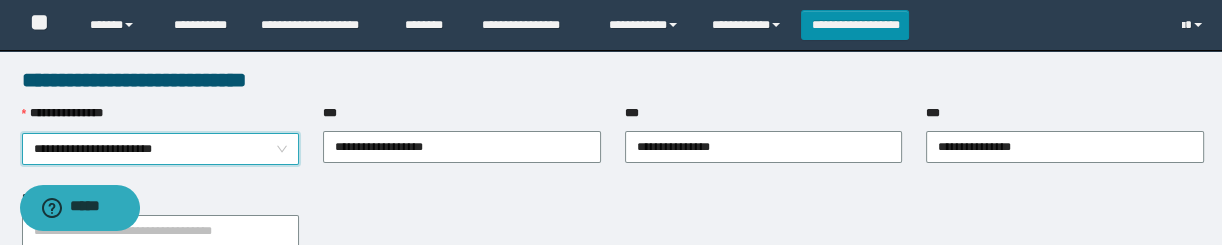 click on "**********" at bounding box center [161, 149] 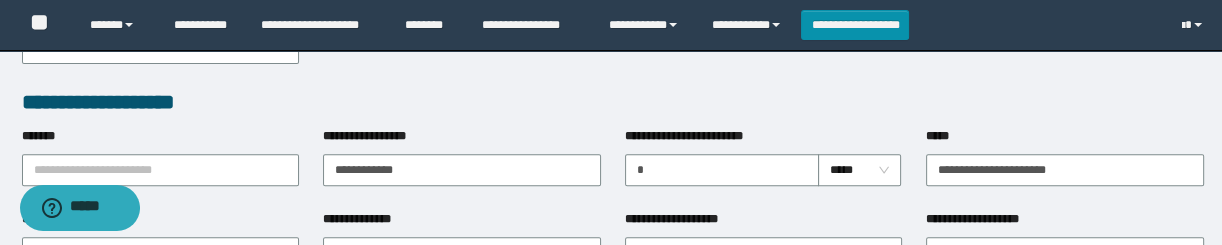 scroll, scrollTop: 727, scrollLeft: 0, axis: vertical 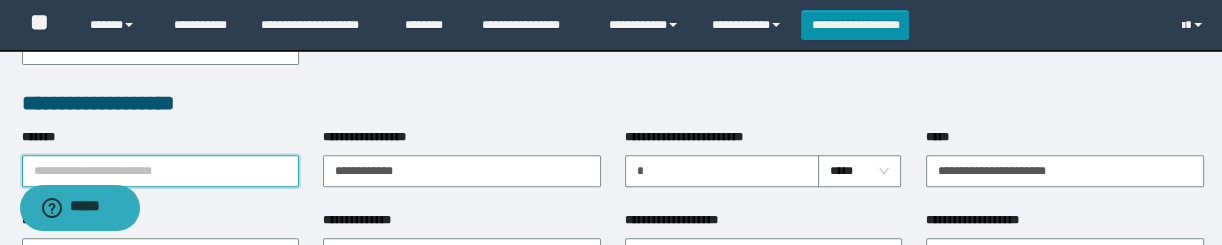 click on "*******" at bounding box center (161, 171) 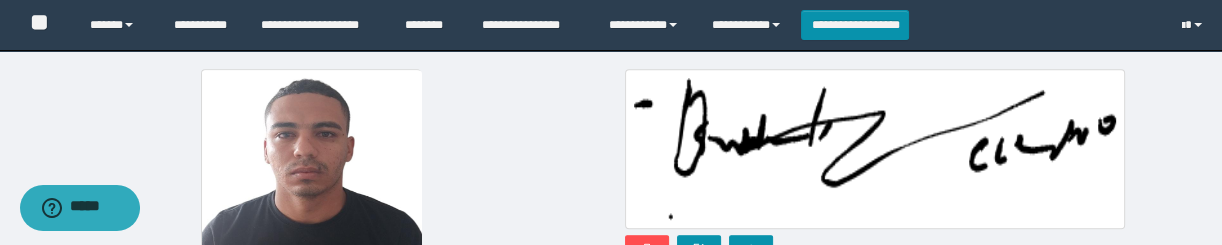 scroll, scrollTop: 1272, scrollLeft: 0, axis: vertical 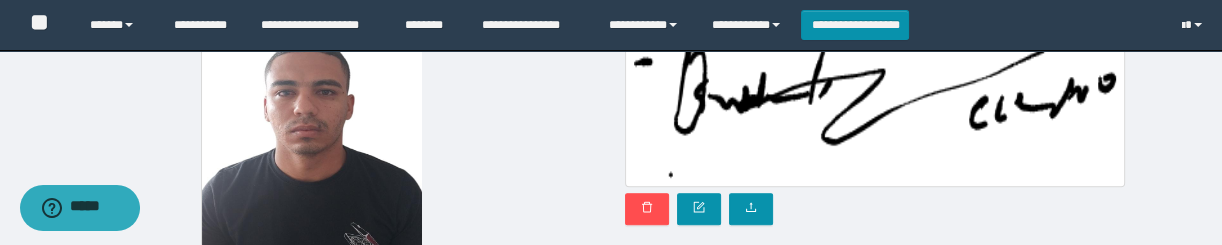 click at bounding box center (312, 138) 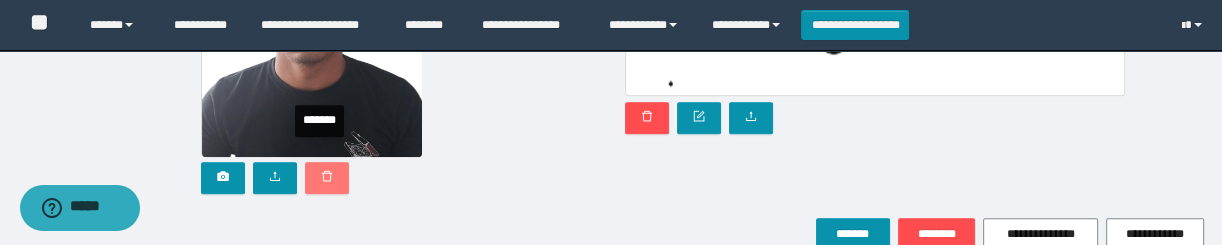 click at bounding box center (327, 178) 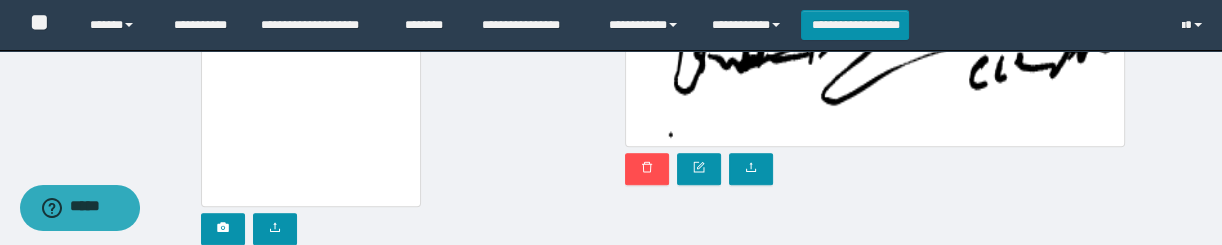 scroll, scrollTop: 1272, scrollLeft: 0, axis: vertical 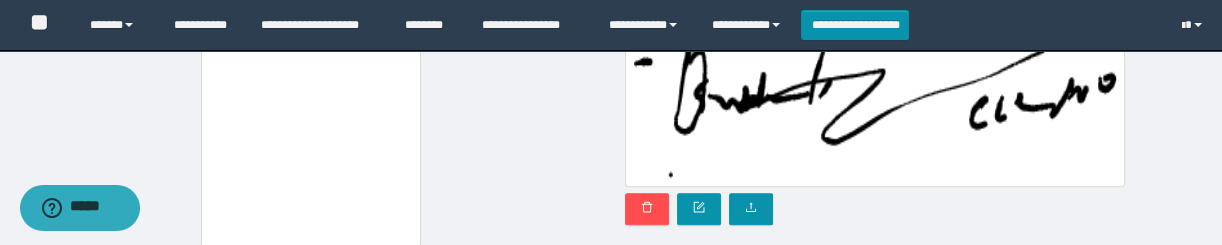click at bounding box center [311, 137] 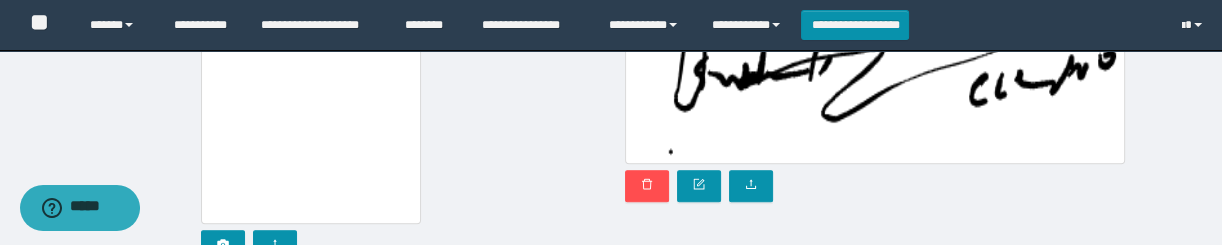 scroll, scrollTop: 1363, scrollLeft: 0, axis: vertical 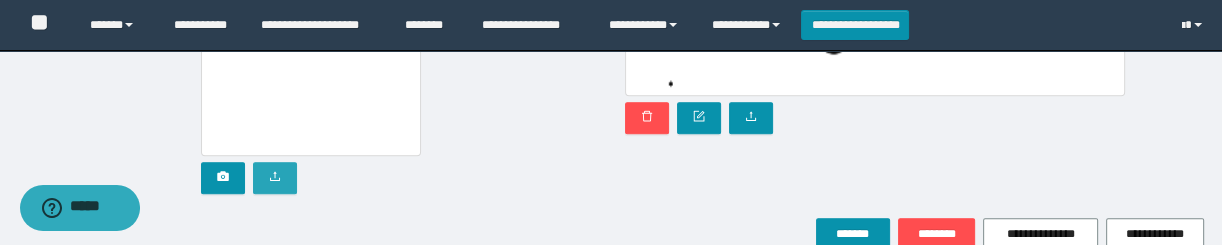 click at bounding box center (275, 178) 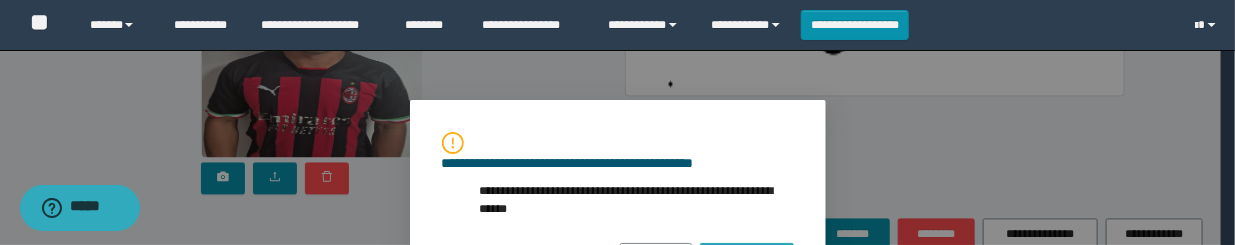 click on "**********" at bounding box center [746, 258] 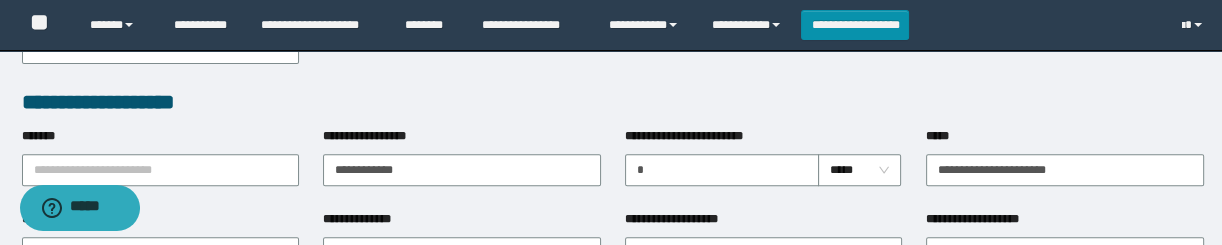 scroll, scrollTop: 727, scrollLeft: 0, axis: vertical 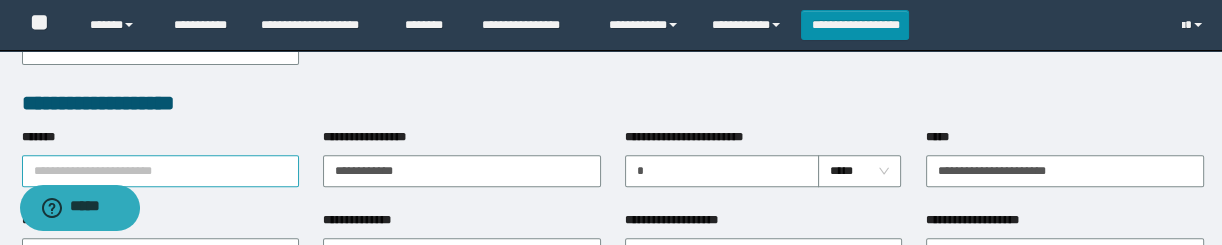 click on "*******" at bounding box center [161, 171] 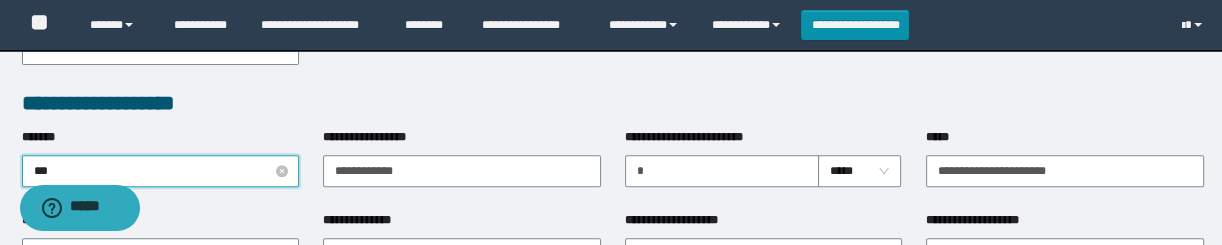 type on "****" 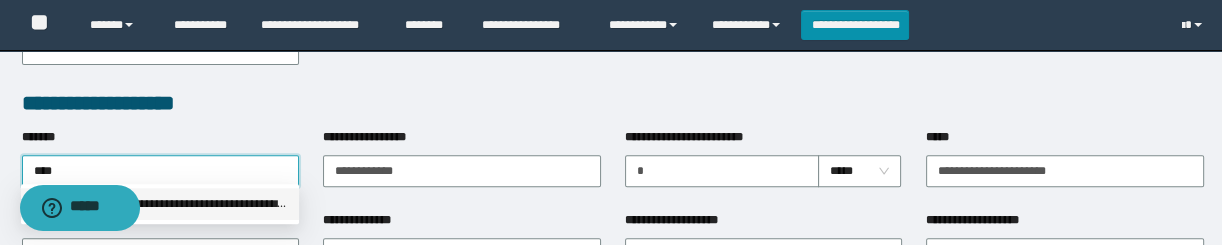click on "**********" at bounding box center (160, 204) 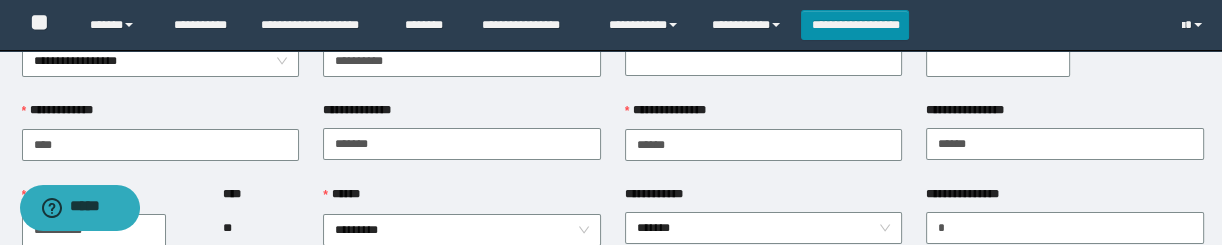 scroll, scrollTop: 0, scrollLeft: 0, axis: both 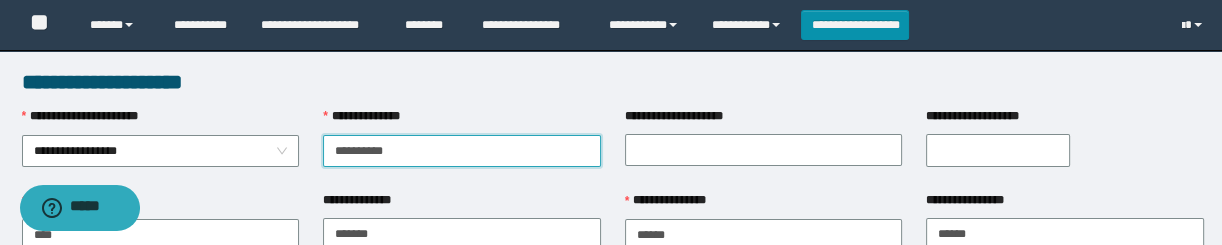 click on "**********" at bounding box center (462, 151) 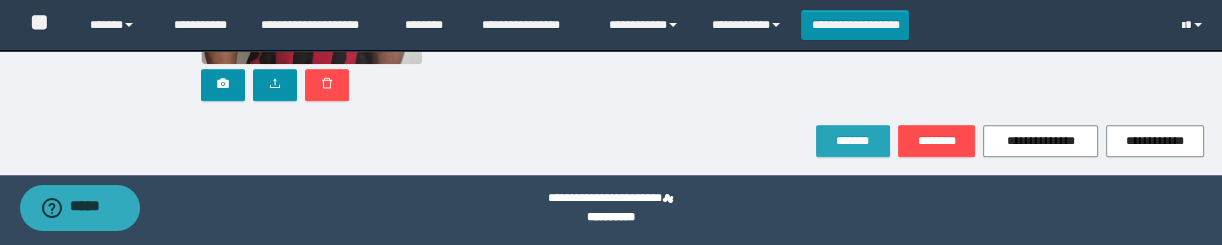 scroll, scrollTop: 1457, scrollLeft: 0, axis: vertical 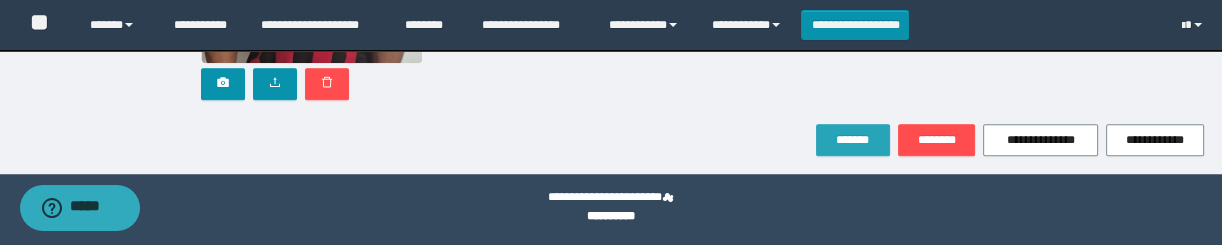 click on "*******" at bounding box center (853, 140) 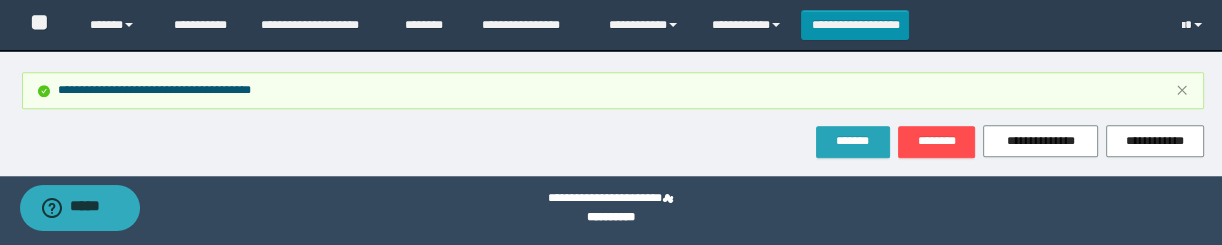 scroll, scrollTop: 1562, scrollLeft: 0, axis: vertical 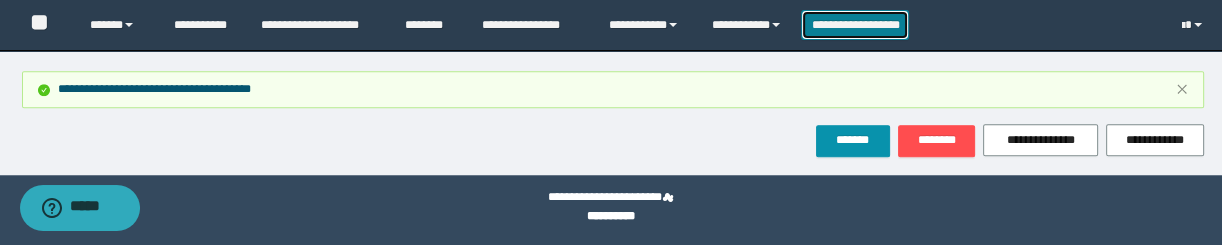 click on "**********" at bounding box center [855, 25] 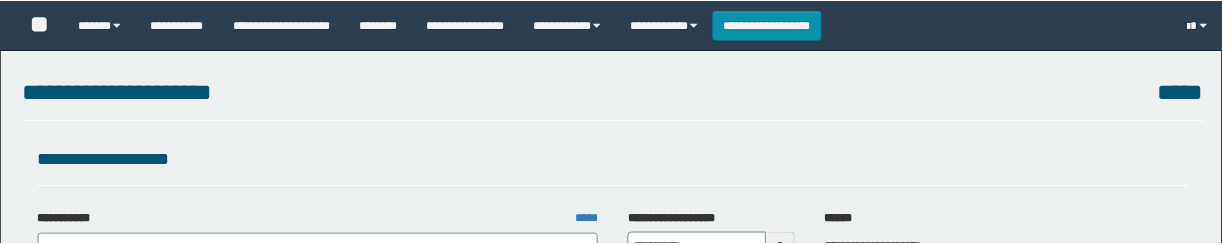 scroll, scrollTop: 0, scrollLeft: 0, axis: both 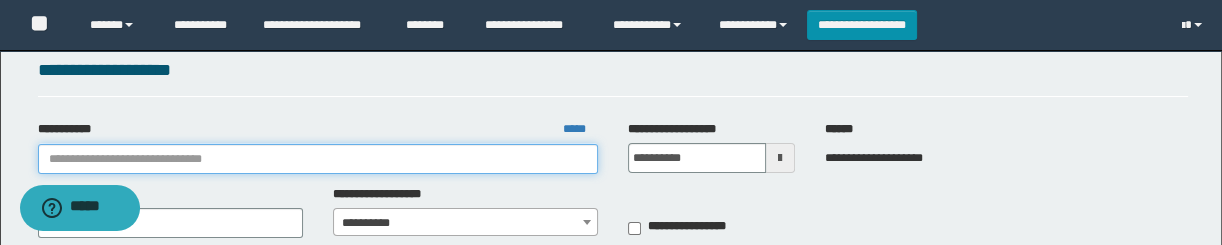click on "**********" at bounding box center (318, 159) 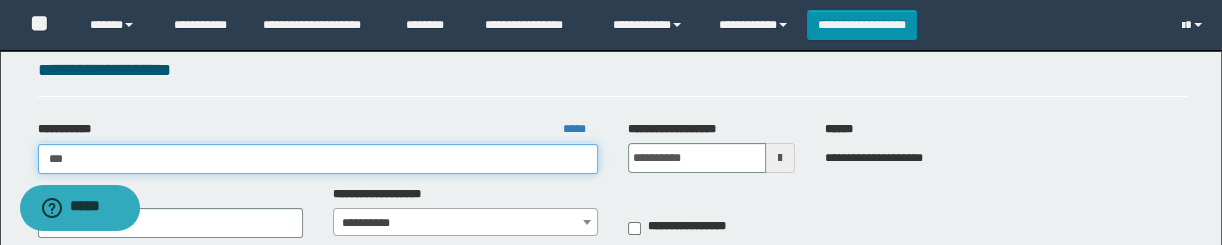 type on "****" 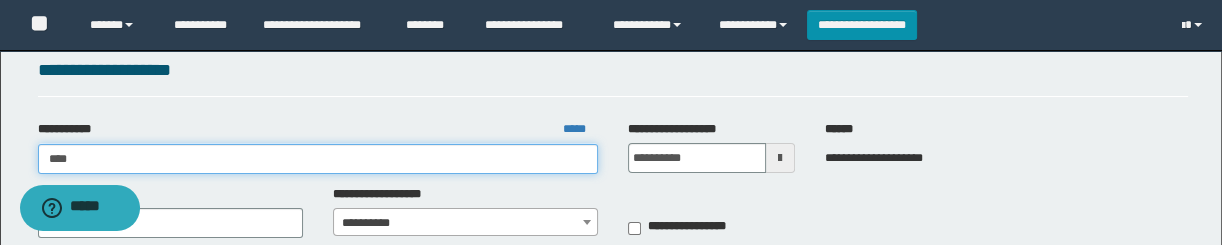 type on "****" 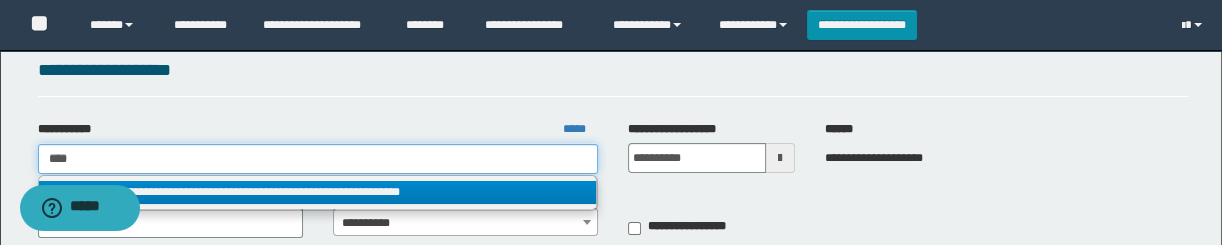 type on "****" 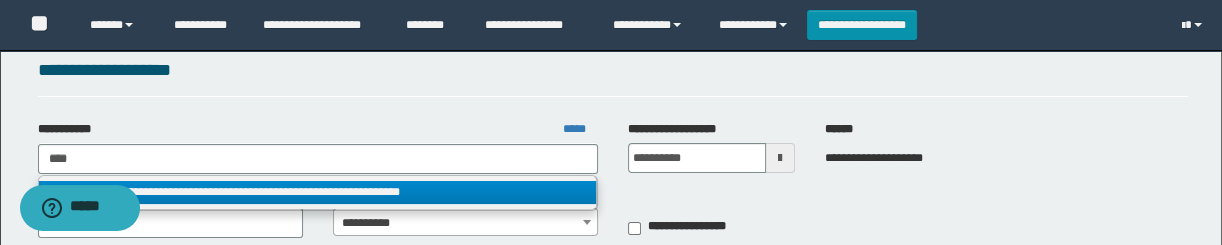 click on "**********" at bounding box center (317, 192) 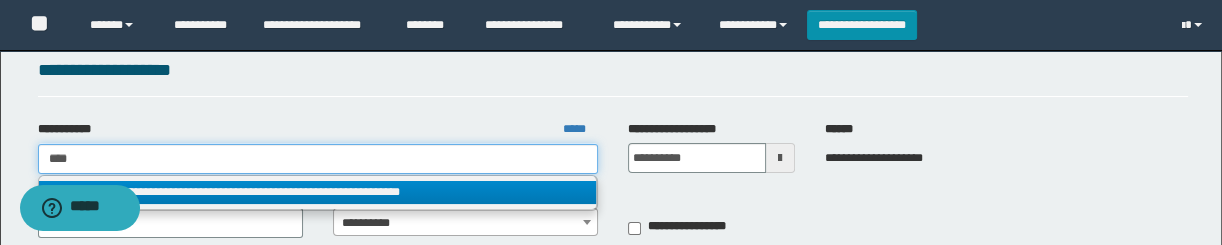 type 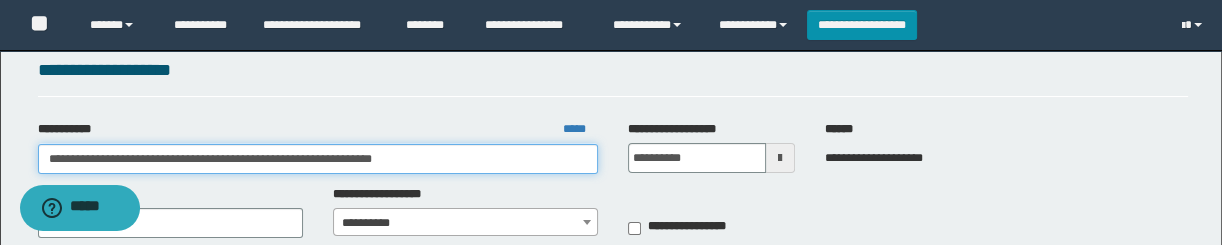 scroll, scrollTop: 181, scrollLeft: 0, axis: vertical 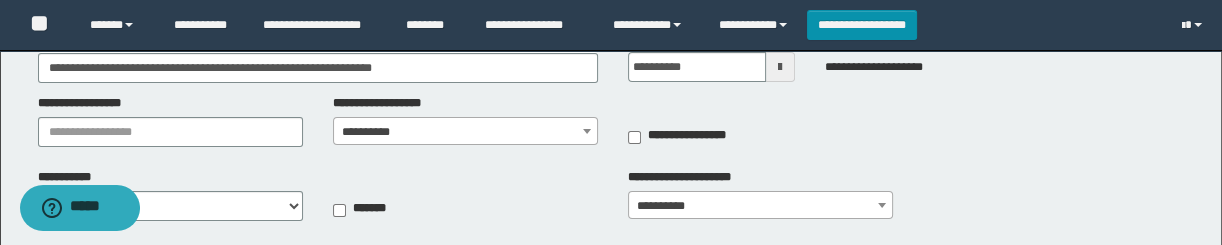 click on "**********" at bounding box center (465, 132) 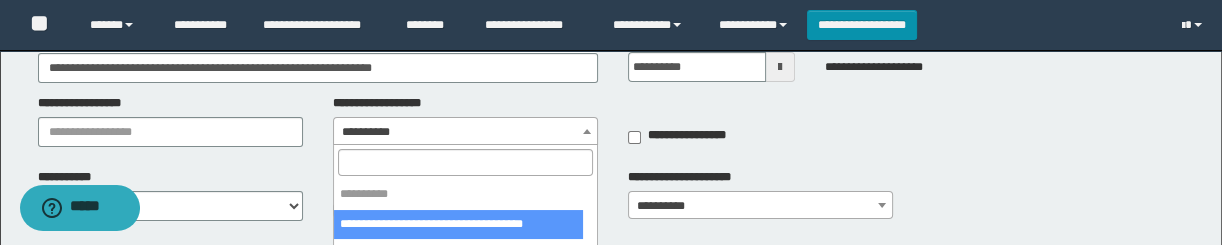 click at bounding box center (465, 162) 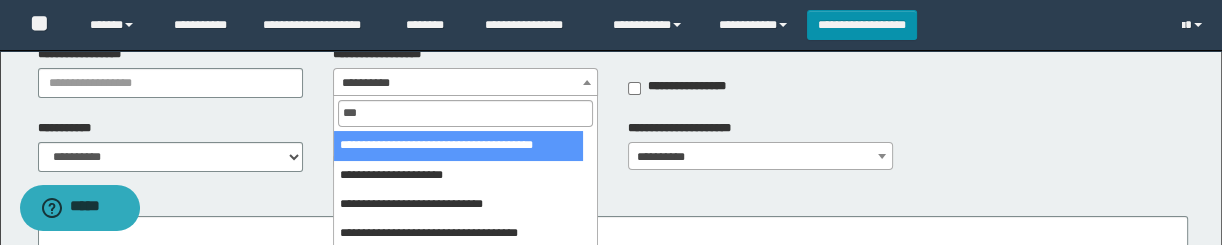 scroll, scrollTop: 272, scrollLeft: 0, axis: vertical 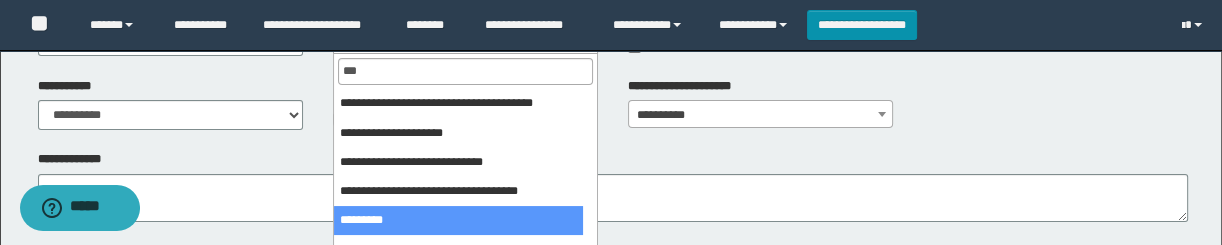type on "***" 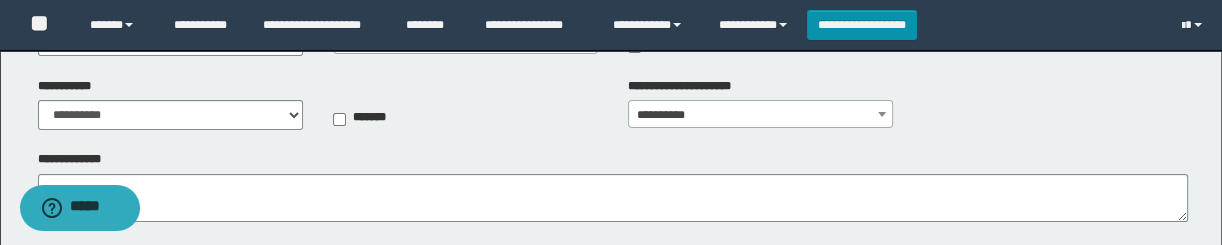 scroll, scrollTop: 181, scrollLeft: 0, axis: vertical 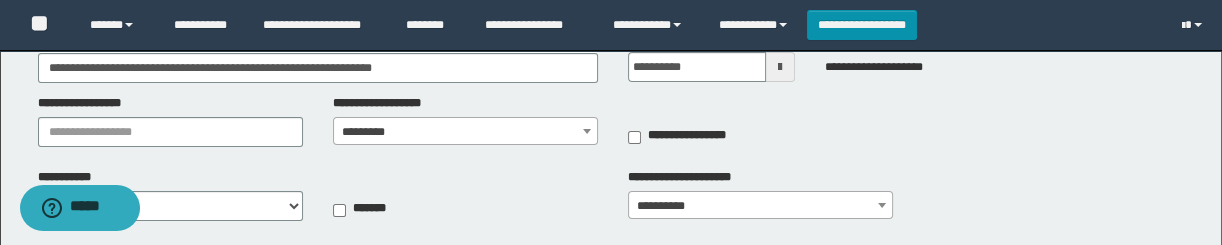 click on "**********" at bounding box center (760, 206) 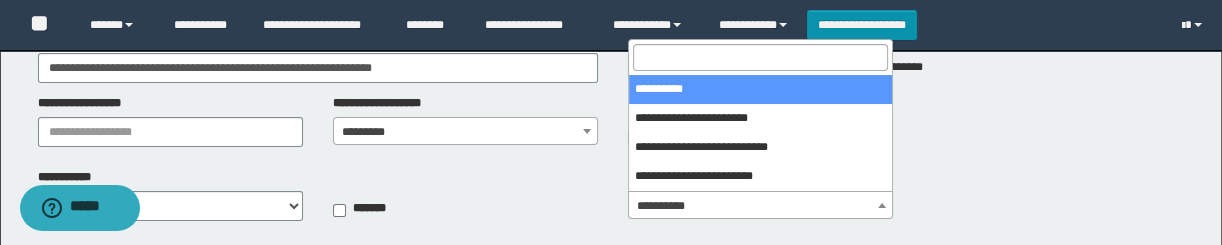 click on "**********" at bounding box center [760, 206] 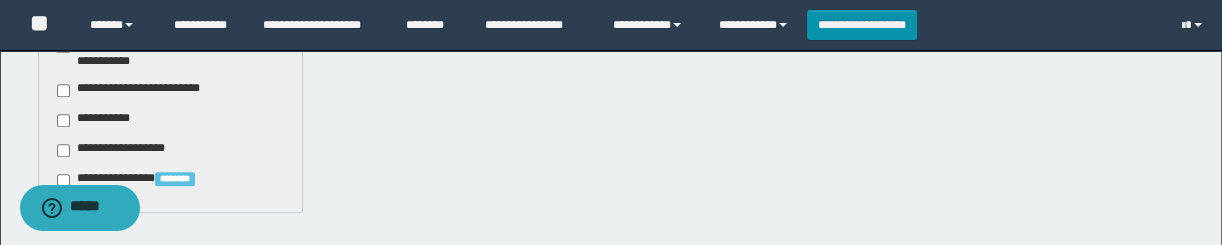 scroll, scrollTop: 2090, scrollLeft: 0, axis: vertical 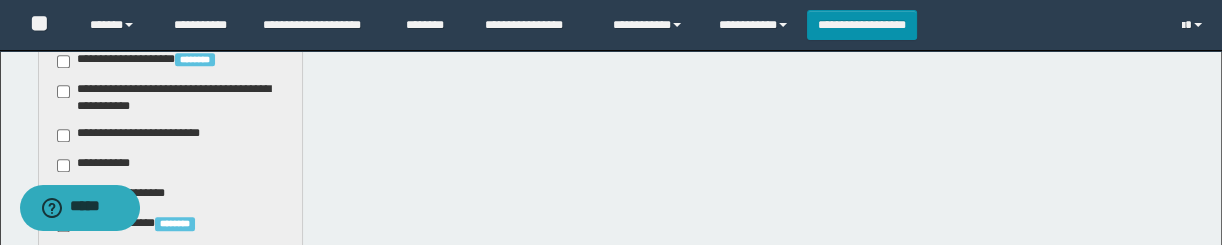 click on "**********" at bounding box center (143, 135) 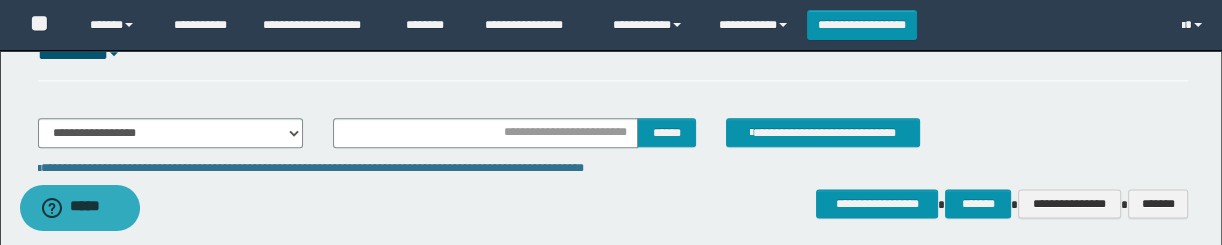 scroll, scrollTop: 2363, scrollLeft: 0, axis: vertical 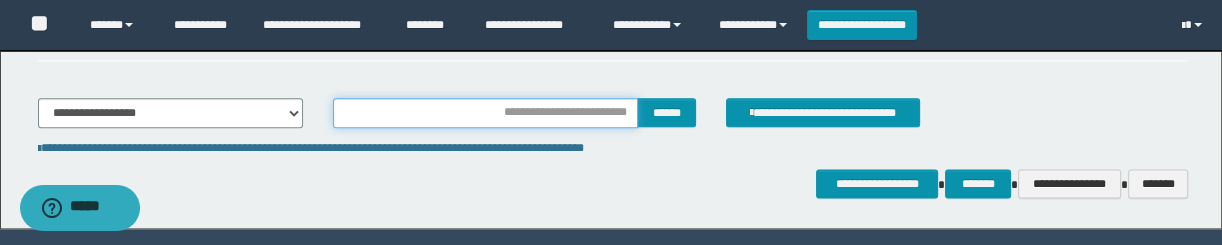 click at bounding box center [485, 113] 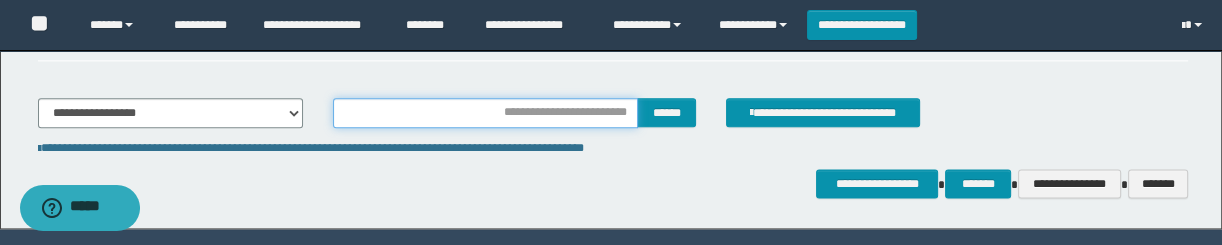 type on "**********" 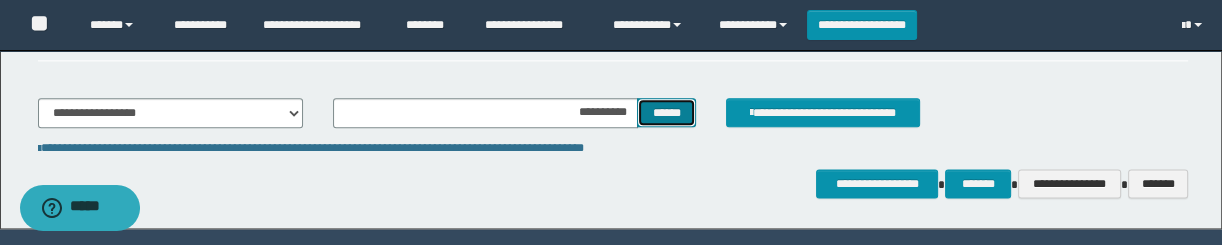 click on "******" at bounding box center (666, 113) 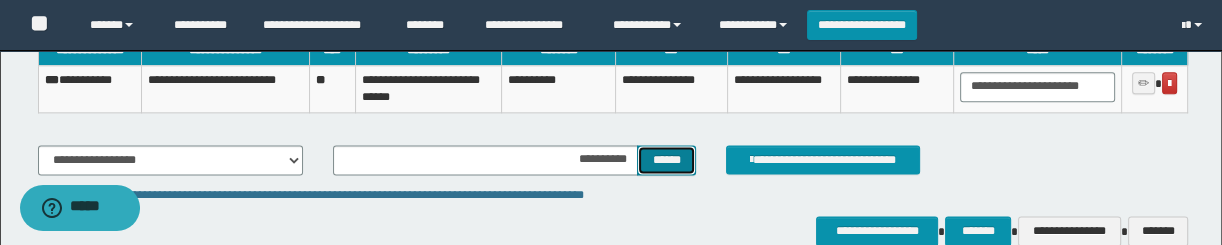 scroll, scrollTop: 2454, scrollLeft: 0, axis: vertical 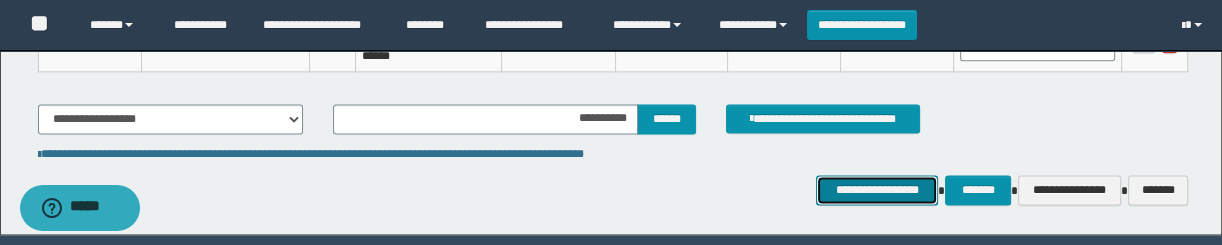 click on "**********" at bounding box center [877, 190] 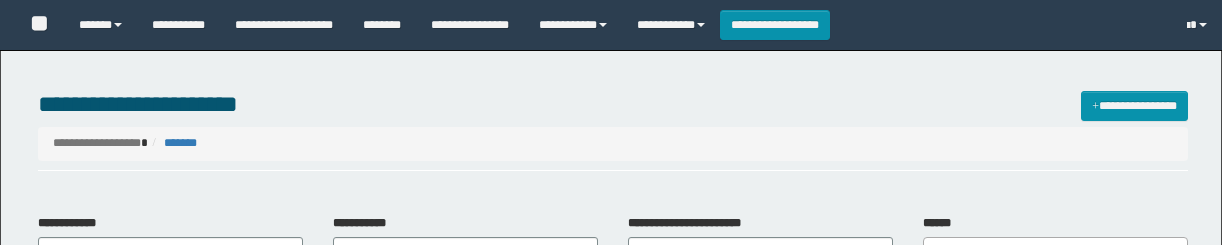 select 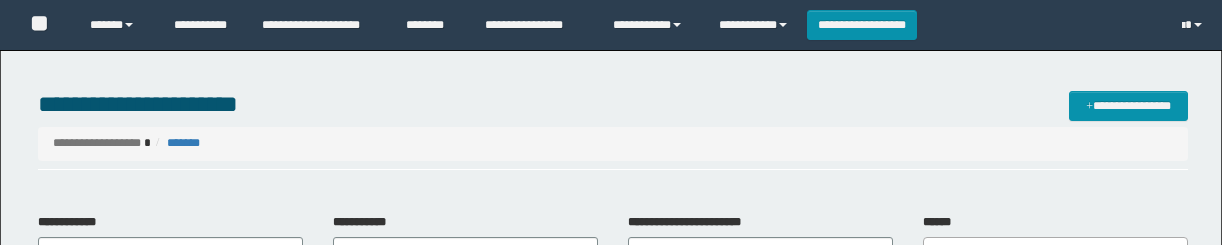 scroll, scrollTop: 0, scrollLeft: 0, axis: both 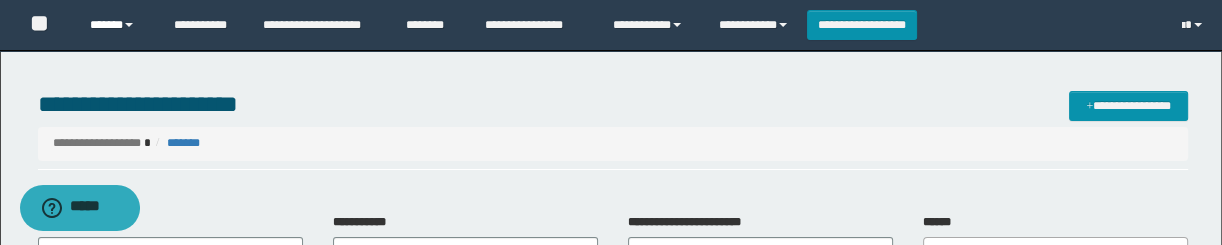 click on "******" at bounding box center [117, 25] 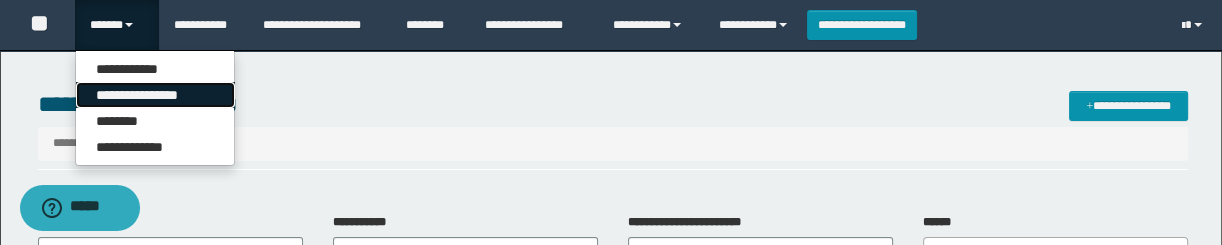 click on "**********" at bounding box center [155, 95] 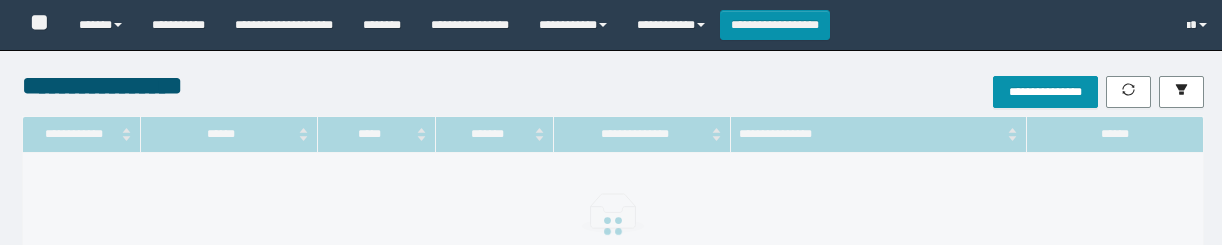 scroll, scrollTop: 0, scrollLeft: 0, axis: both 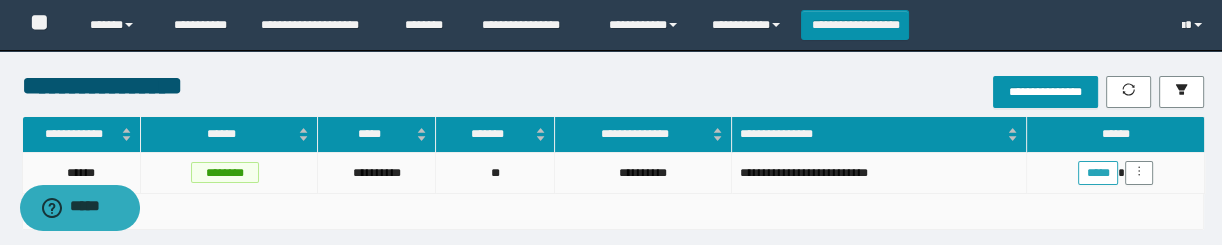 click on "*****" at bounding box center [1098, 173] 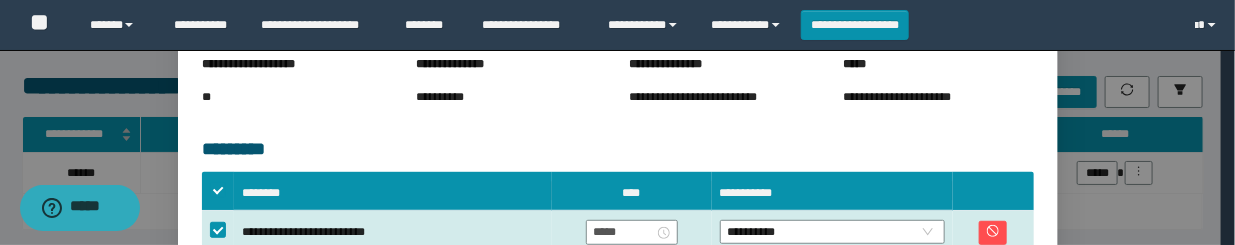 scroll, scrollTop: 454, scrollLeft: 0, axis: vertical 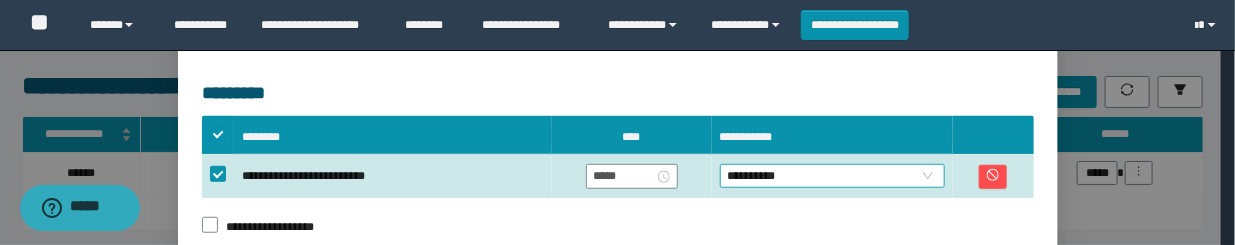 click on "**********" at bounding box center [610, 122] 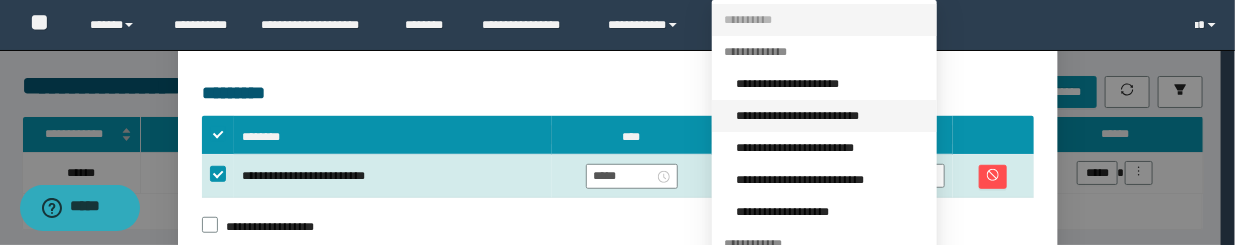 click on "**********" at bounding box center (830, 116) 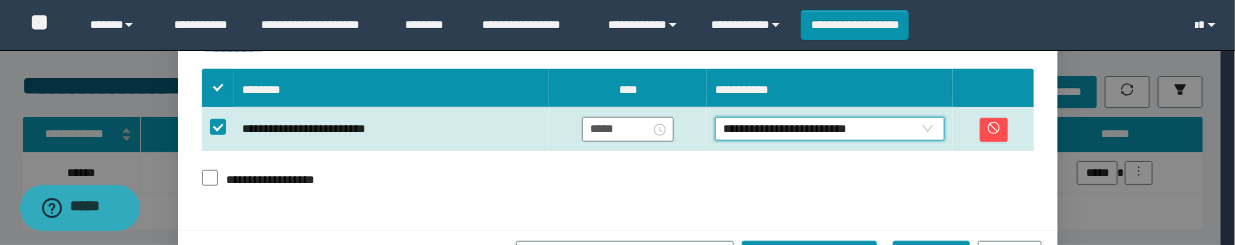 scroll, scrollTop: 545, scrollLeft: 0, axis: vertical 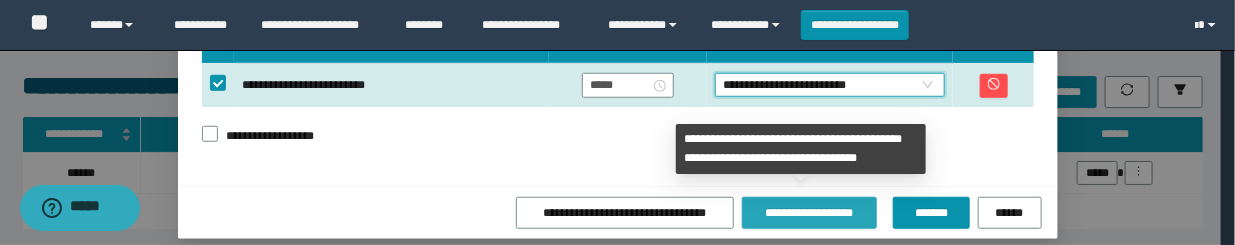 click on "**********" at bounding box center (809, 213) 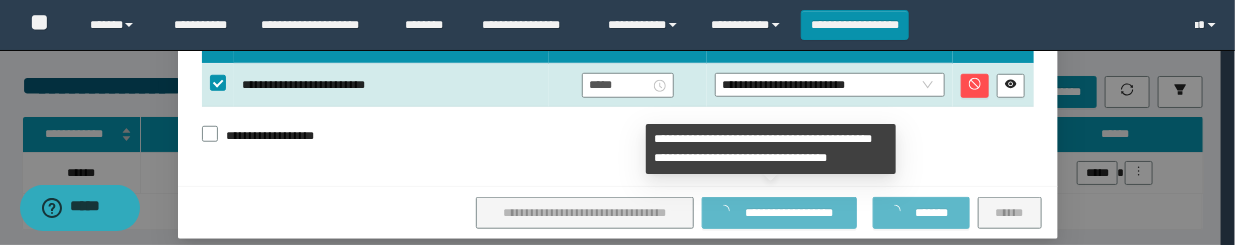 scroll, scrollTop: 553, scrollLeft: 0, axis: vertical 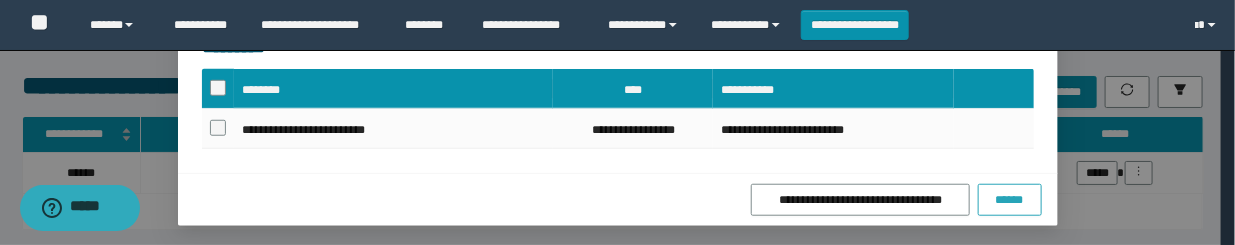 click on "******" at bounding box center [1010, 200] 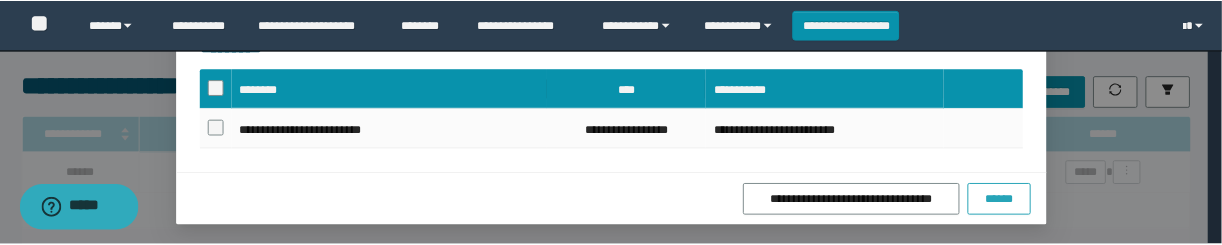 scroll, scrollTop: 453, scrollLeft: 0, axis: vertical 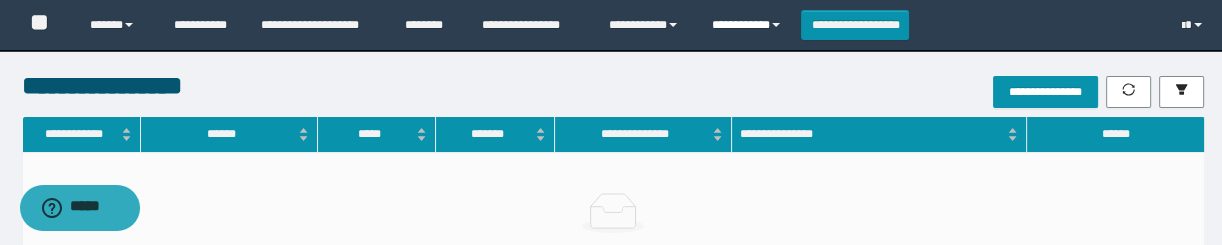 click on "**********" at bounding box center [749, 25] 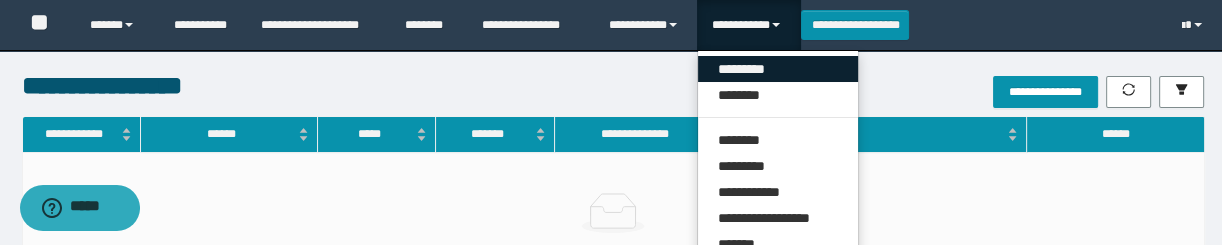 click on "*********" at bounding box center (778, 69) 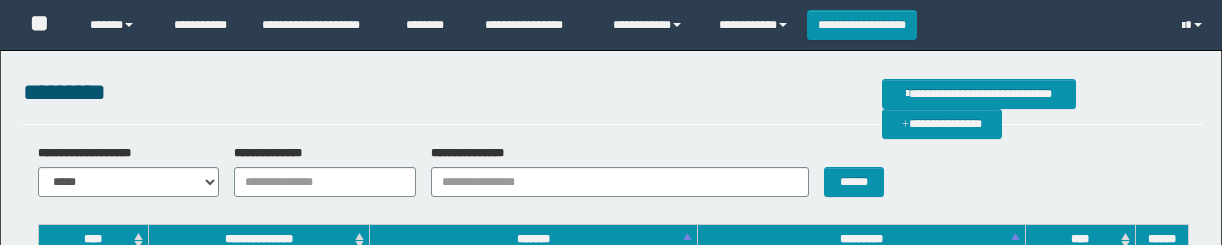 scroll, scrollTop: 0, scrollLeft: 0, axis: both 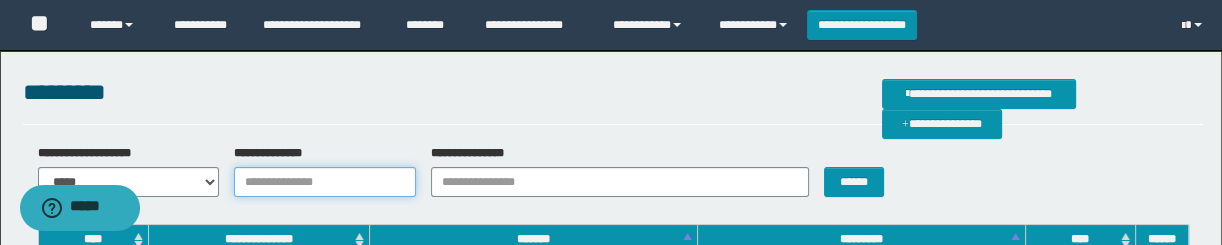 click on "**********" at bounding box center (325, 182) 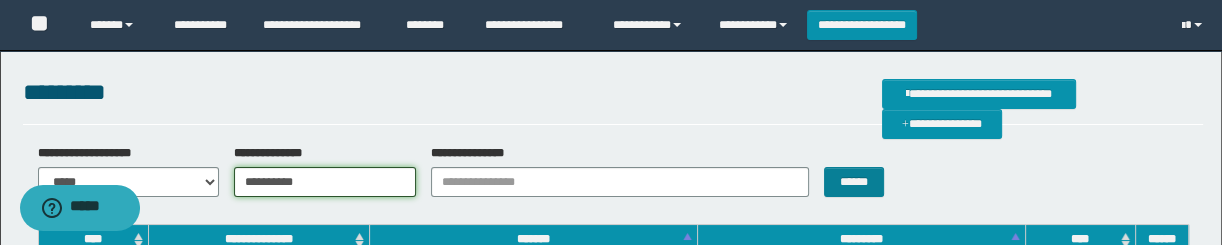 type on "**********" 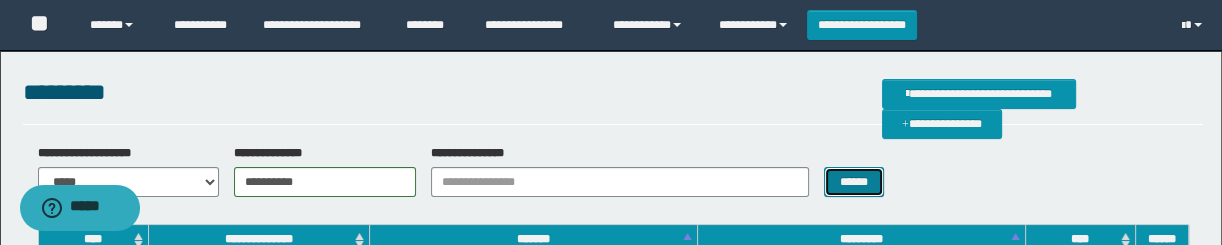 click on "******" at bounding box center (853, 182) 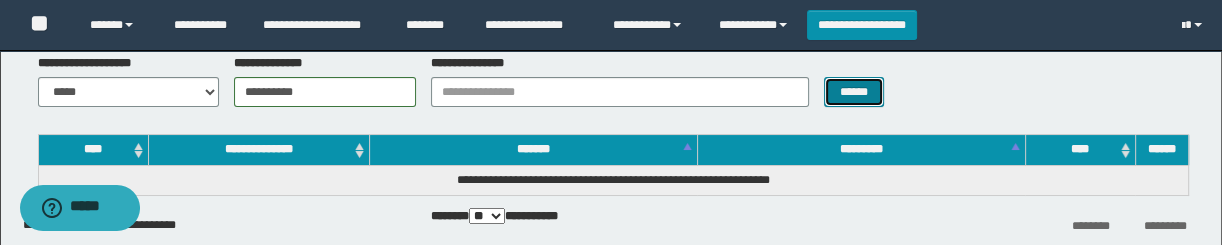 scroll, scrollTop: 90, scrollLeft: 0, axis: vertical 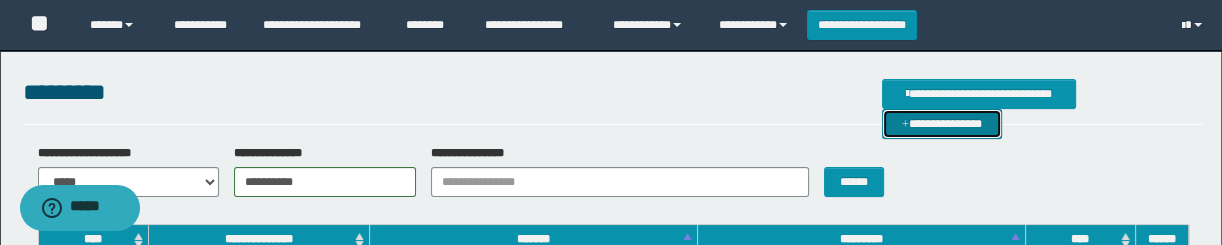 click on "**********" at bounding box center [942, 124] 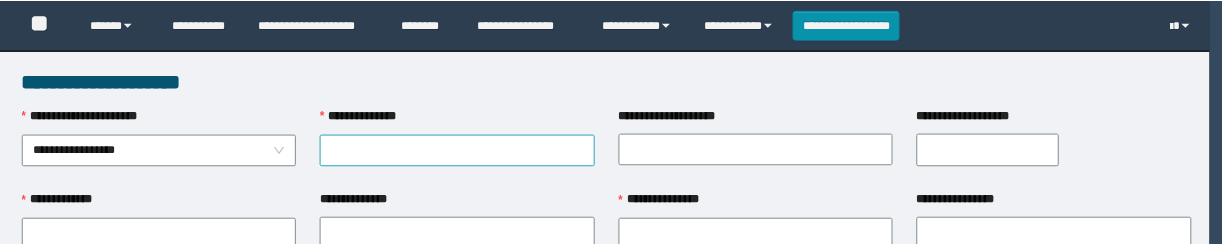 scroll, scrollTop: 0, scrollLeft: 0, axis: both 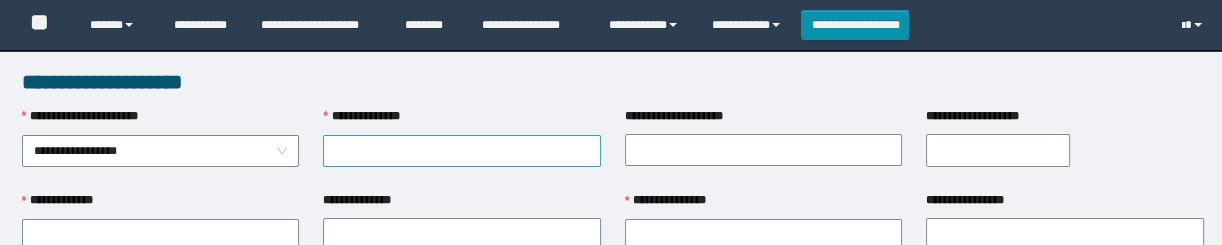 click on "**********" at bounding box center [462, 151] 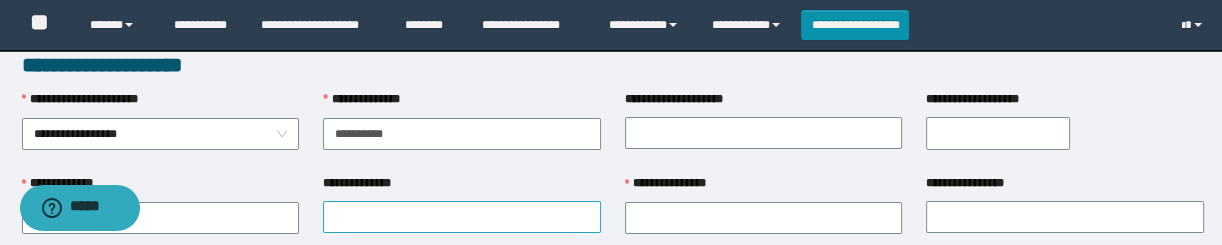 scroll, scrollTop: 0, scrollLeft: 0, axis: both 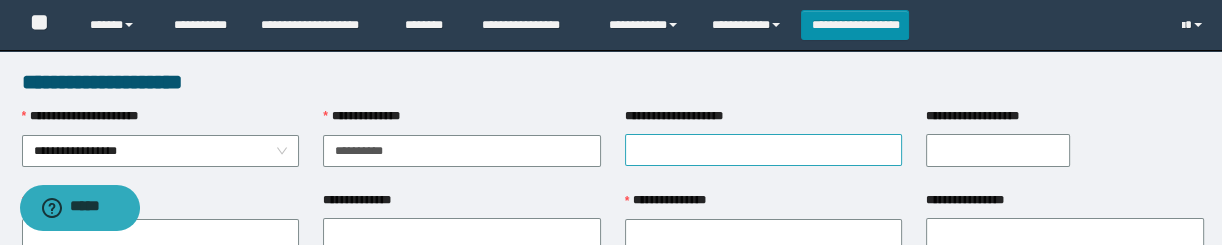 type on "**********" 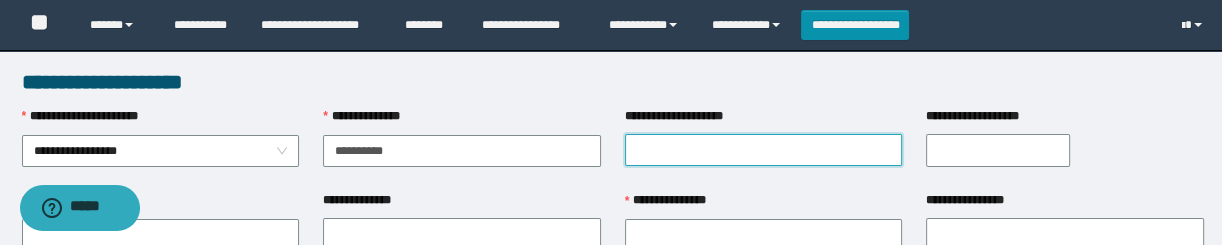 click on "**********" at bounding box center (764, 150) 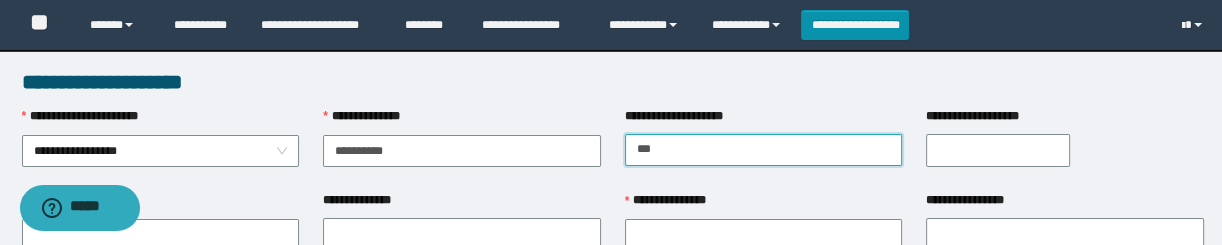 type on "********" 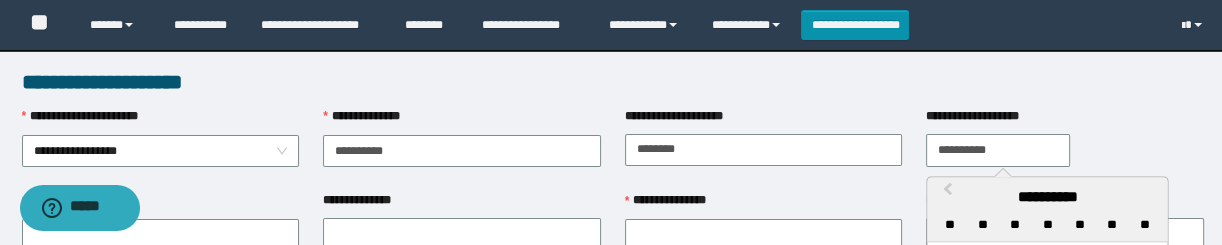 click on "**********" at bounding box center (998, 150) 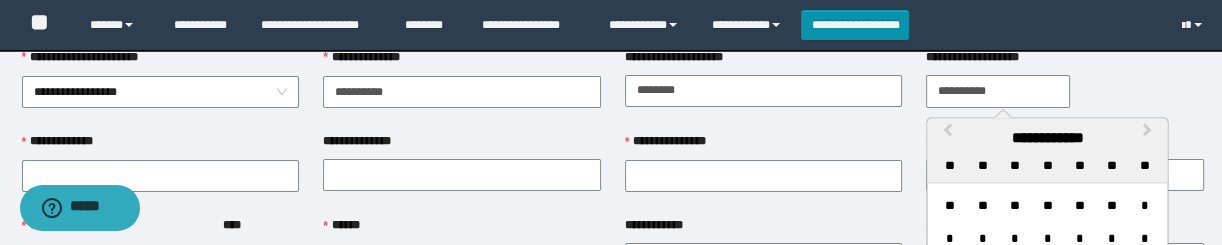 scroll, scrollTop: 90, scrollLeft: 0, axis: vertical 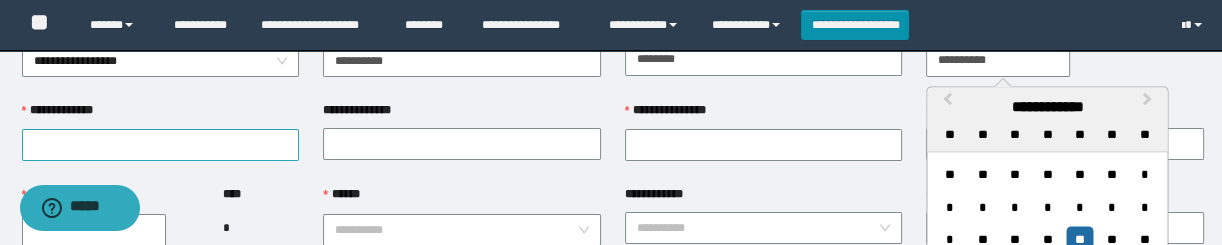 type on "**********" 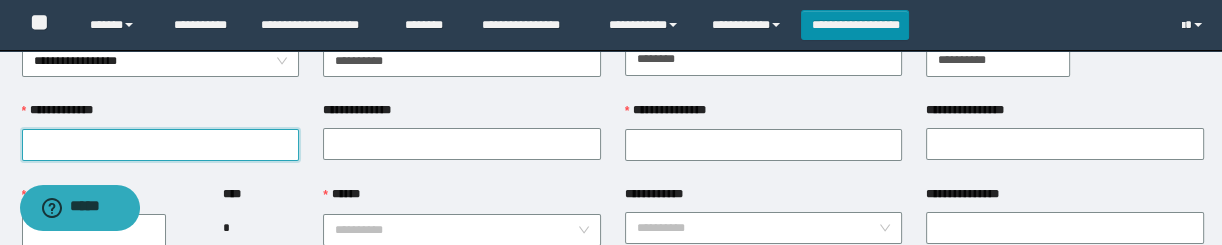 click on "**********" at bounding box center (161, 145) 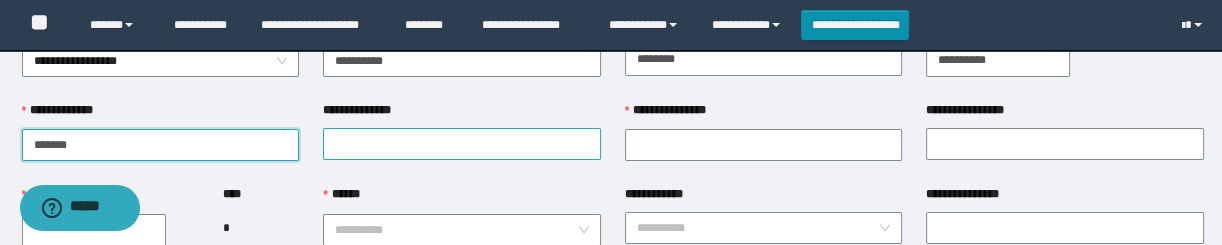 type on "********" 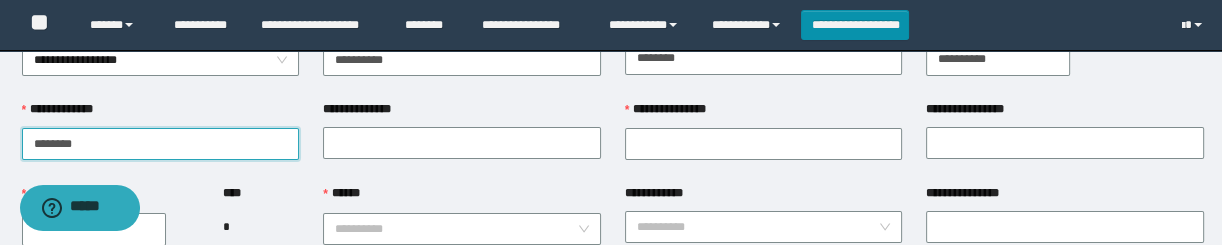 scroll, scrollTop: 90, scrollLeft: 0, axis: vertical 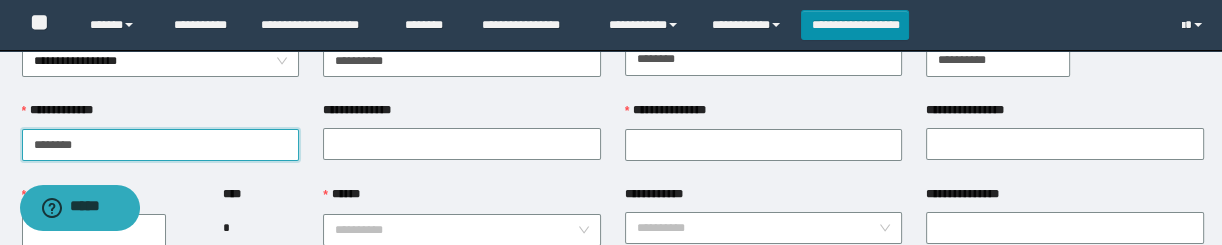 type 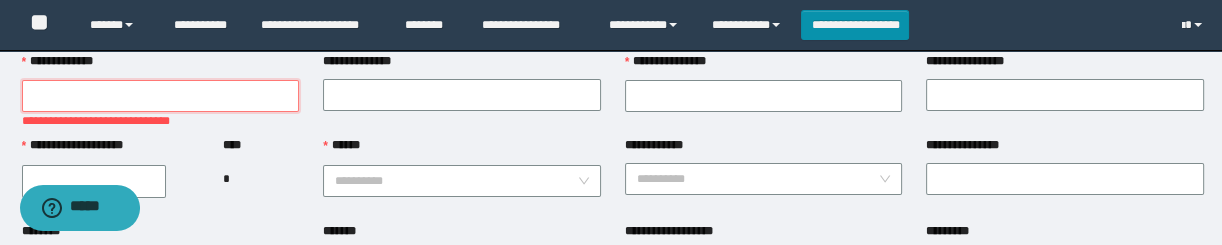 scroll, scrollTop: 181, scrollLeft: 0, axis: vertical 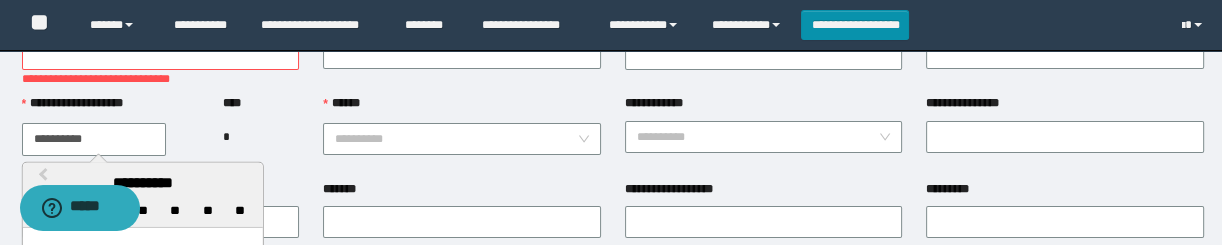 click on "**********" at bounding box center [94, 139] 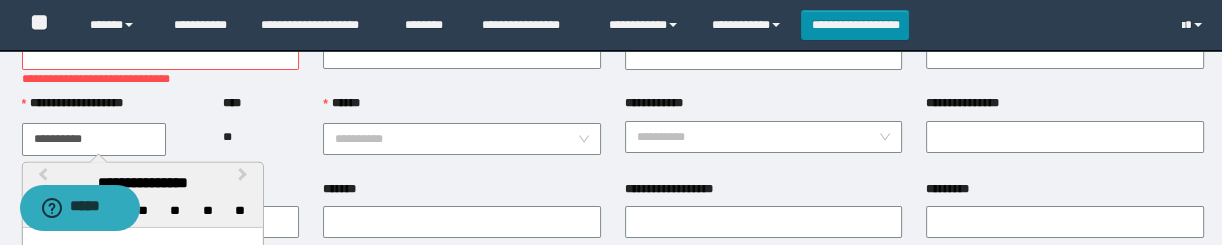 scroll, scrollTop: 90, scrollLeft: 0, axis: vertical 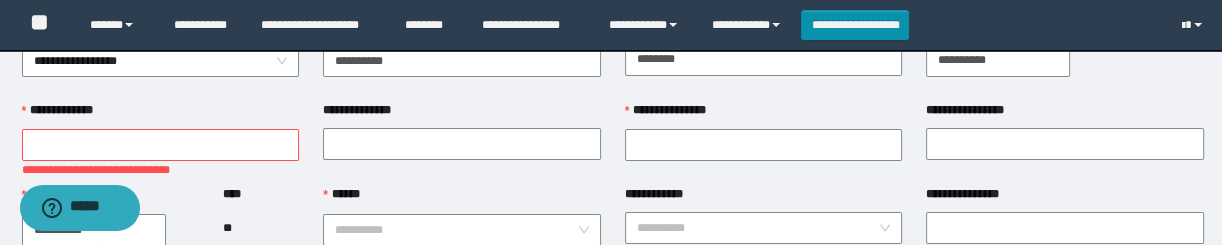 type on "**********" 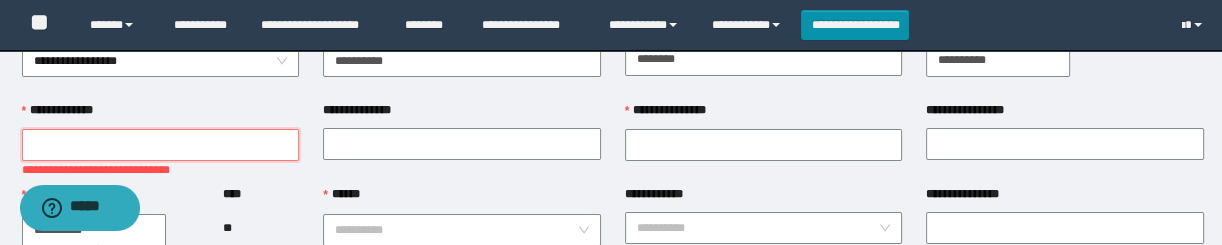 click on "**********" at bounding box center [161, 145] 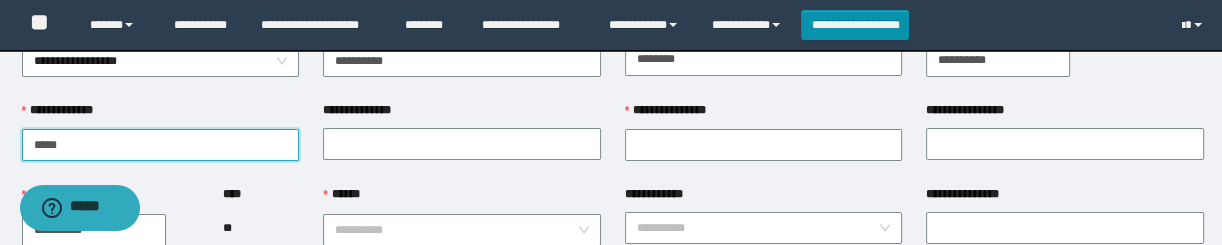 type on "*****" 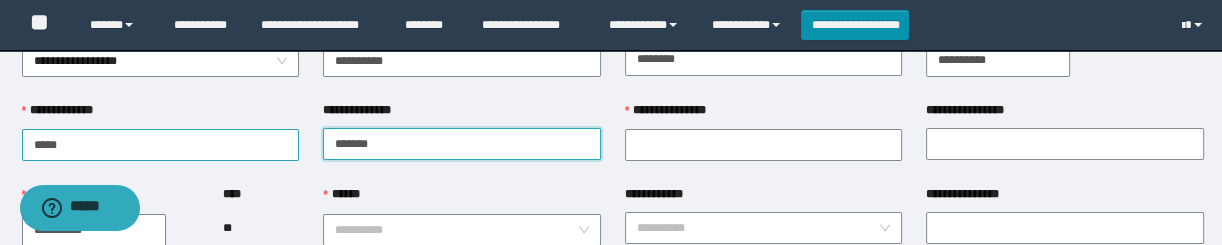 type on "*******" 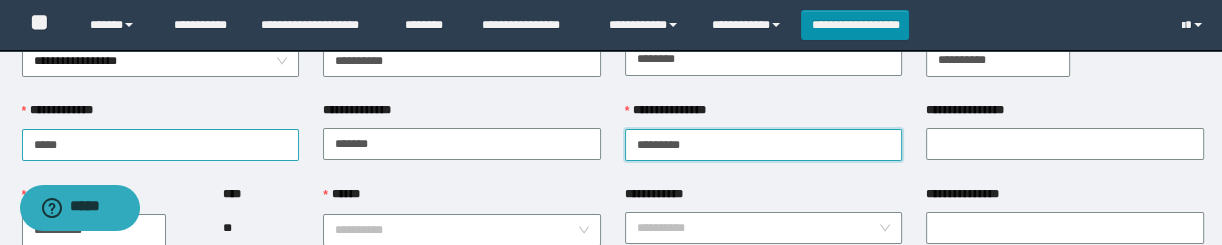 type on "*********" 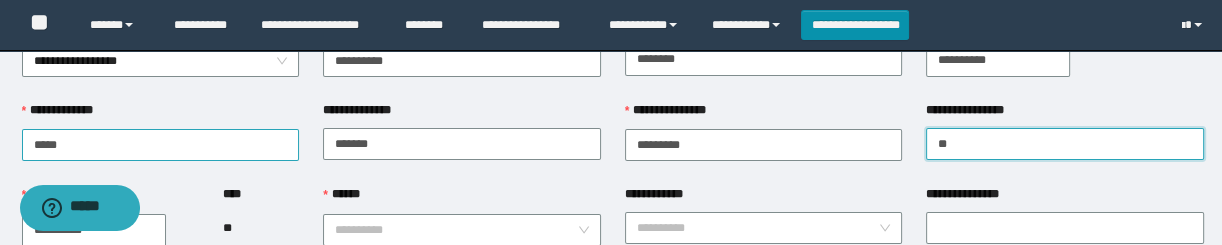 type on "*" 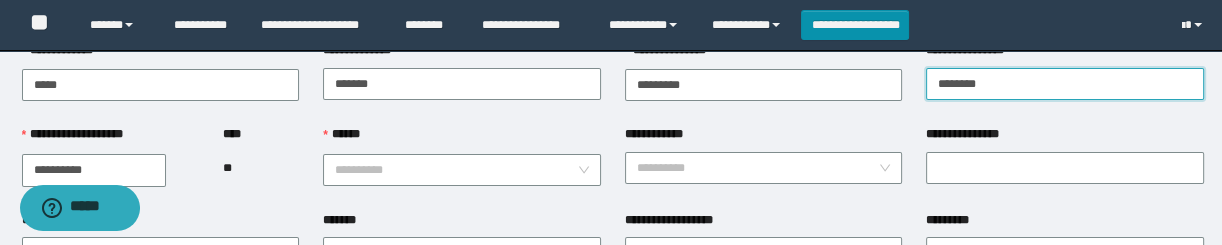 scroll, scrollTop: 181, scrollLeft: 0, axis: vertical 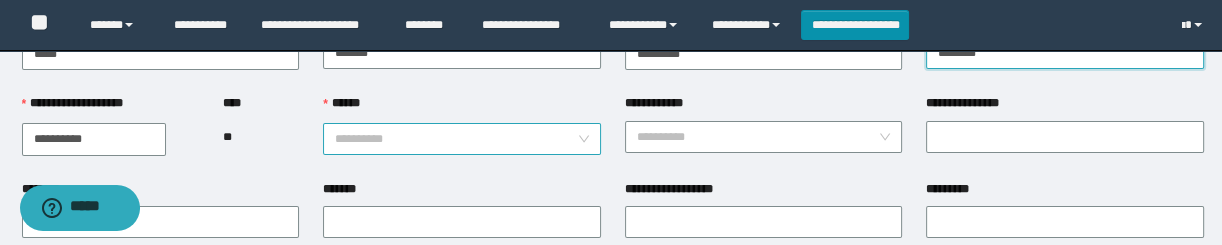 type on "********" 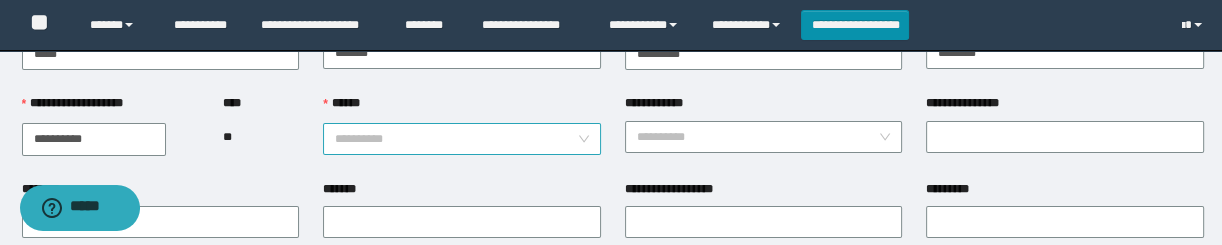 click on "******" at bounding box center [456, 139] 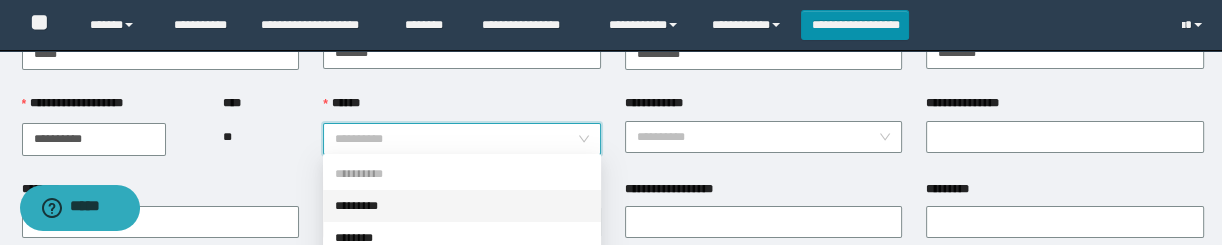 click on "*********" at bounding box center (462, 206) 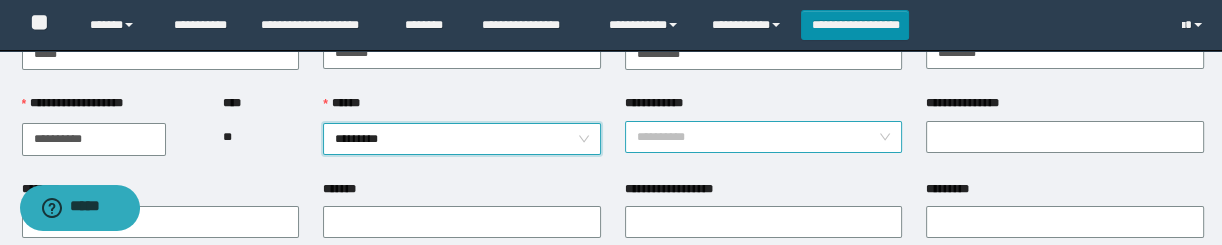 click on "**********" at bounding box center (758, 137) 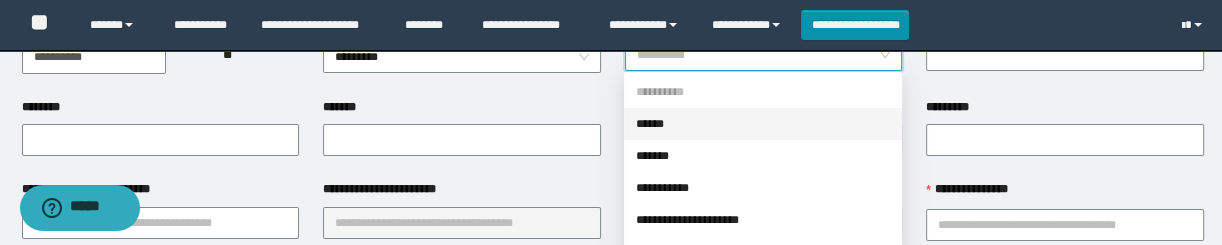 scroll, scrollTop: 363, scrollLeft: 0, axis: vertical 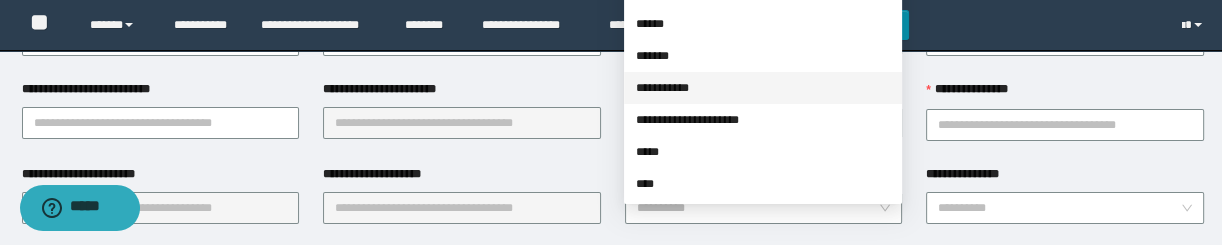 click on "**********" at bounding box center (763, 88) 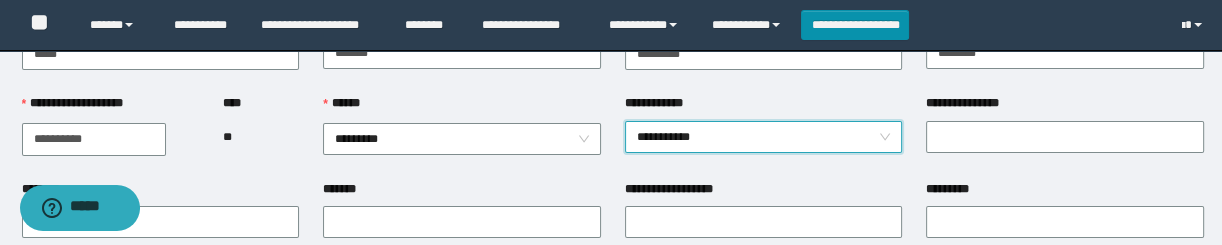 scroll, scrollTop: 272, scrollLeft: 0, axis: vertical 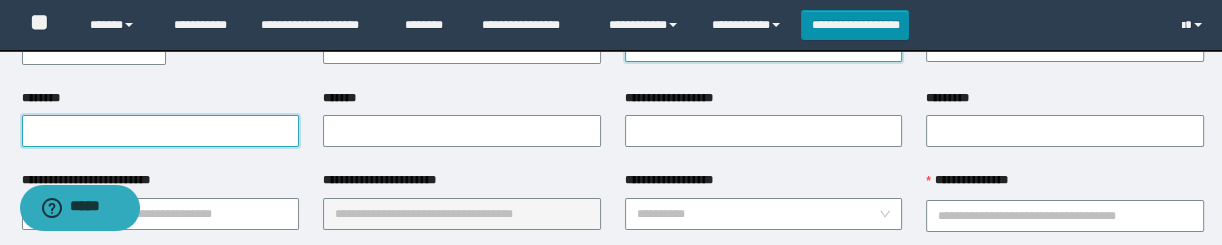 click on "********" at bounding box center [161, 131] 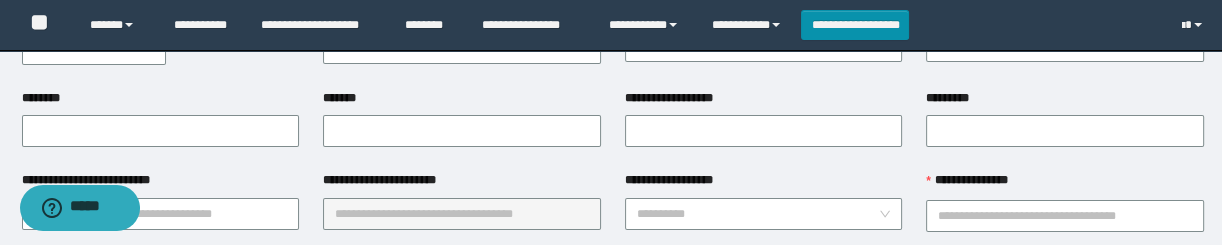 click on "**********" at bounding box center [462, 184] 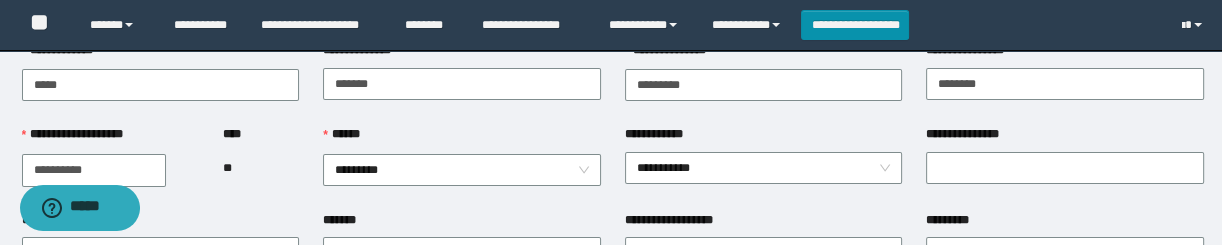 scroll, scrollTop: 181, scrollLeft: 0, axis: vertical 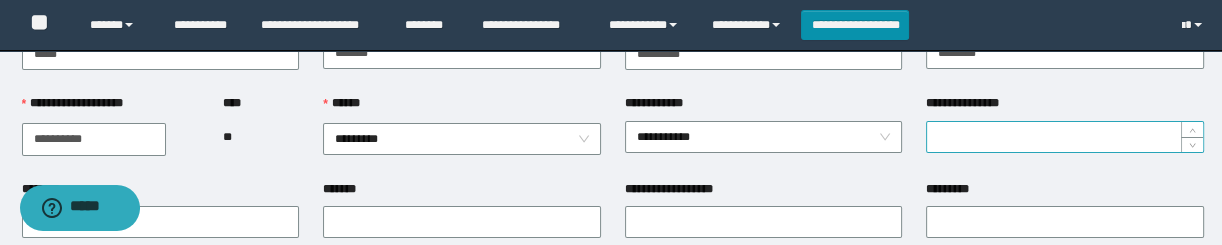 click on "**********" at bounding box center [1065, 137] 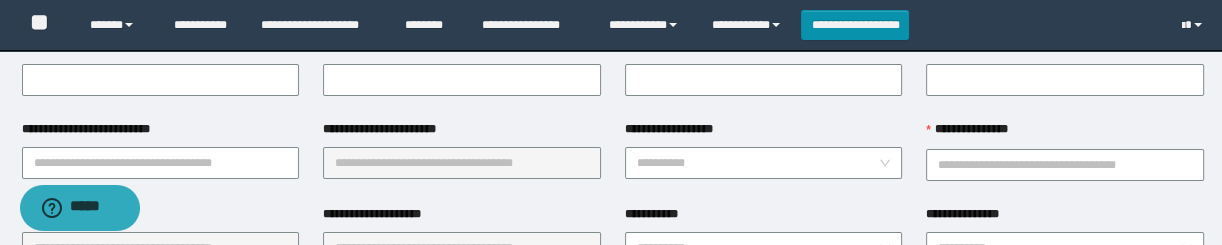 scroll, scrollTop: 363, scrollLeft: 0, axis: vertical 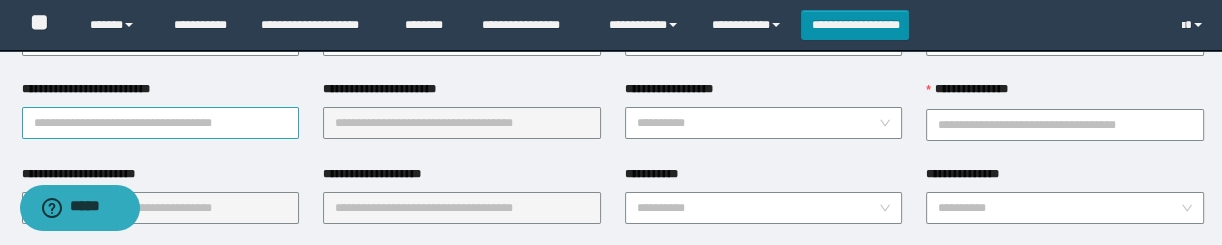 type on "*" 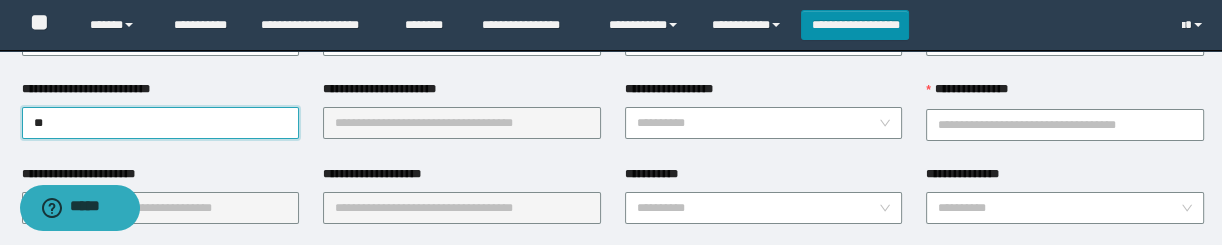 type on "***" 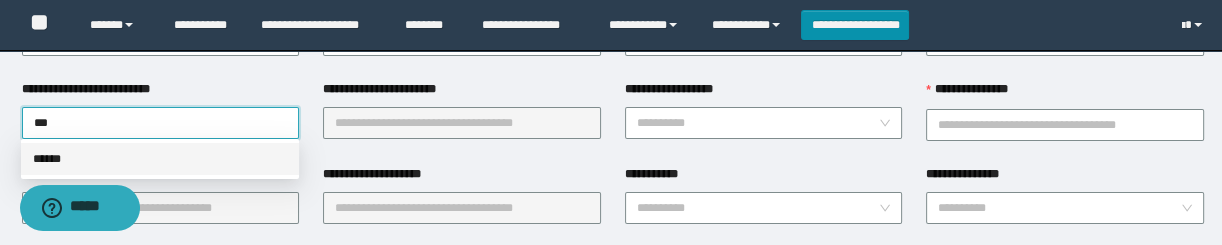 click on "******" at bounding box center [160, 159] 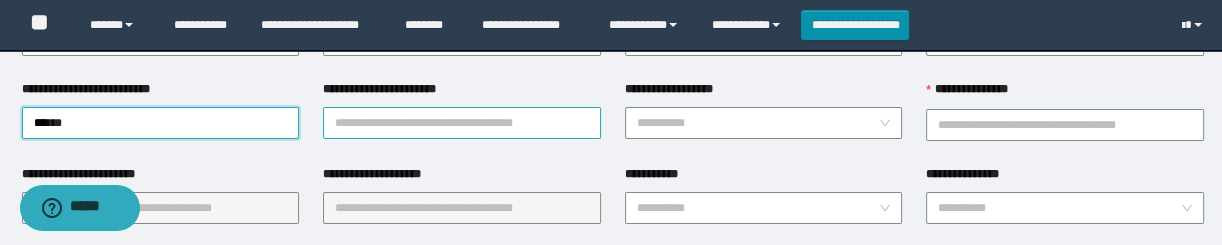 click on "**********" at bounding box center [462, 123] 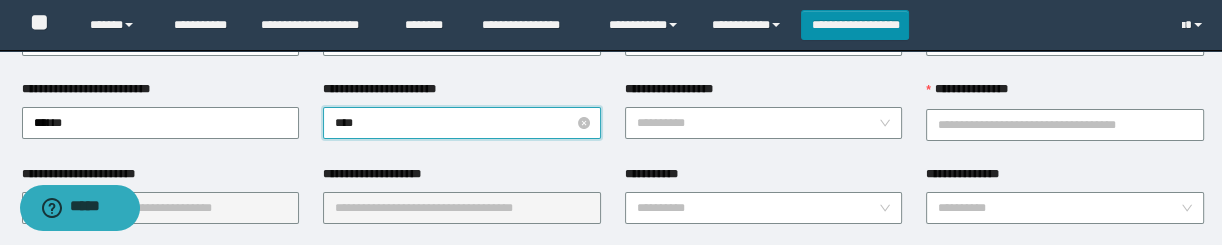 type on "*****" 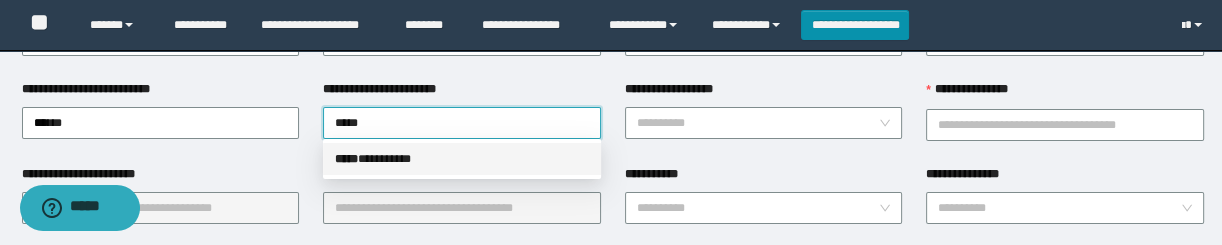click on "***** * ********" at bounding box center (462, 159) 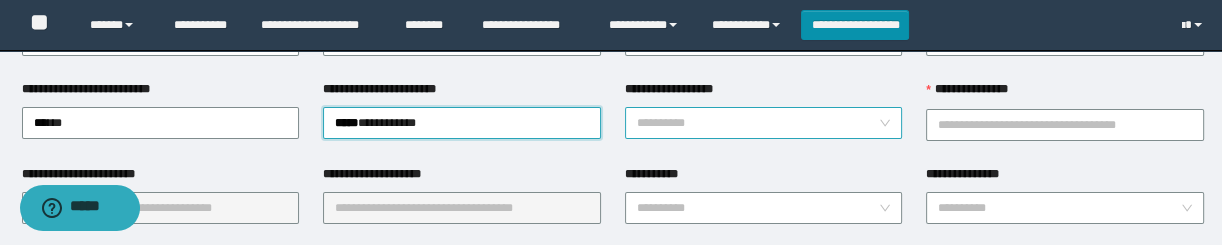 click on "**********" at bounding box center [758, 123] 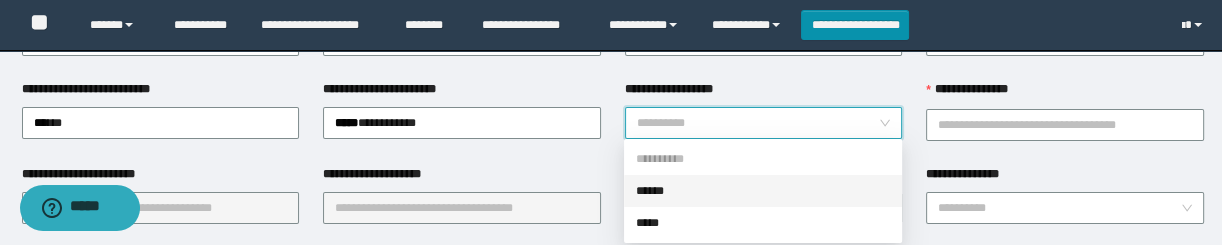 click on "******" at bounding box center (763, 191) 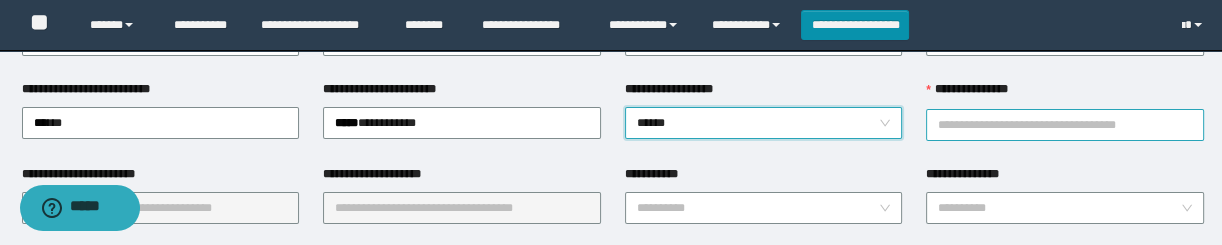 click on "**********" at bounding box center (1065, 125) 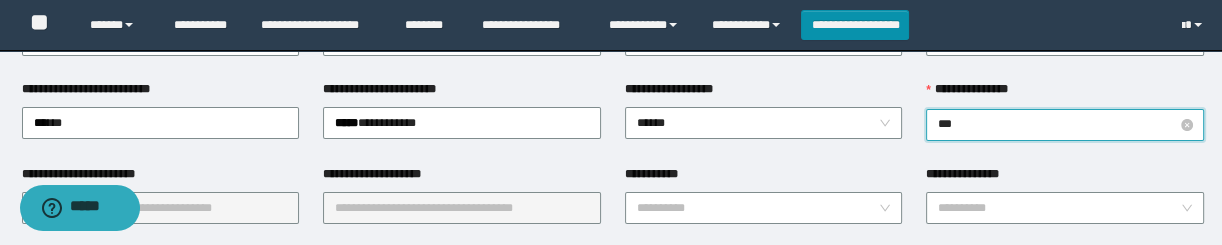 type on "****" 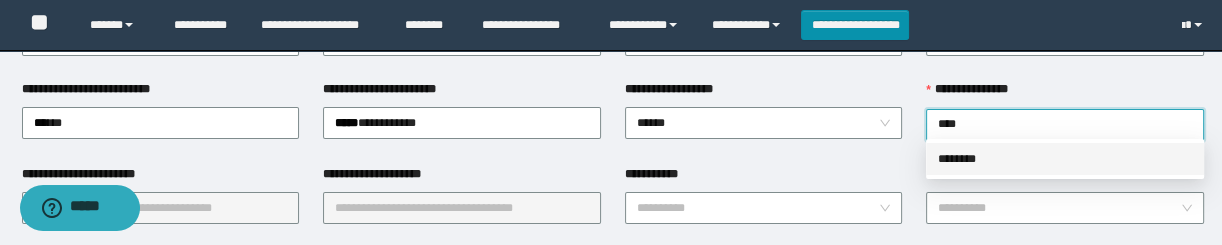 click on "********" at bounding box center (1065, 159) 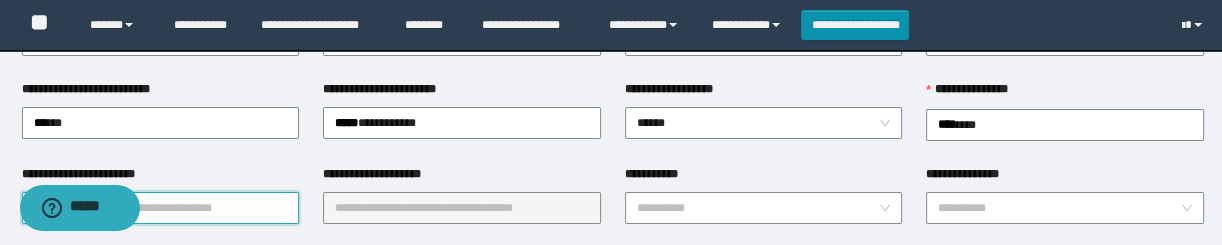 click on "**********" at bounding box center [161, 208] 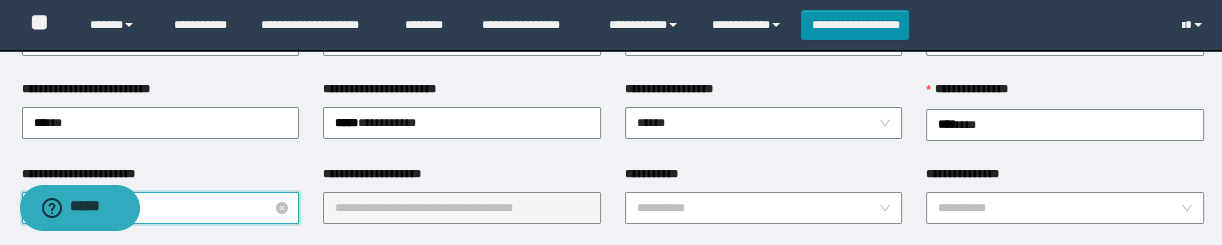 type on "***" 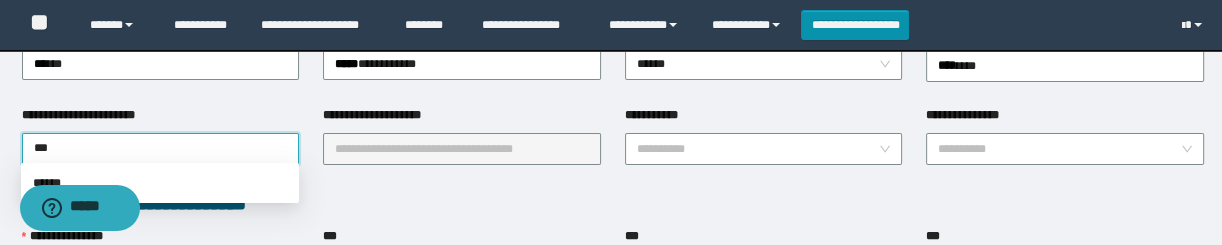 scroll, scrollTop: 454, scrollLeft: 0, axis: vertical 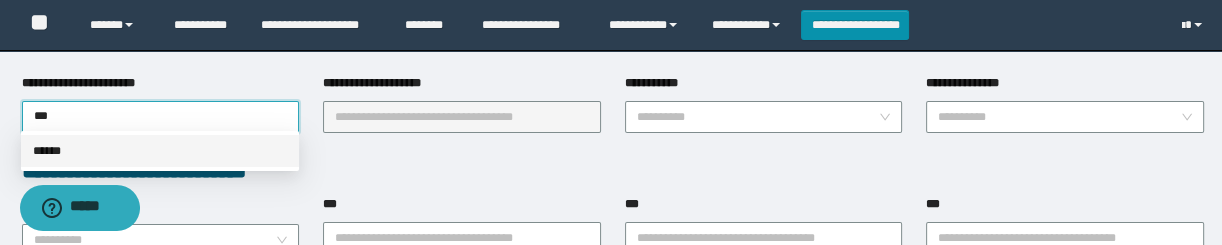 click on "******" at bounding box center (160, 151) 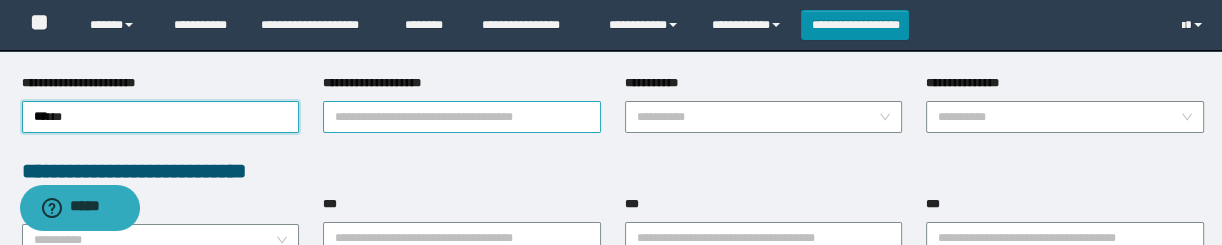 click on "**********" at bounding box center [462, 117] 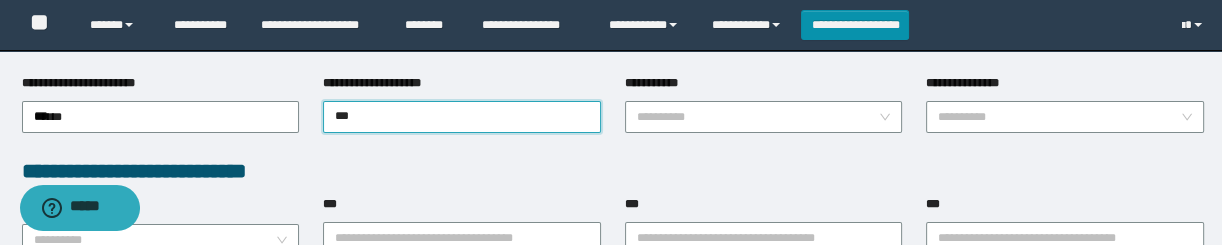 type on "****" 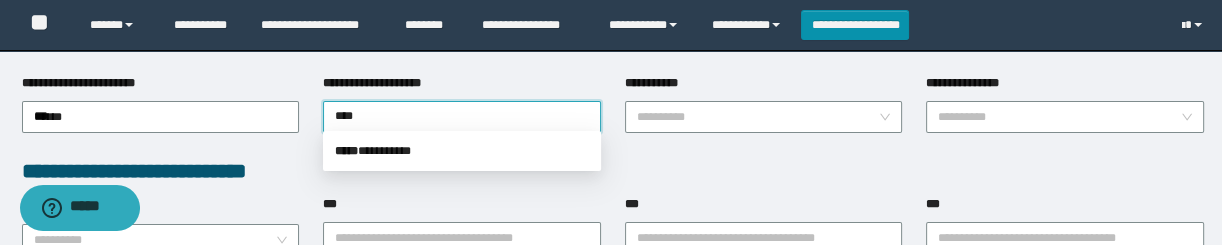 click on "***** * ********" at bounding box center [462, 151] 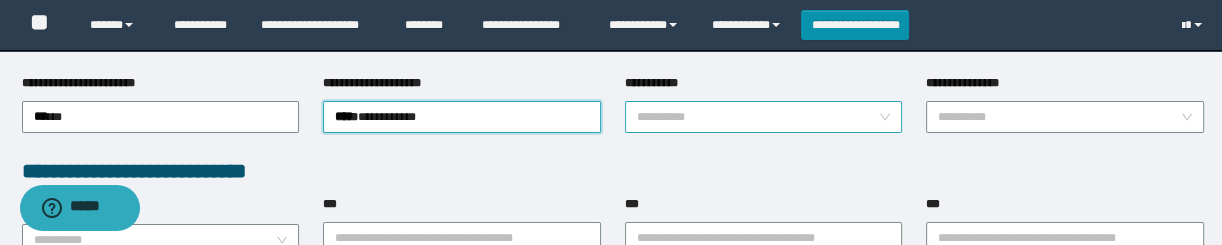 click on "**********" at bounding box center (758, 117) 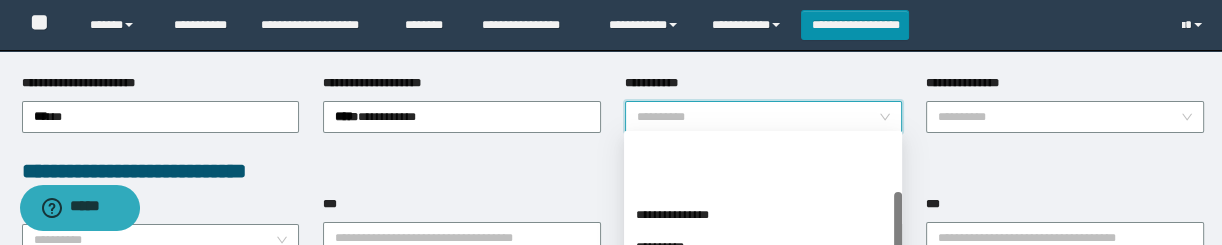 scroll, scrollTop: 90, scrollLeft: 0, axis: vertical 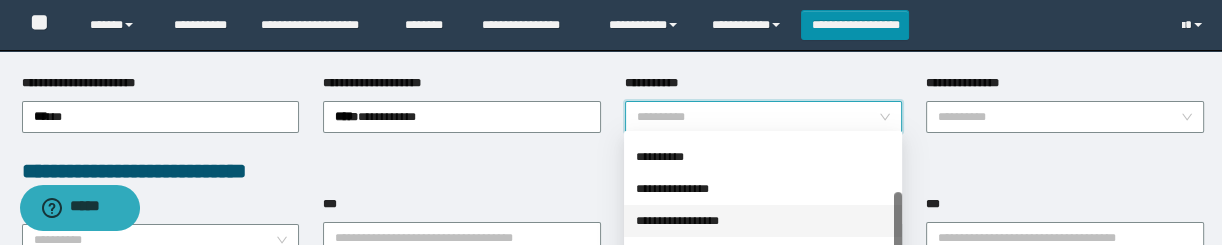 click on "**********" at bounding box center (763, 221) 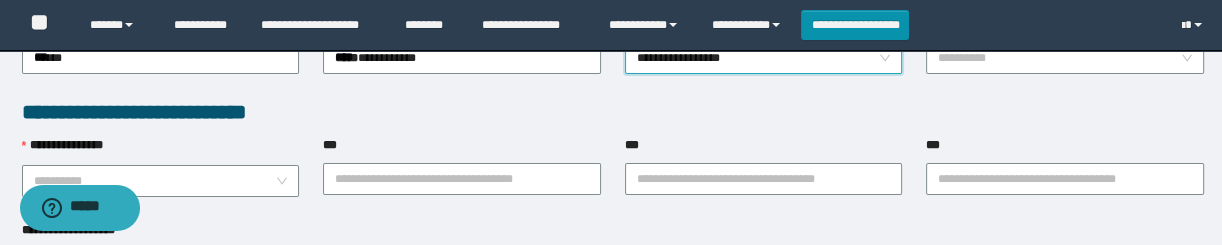 scroll, scrollTop: 545, scrollLeft: 0, axis: vertical 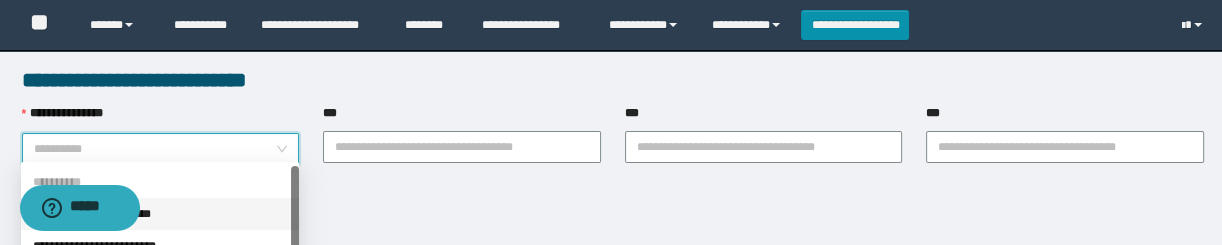 click on "**********" at bounding box center [155, 149] 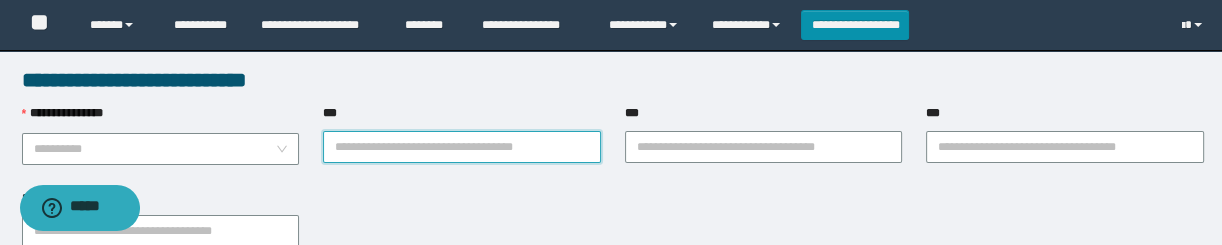 click on "***" at bounding box center (462, 147) 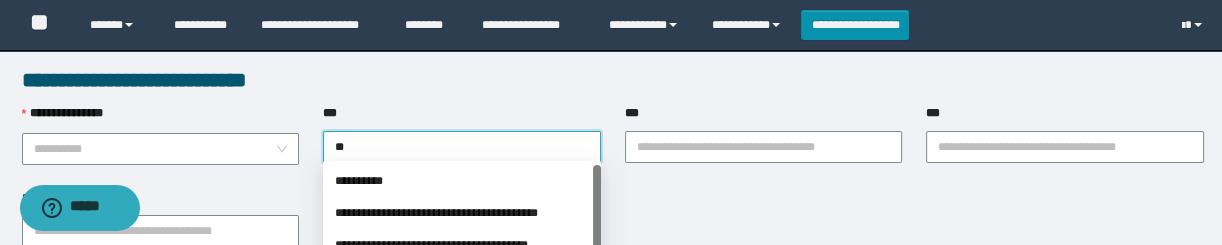 type on "*" 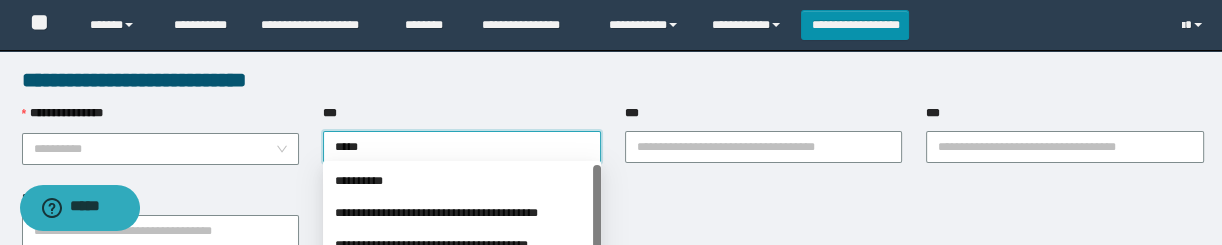 type on "******" 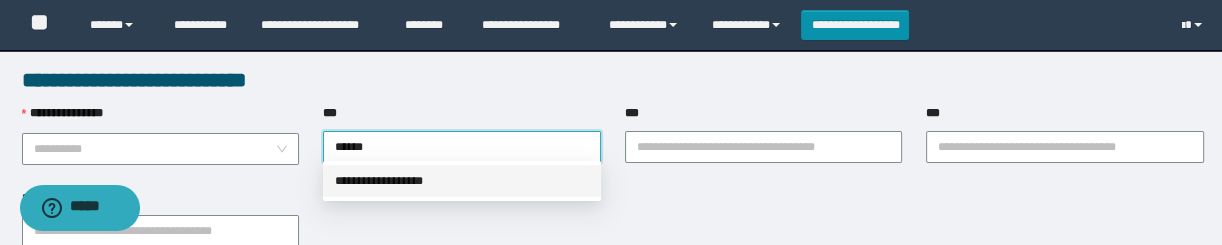 drag, startPoint x: 438, startPoint y: 185, endPoint x: 425, endPoint y: 190, distance: 13.928389 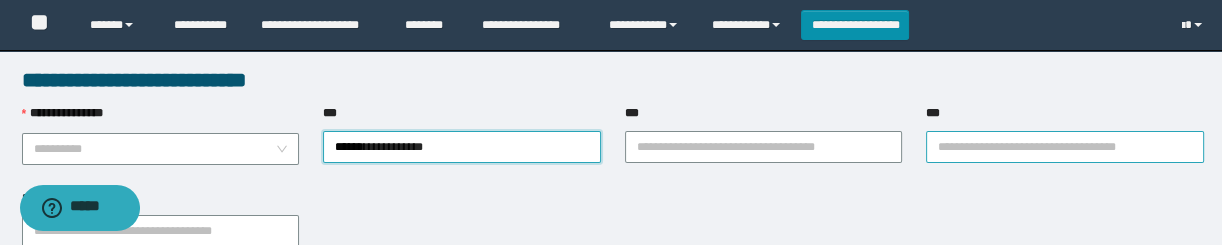 click on "***" at bounding box center (1065, 147) 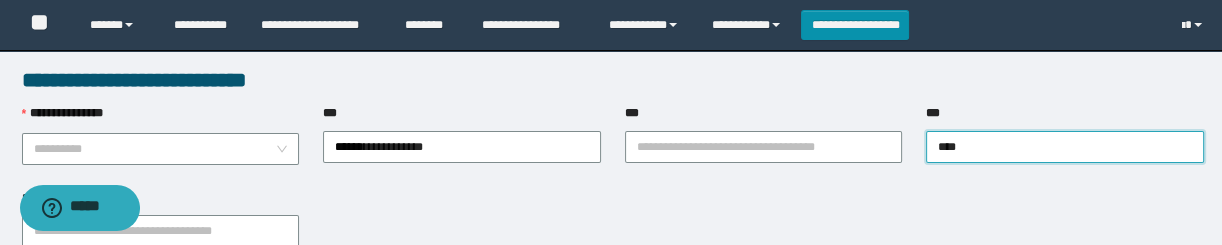 type on "*****" 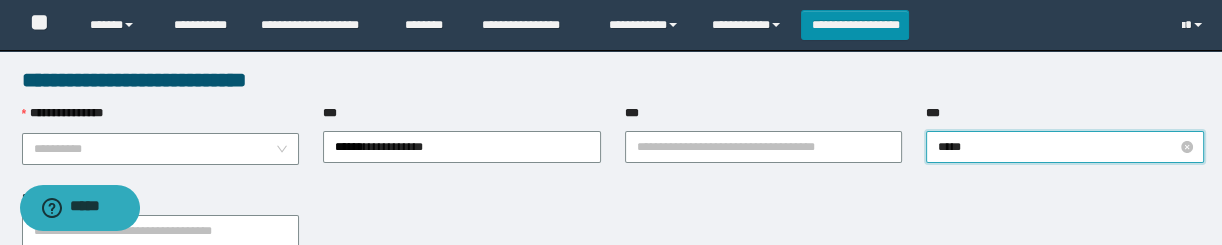 click on "*****" at bounding box center (1065, 147) 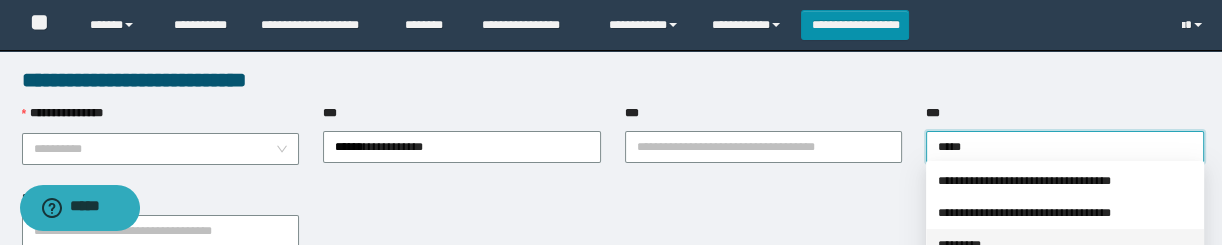 click on "*********" at bounding box center [1065, 245] 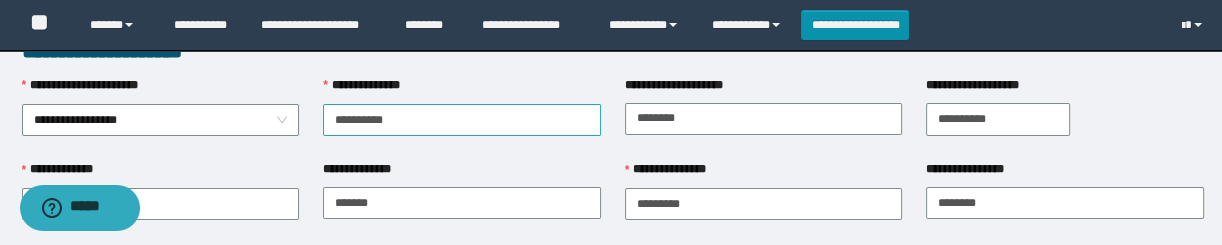 scroll, scrollTop: 0, scrollLeft: 0, axis: both 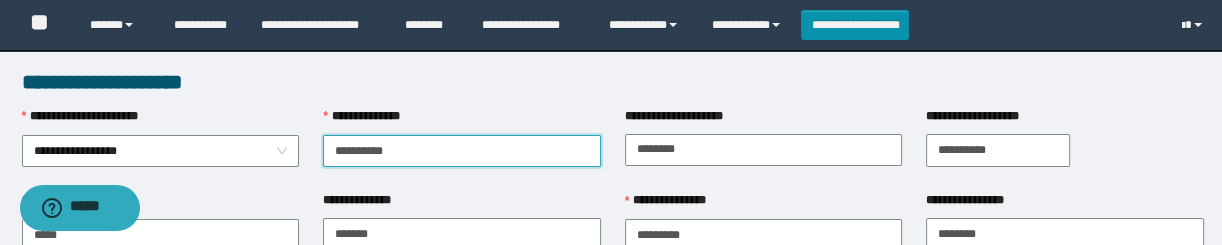 click on "**********" at bounding box center (462, 151) 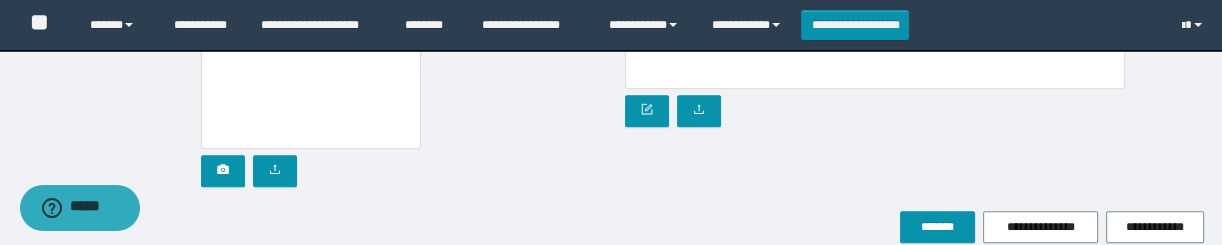 scroll, scrollTop: 1457, scrollLeft: 0, axis: vertical 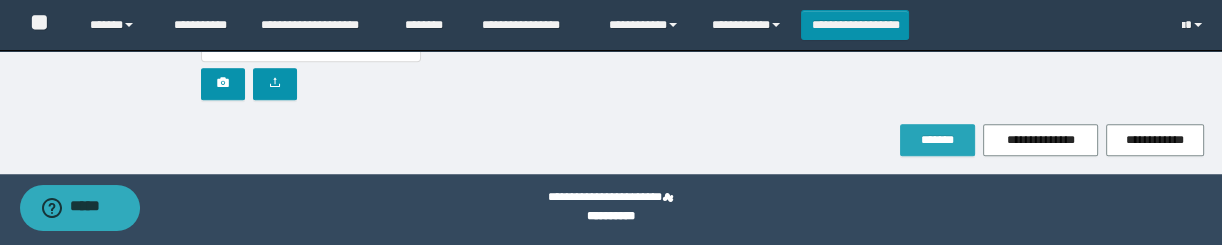 click on "*******" at bounding box center [937, 140] 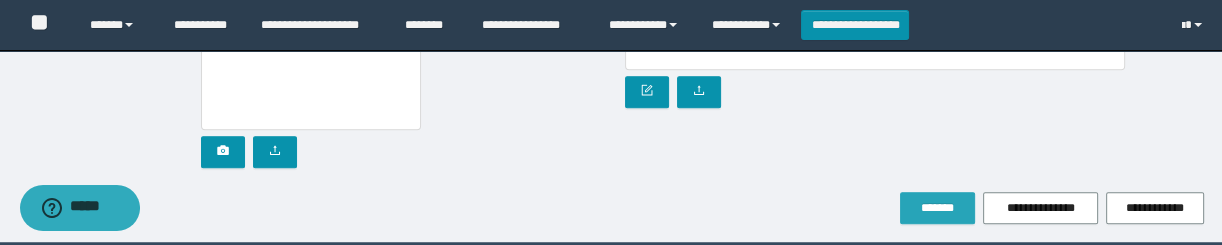 scroll, scrollTop: 1457, scrollLeft: 0, axis: vertical 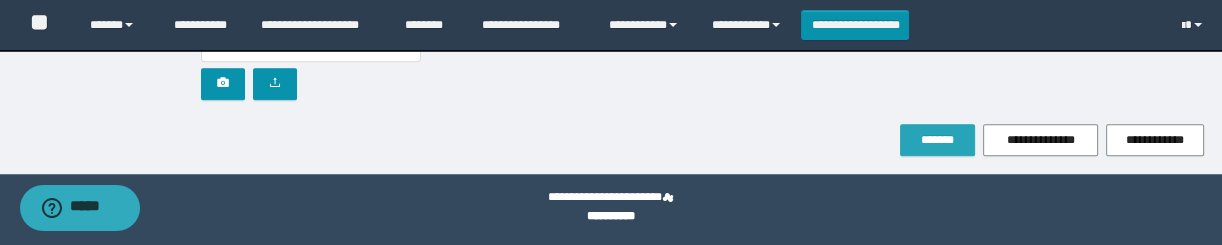 click on "*******" at bounding box center [937, 140] 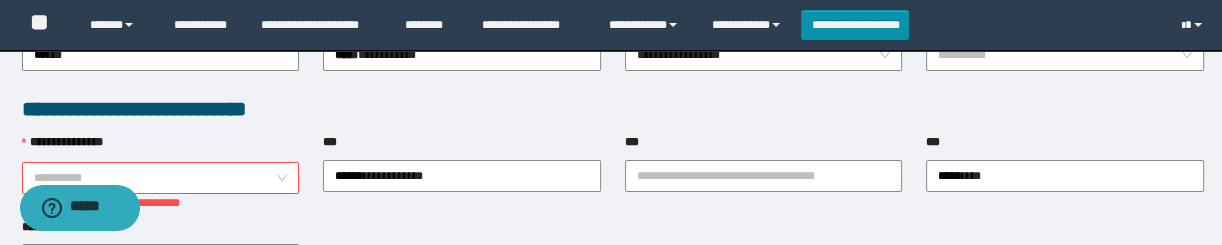scroll, scrollTop: 548, scrollLeft: 0, axis: vertical 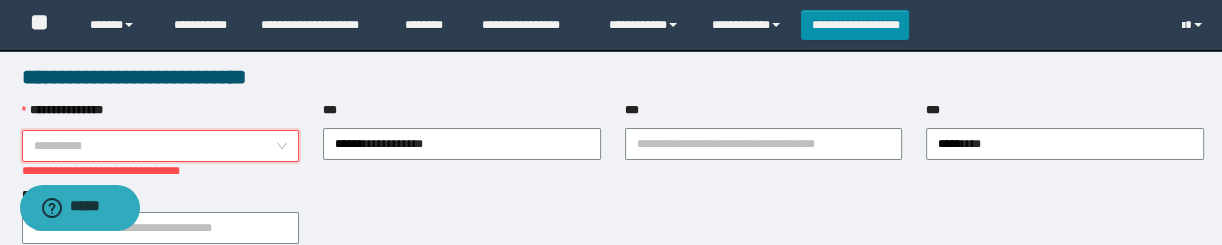 click on "**********" at bounding box center (155, 146) 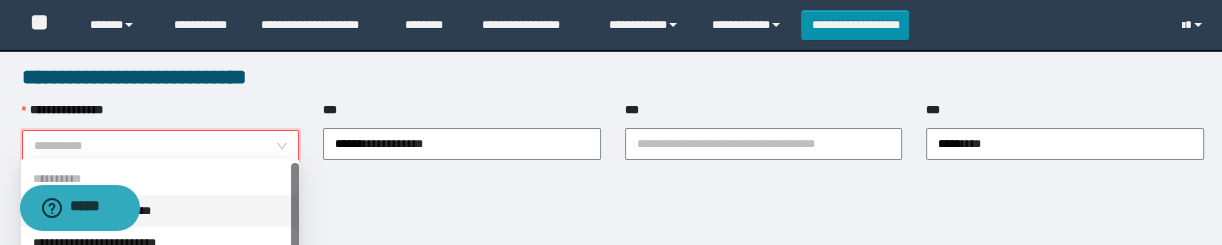 click on "**********" at bounding box center [160, 211] 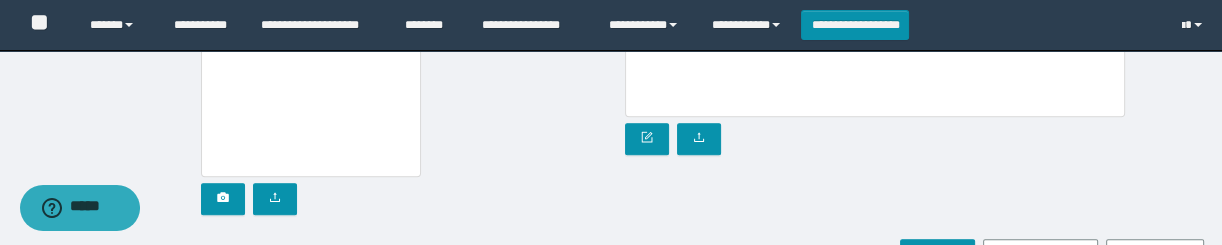 scroll, scrollTop: 1457, scrollLeft: 0, axis: vertical 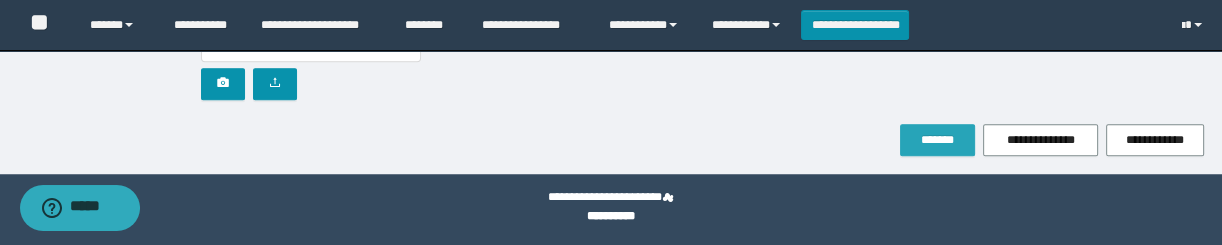 click on "*******" at bounding box center [937, 140] 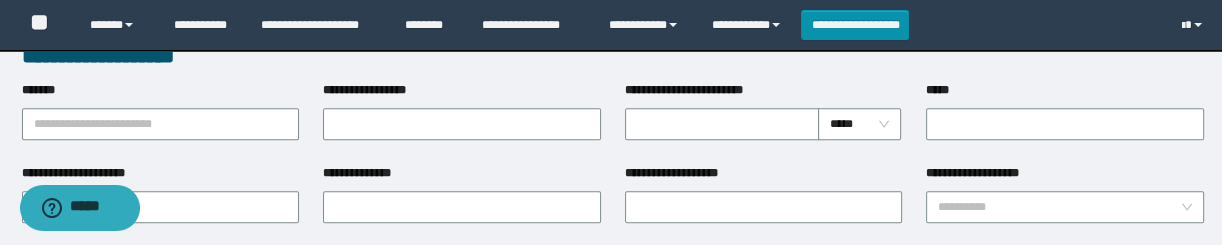 scroll, scrollTop: 782, scrollLeft: 0, axis: vertical 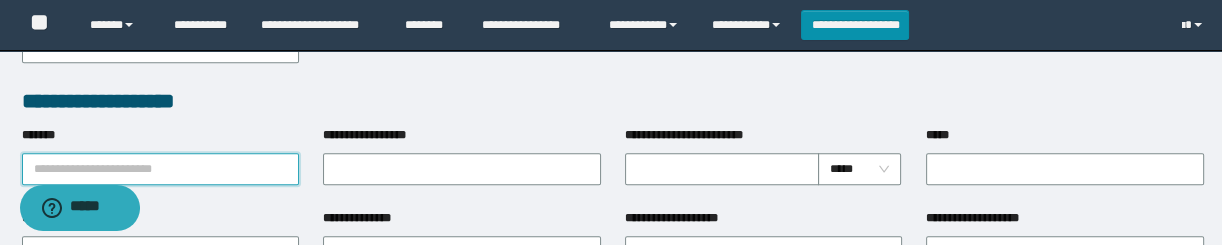 click on "*******" at bounding box center [161, 169] 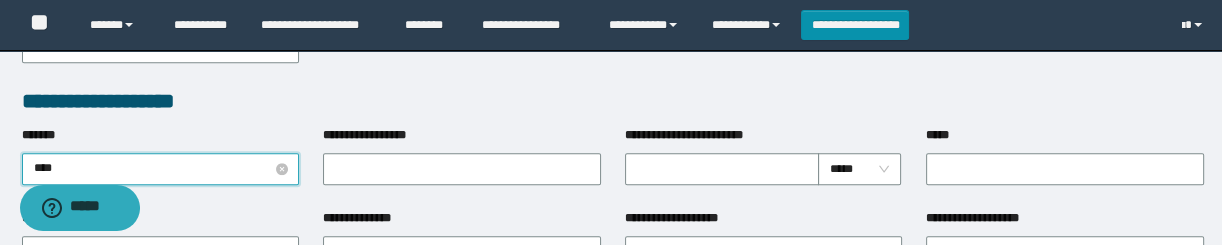 type on "*****" 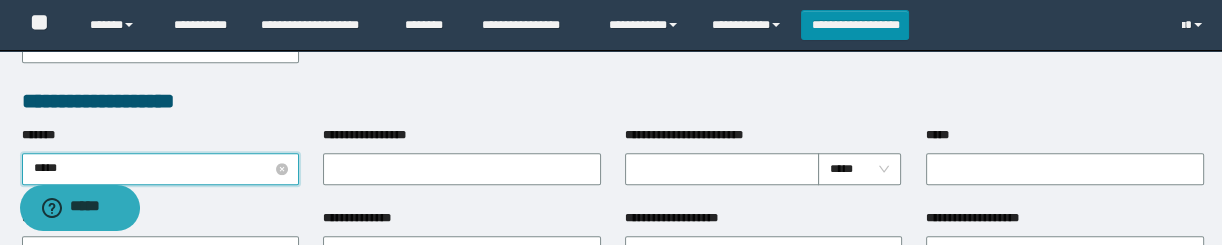 scroll, scrollTop: 873, scrollLeft: 0, axis: vertical 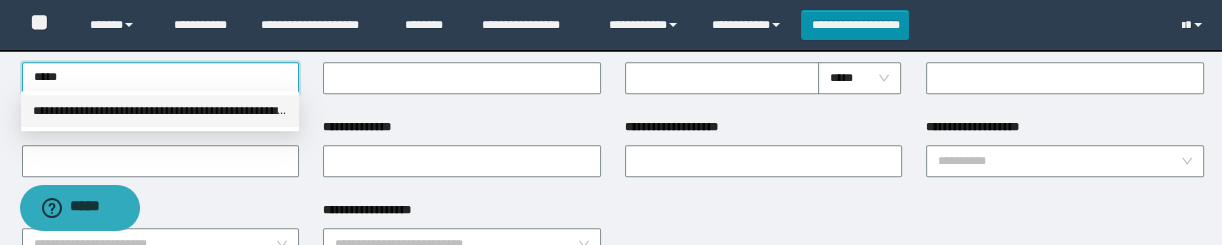 click on "**********" at bounding box center (160, 111) 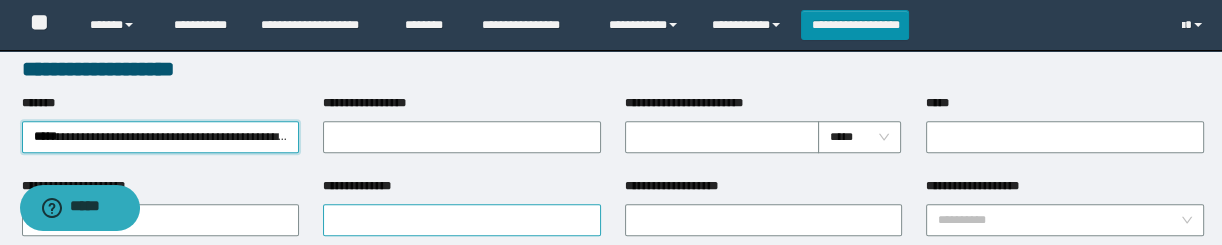 scroll, scrollTop: 782, scrollLeft: 0, axis: vertical 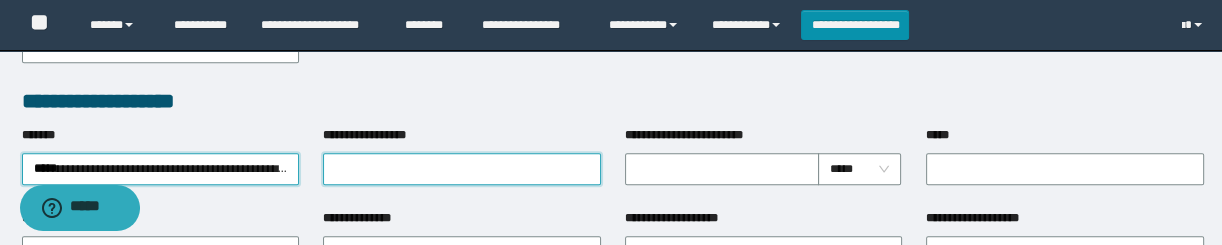 drag, startPoint x: 418, startPoint y: 165, endPoint x: 427, endPoint y: 159, distance: 10.816654 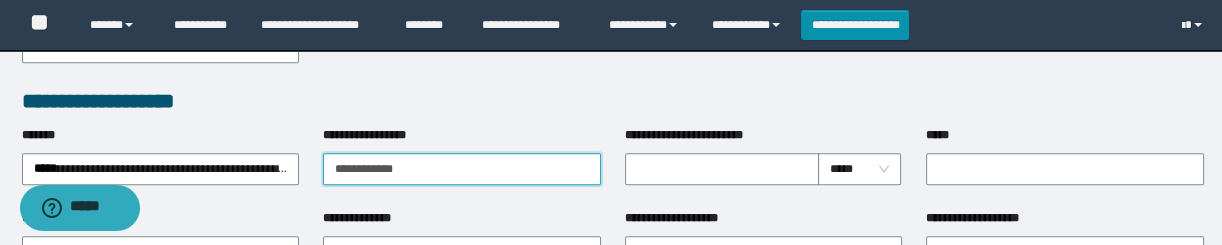 type on "**********" 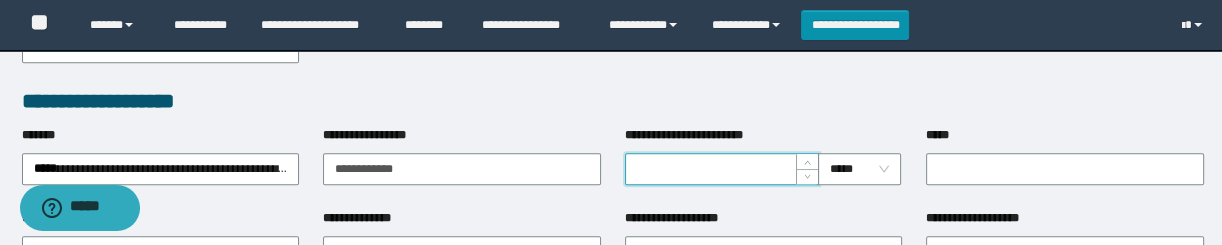 click on "**********" at bounding box center [722, 169] 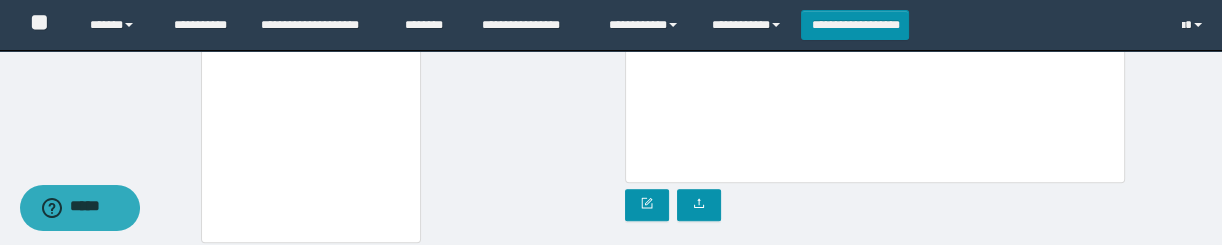 scroll, scrollTop: 1419, scrollLeft: 0, axis: vertical 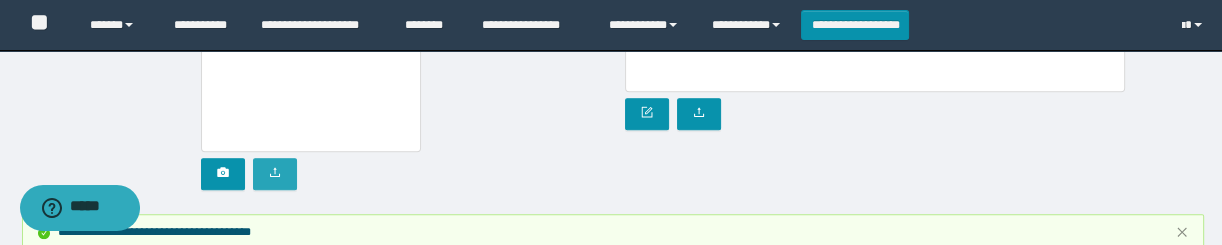 click at bounding box center (275, 174) 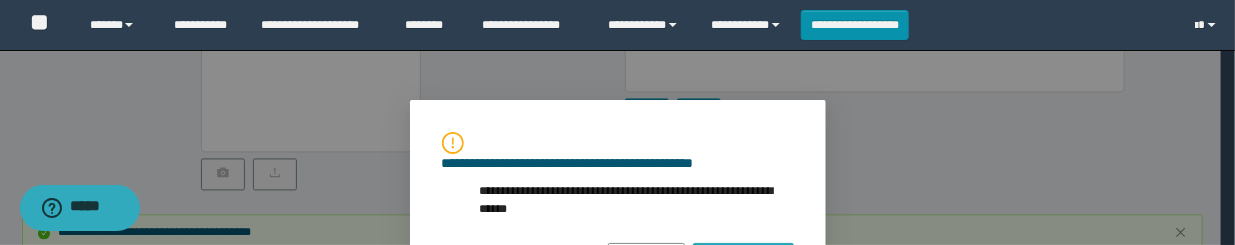 click on "**********" at bounding box center [743, 259] 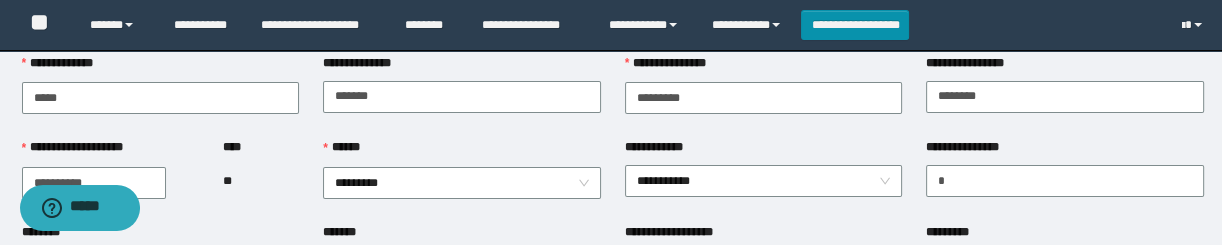 scroll, scrollTop: 0, scrollLeft: 0, axis: both 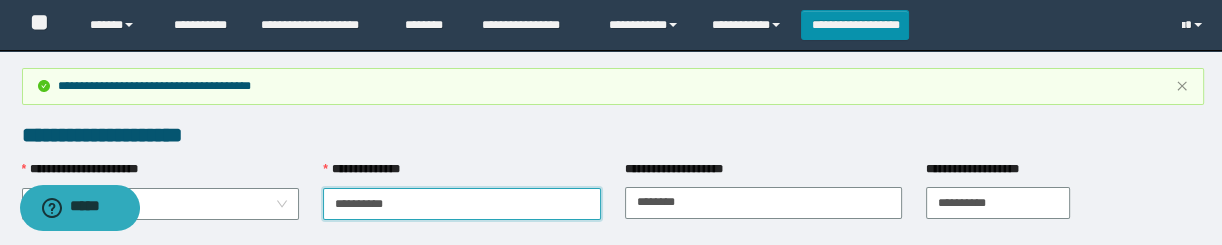 click on "**********" at bounding box center (462, 204) 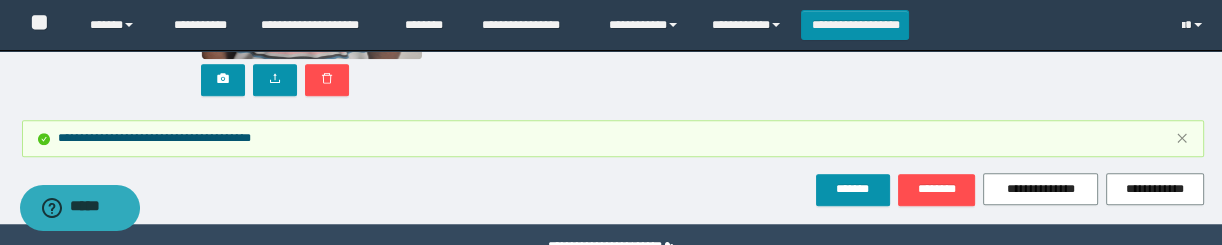 scroll, scrollTop: 1545, scrollLeft: 0, axis: vertical 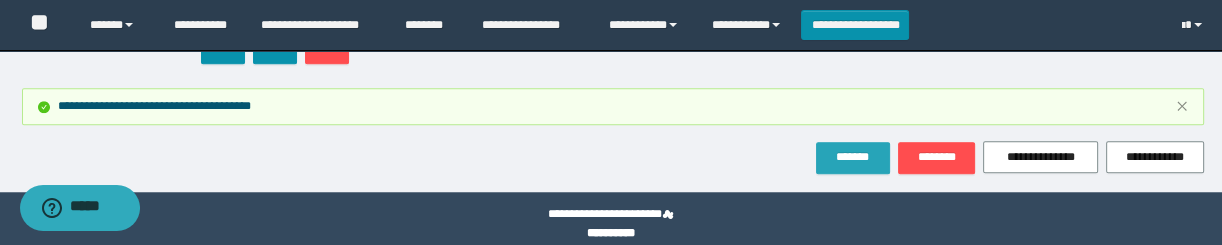 click on "*******" at bounding box center (853, 158) 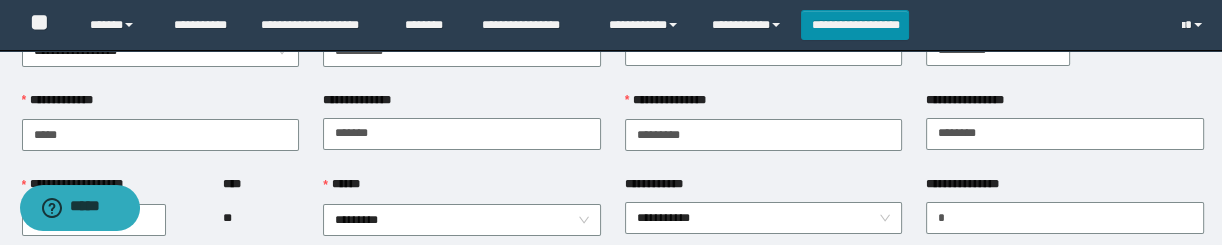 scroll, scrollTop: 0, scrollLeft: 0, axis: both 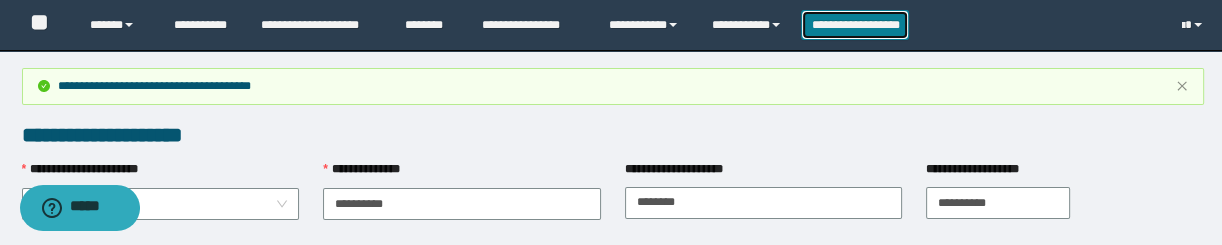 click on "**********" at bounding box center (855, 25) 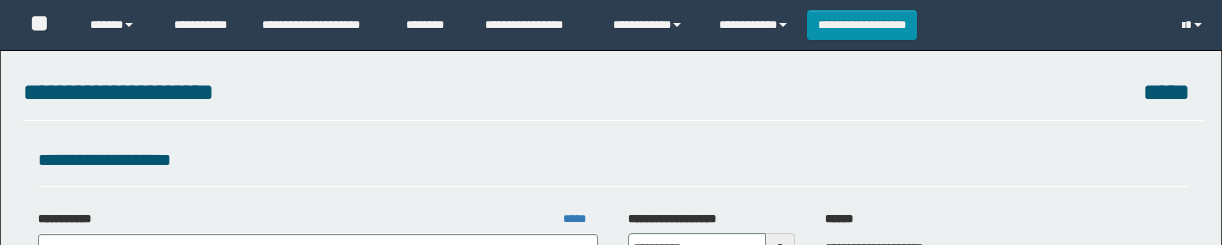 scroll, scrollTop: 0, scrollLeft: 0, axis: both 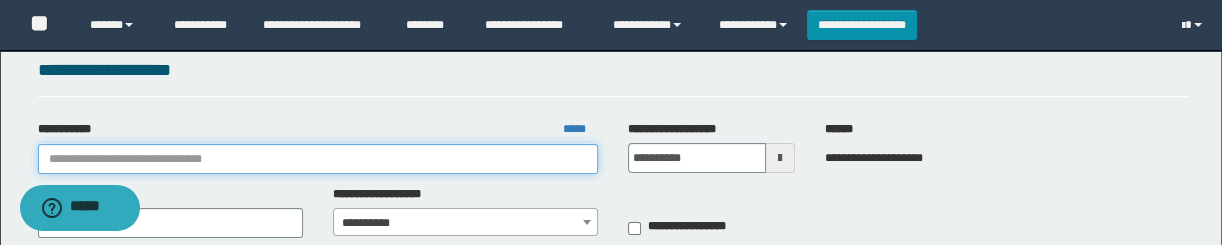 click on "**********" at bounding box center (318, 159) 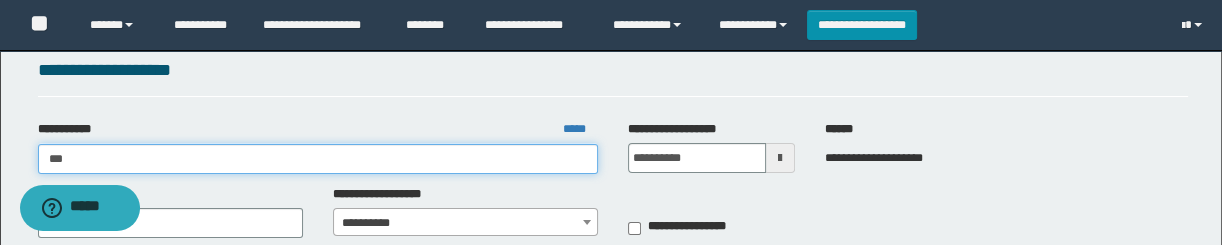 type on "****" 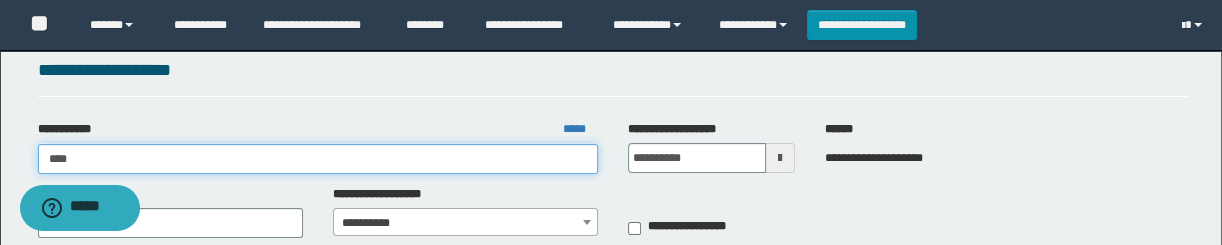 type on "****" 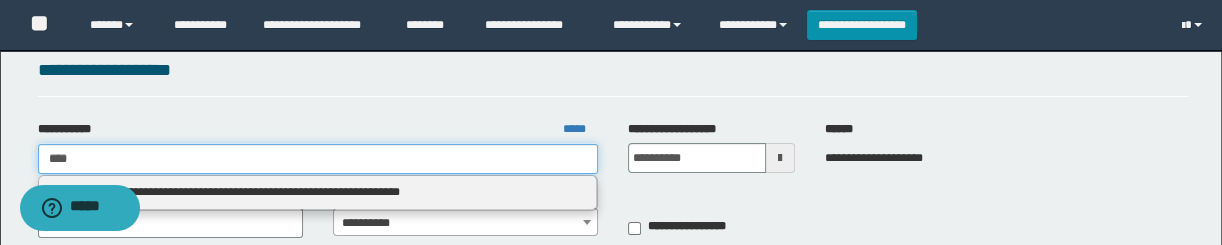 type on "****" 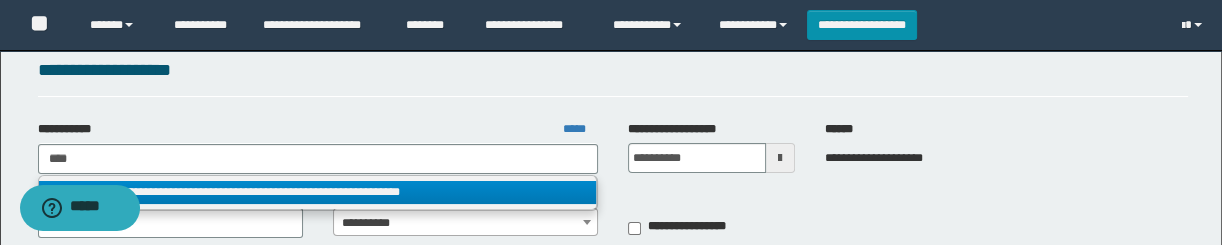 click on "**********" at bounding box center (317, 192) 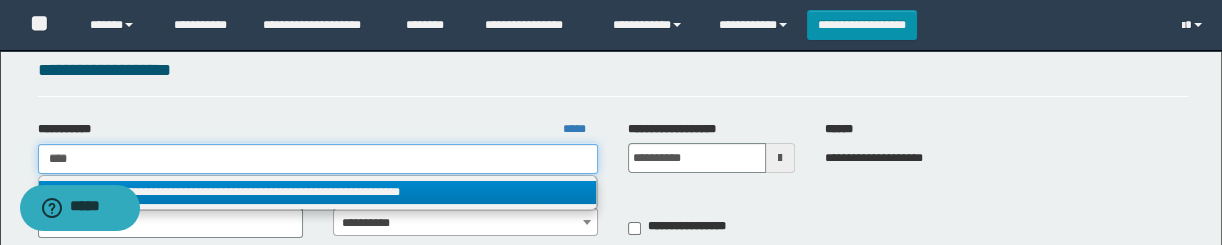 type 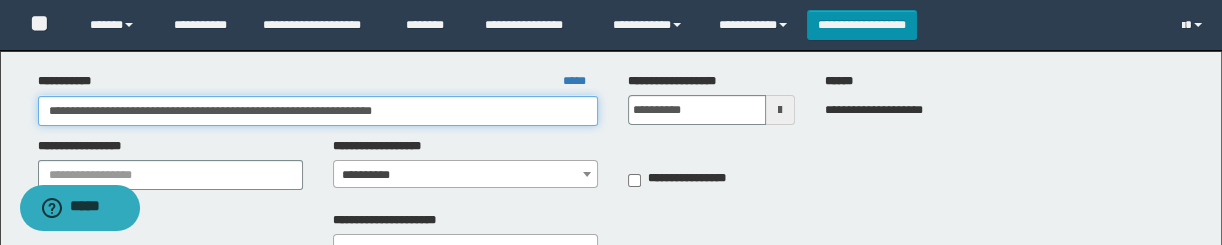 scroll, scrollTop: 181, scrollLeft: 0, axis: vertical 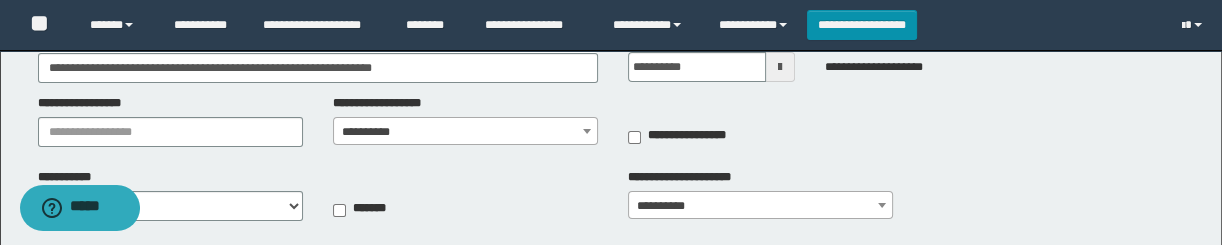click on "**********" at bounding box center (465, 132) 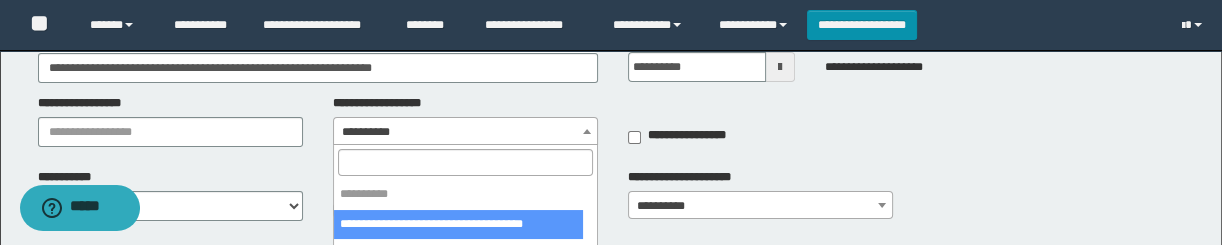 click at bounding box center [465, 162] 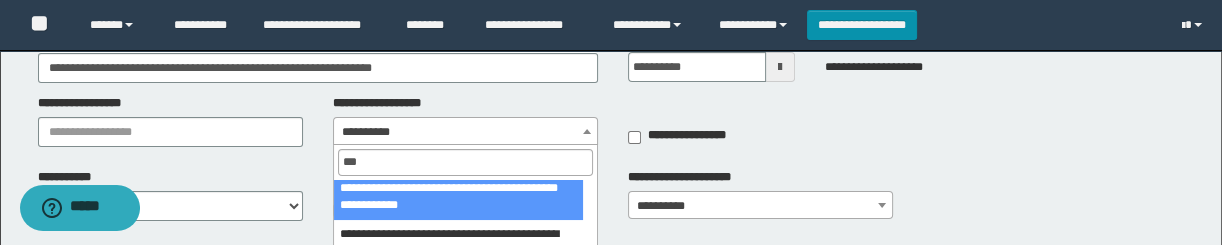 scroll, scrollTop: 90, scrollLeft: 0, axis: vertical 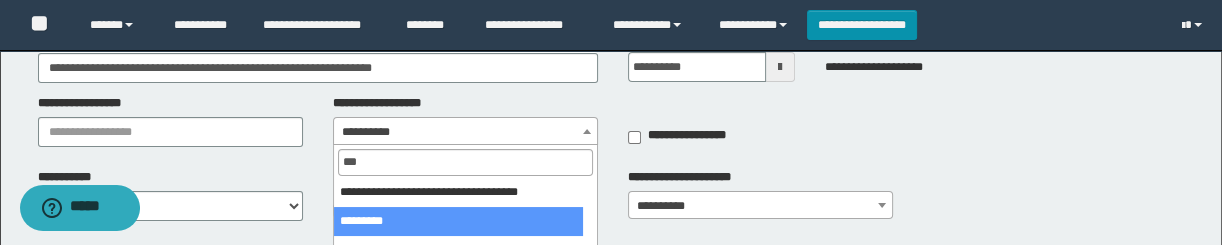 type on "***" 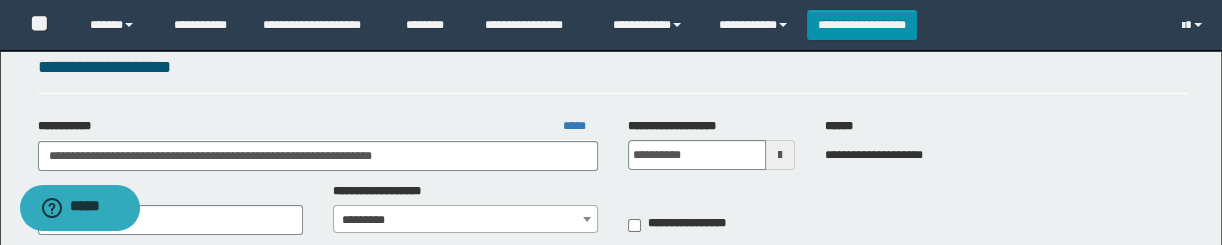 scroll, scrollTop: 181, scrollLeft: 0, axis: vertical 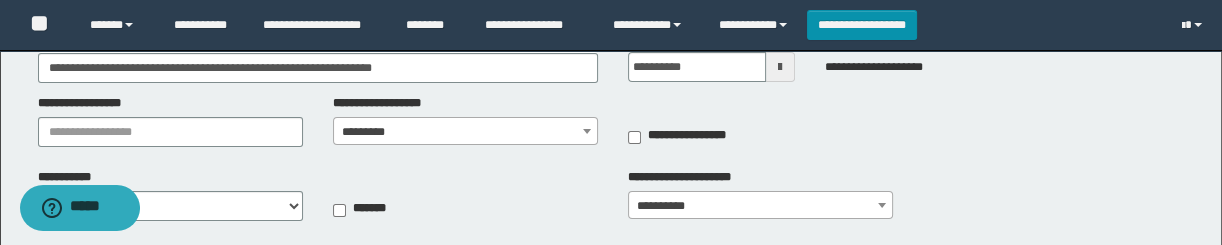 click on "*********" at bounding box center [465, 132] 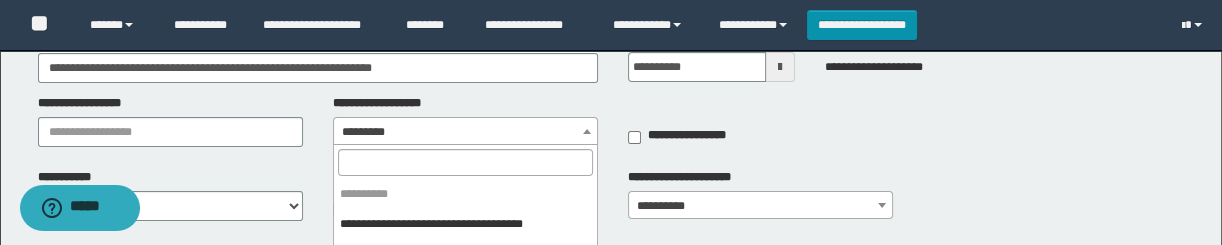 scroll, scrollTop: 441, scrollLeft: 0, axis: vertical 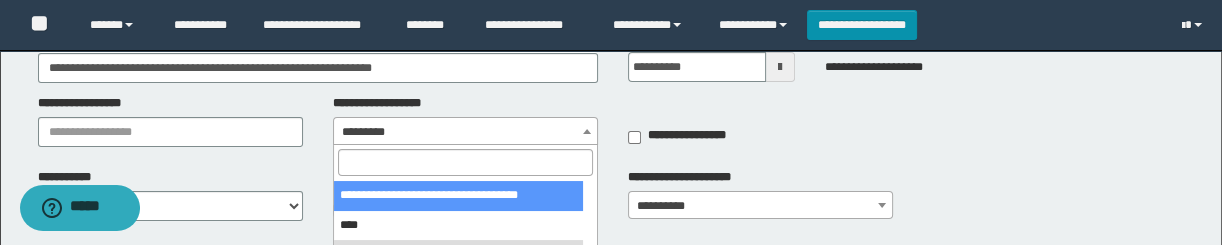 click at bounding box center [465, 162] 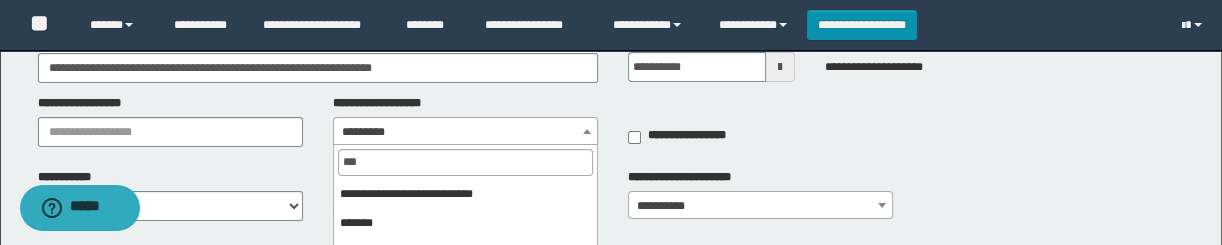 scroll, scrollTop: 90, scrollLeft: 0, axis: vertical 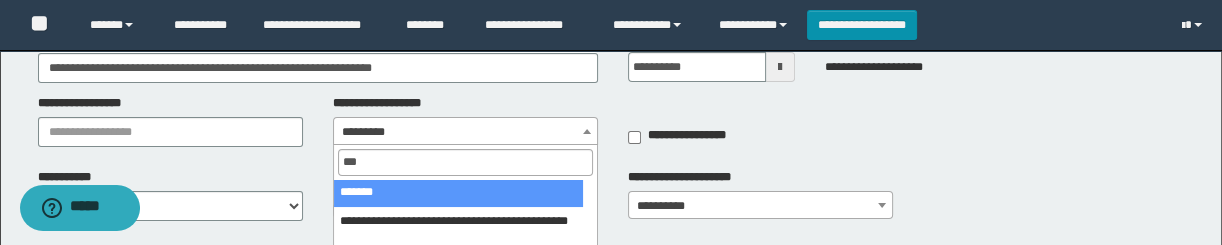 type on "***" 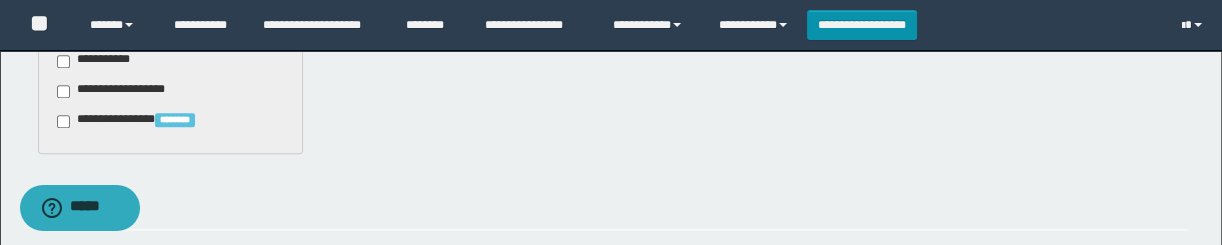 scroll, scrollTop: 2090, scrollLeft: 0, axis: vertical 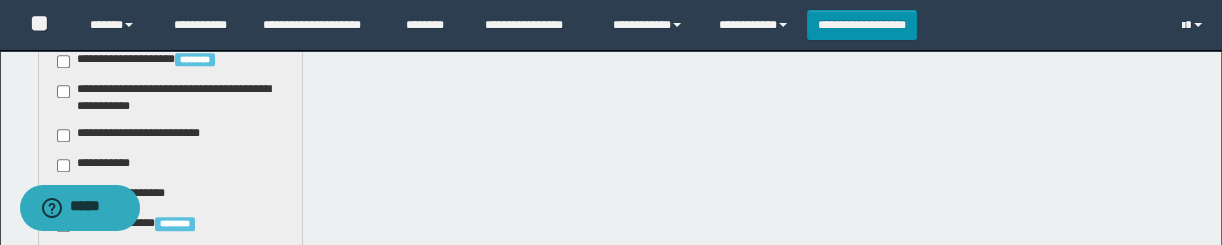 click on "**********" at bounding box center (143, 135) 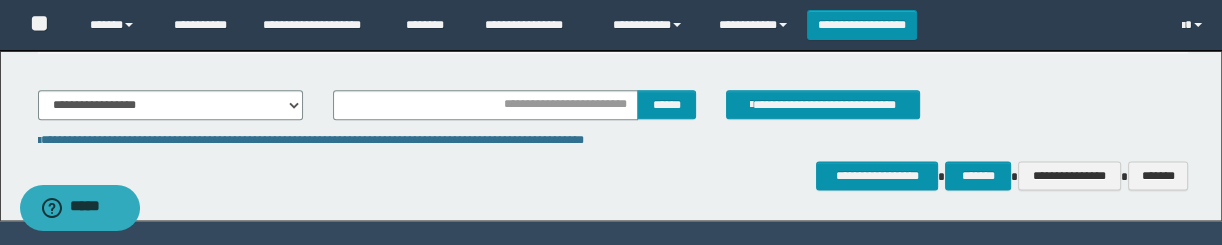 scroll, scrollTop: 2330, scrollLeft: 0, axis: vertical 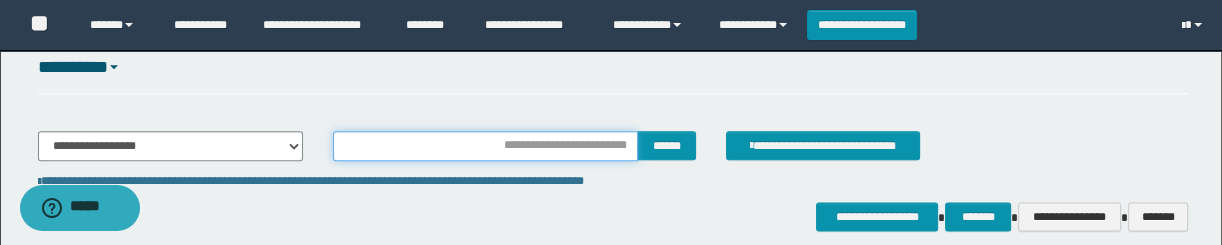 click at bounding box center (485, 146) 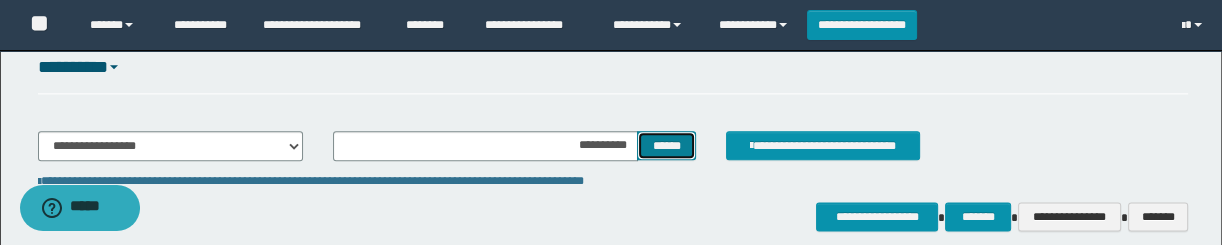 click on "******" at bounding box center (666, 146) 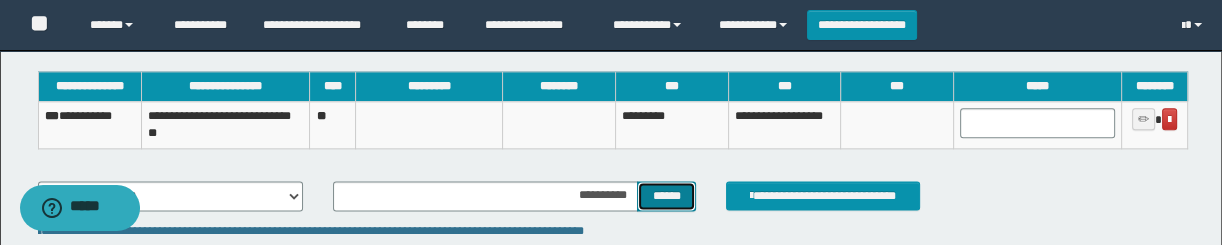 scroll, scrollTop: 2420, scrollLeft: 0, axis: vertical 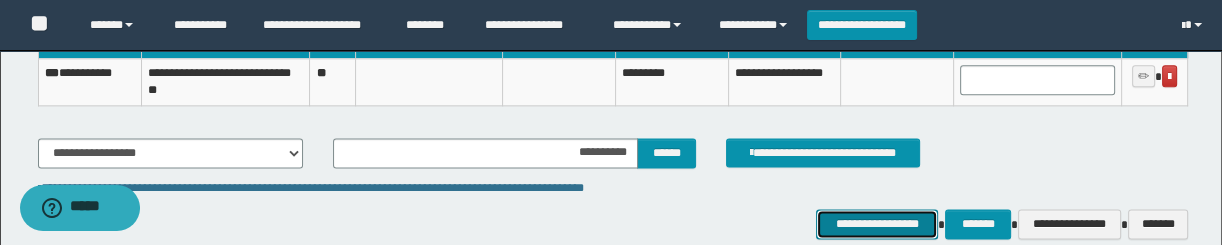 click on "**********" at bounding box center [877, 224] 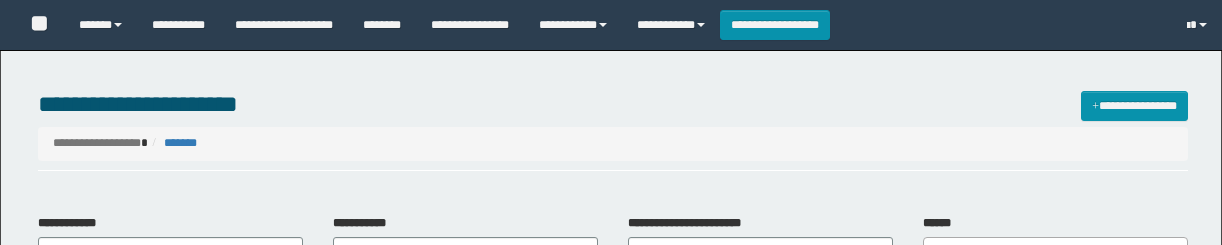 select 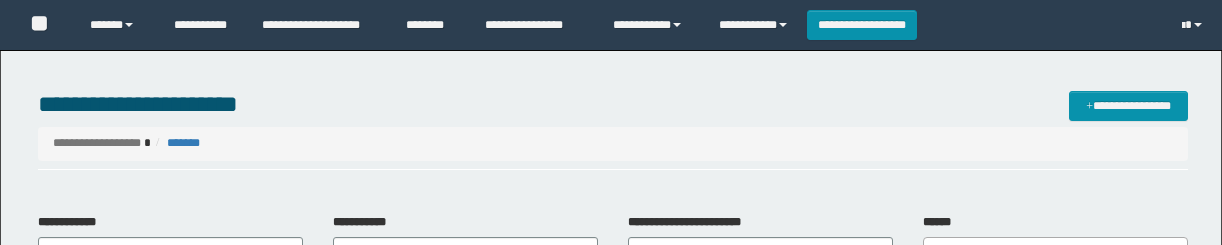 scroll, scrollTop: 0, scrollLeft: 0, axis: both 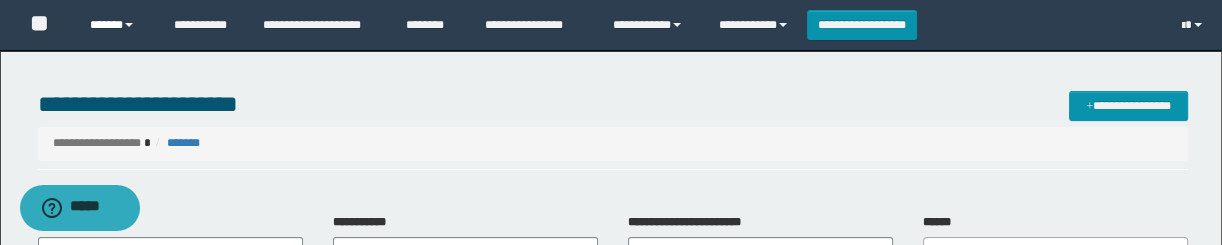 click on "******" at bounding box center (117, 25) 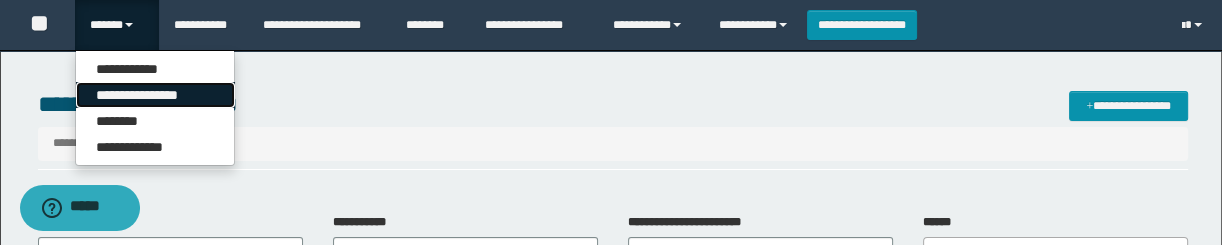 click on "**********" at bounding box center (155, 95) 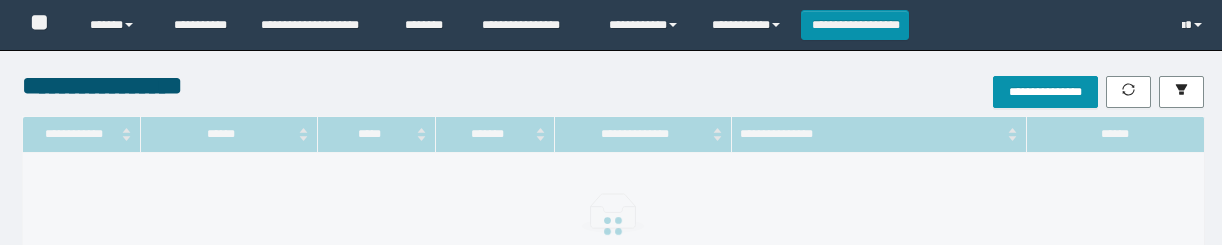 scroll, scrollTop: 0, scrollLeft: 0, axis: both 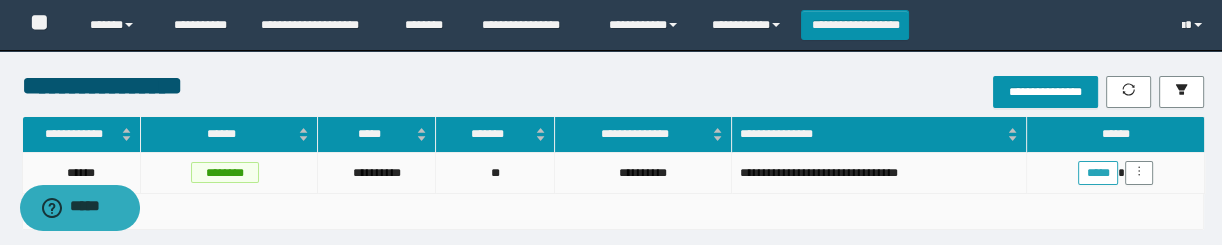 click on "*****" at bounding box center [1098, 173] 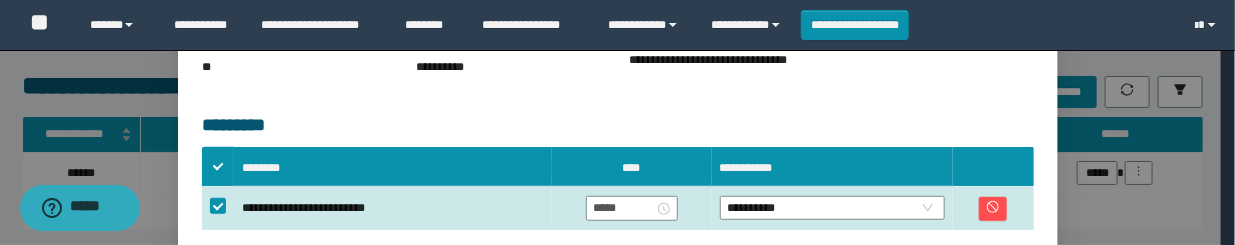 scroll, scrollTop: 454, scrollLeft: 0, axis: vertical 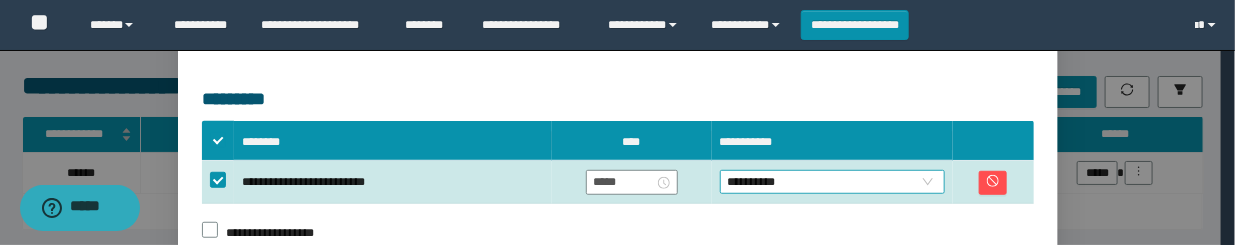 click on "**********" at bounding box center (610, 122) 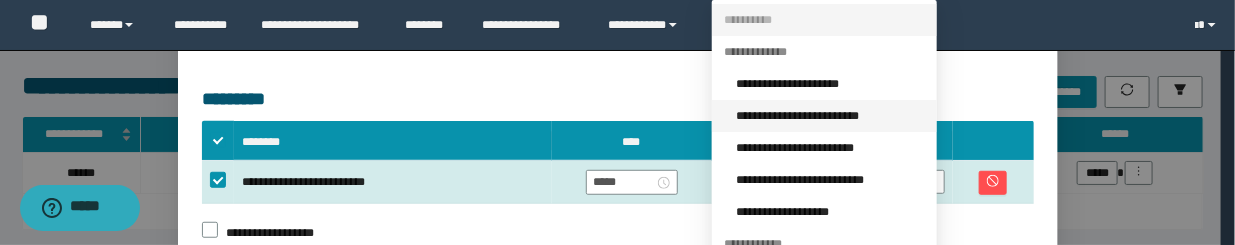 click on "**********" at bounding box center (830, 116) 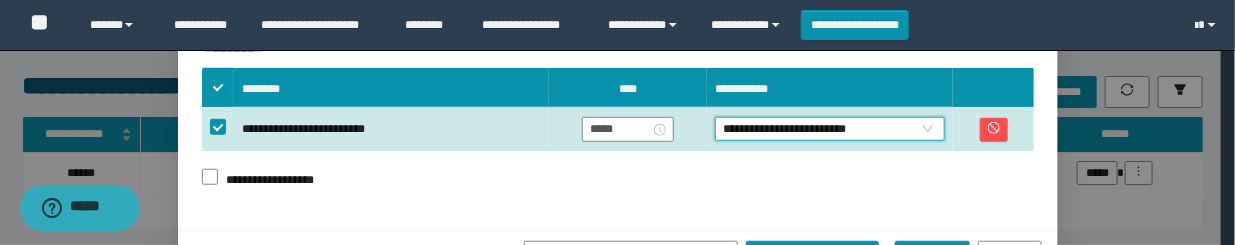 scroll, scrollTop: 563, scrollLeft: 0, axis: vertical 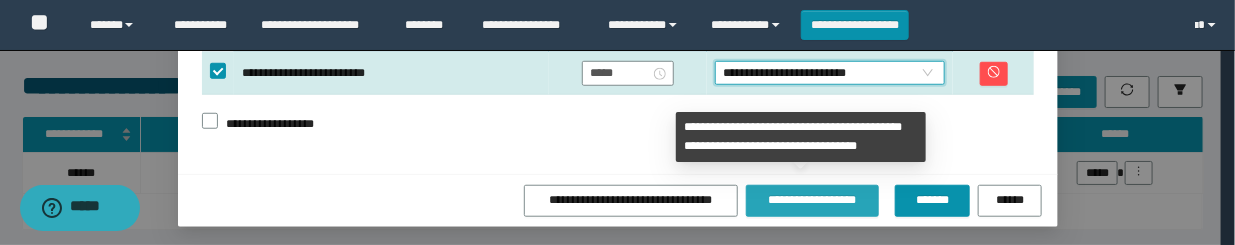click on "**********" at bounding box center [812, 200] 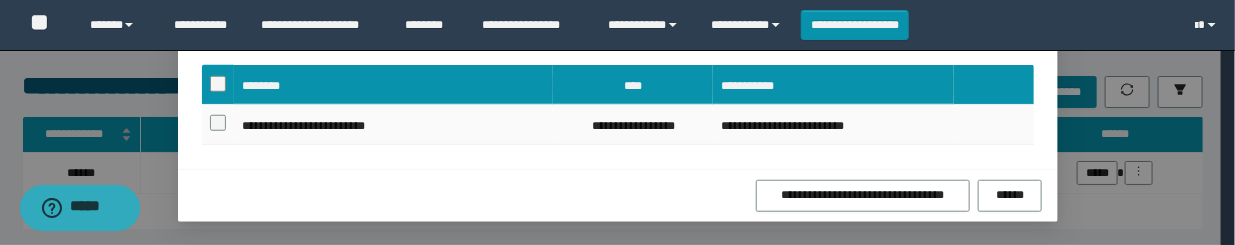 scroll, scrollTop: 560, scrollLeft: 0, axis: vertical 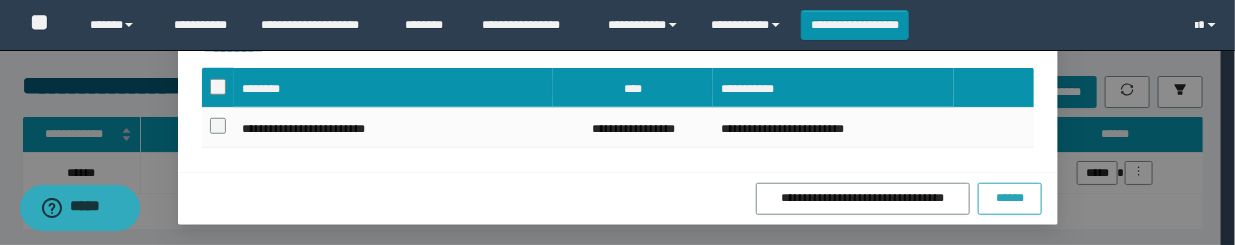 click on "******" at bounding box center [1009, 199] 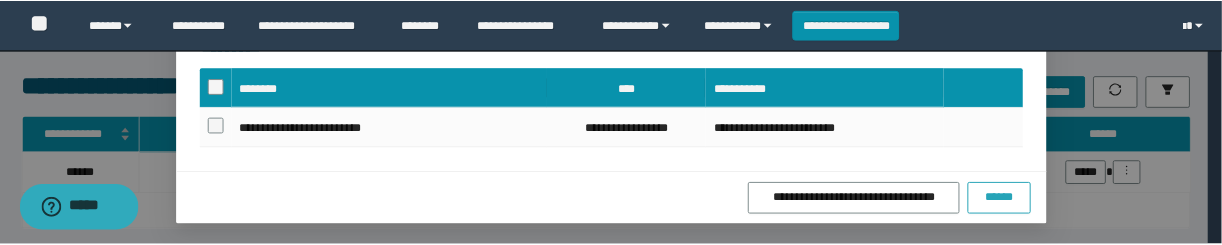 scroll, scrollTop: 460, scrollLeft: 0, axis: vertical 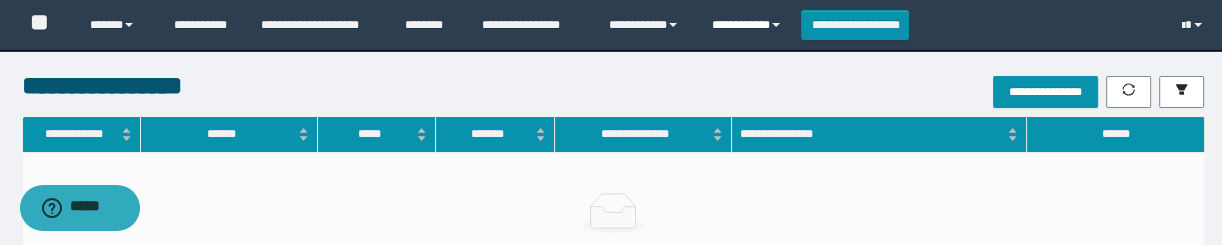 click on "**********" at bounding box center (749, 25) 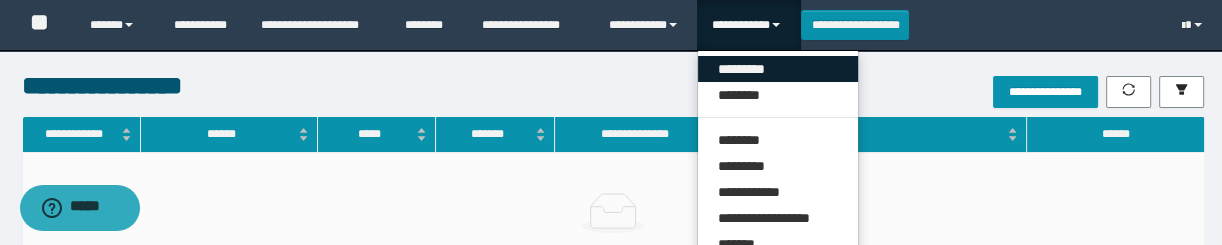 click on "*********" at bounding box center [778, 69] 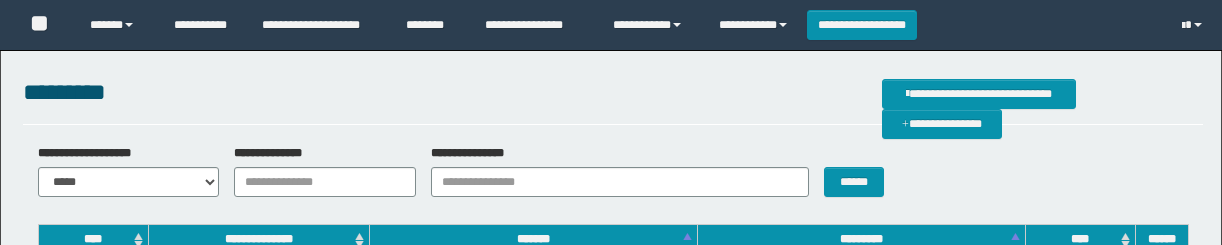 scroll, scrollTop: 0, scrollLeft: 0, axis: both 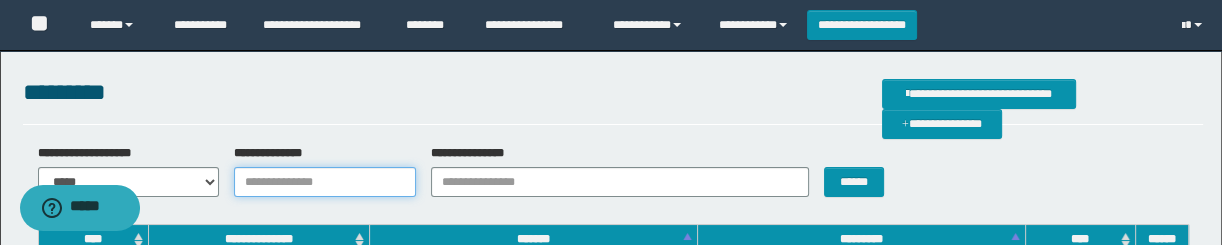 click on "**********" at bounding box center [325, 182] 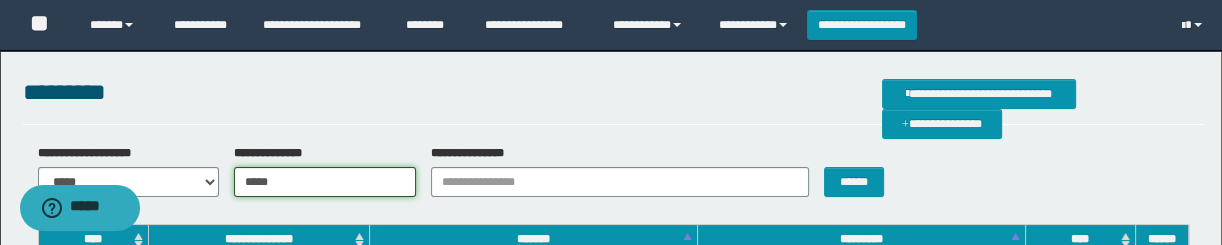click on "*****" at bounding box center [325, 182] 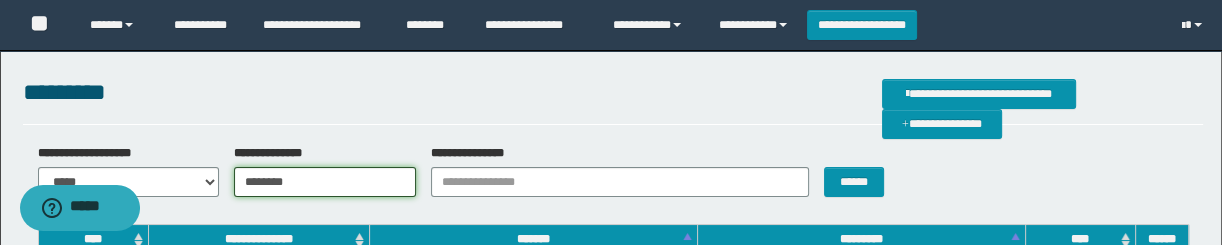 type on "********" 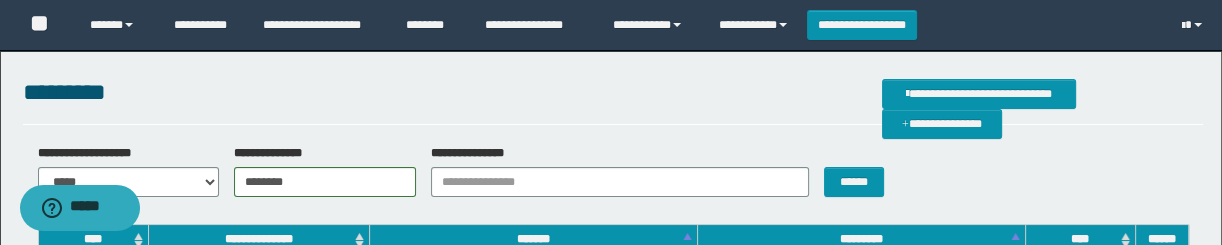 click on "******" at bounding box center (858, 170) 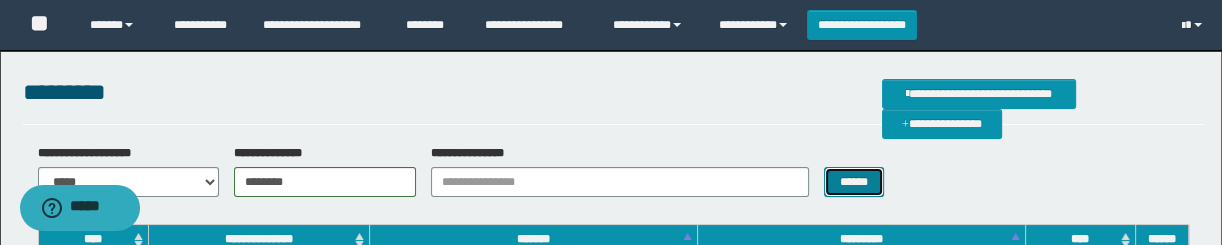 click on "******" at bounding box center (853, 182) 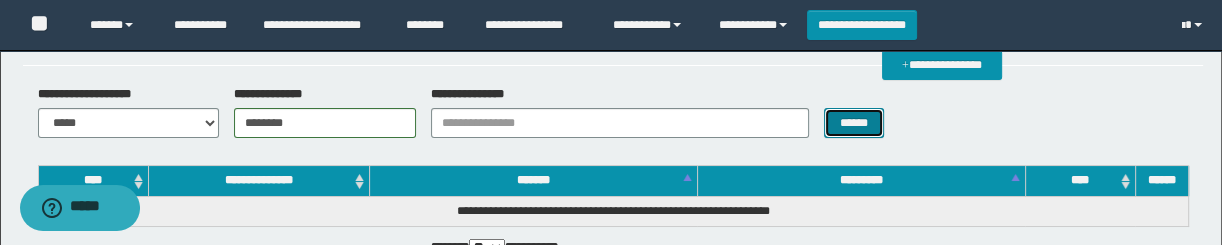 scroll, scrollTop: 90, scrollLeft: 0, axis: vertical 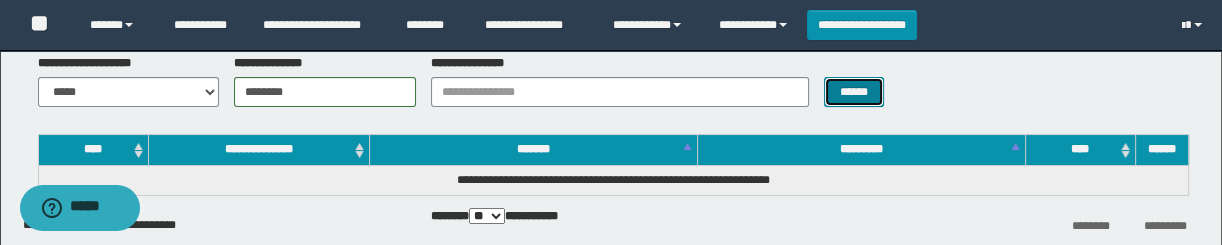 click on "******" at bounding box center (853, 92) 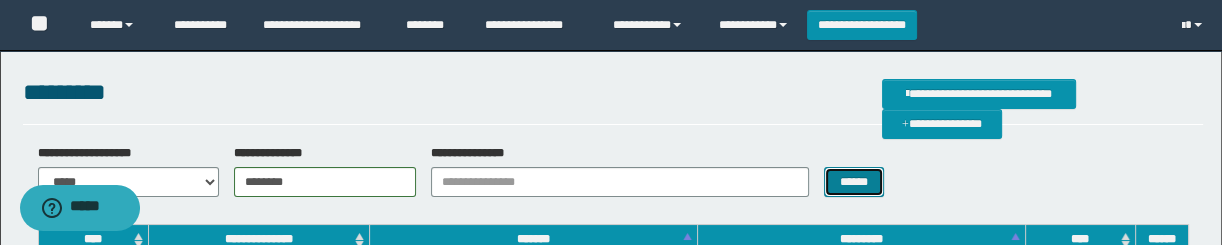 scroll, scrollTop: 0, scrollLeft: 0, axis: both 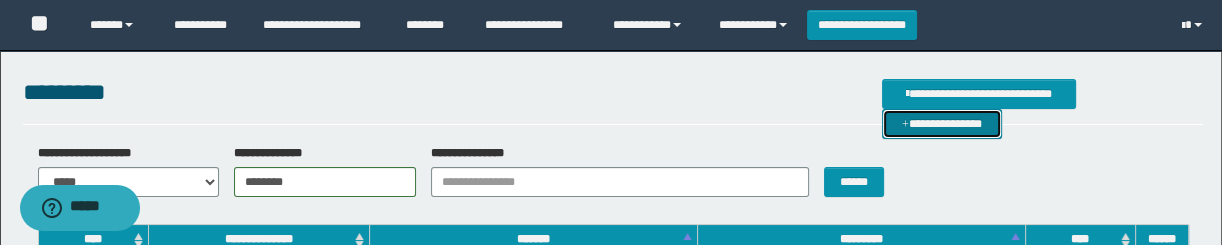 click on "**********" at bounding box center [942, 124] 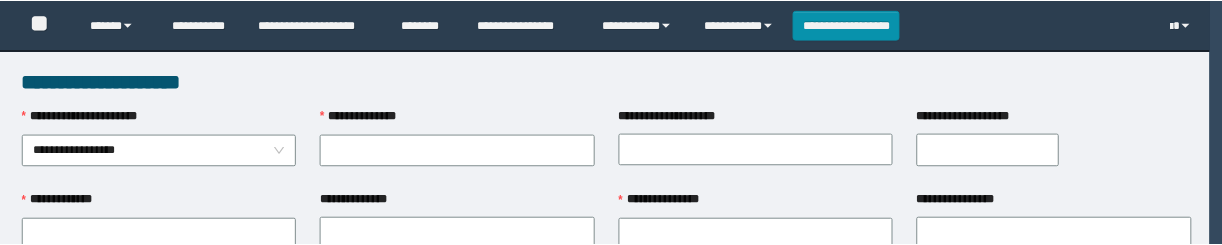 scroll, scrollTop: 0, scrollLeft: 0, axis: both 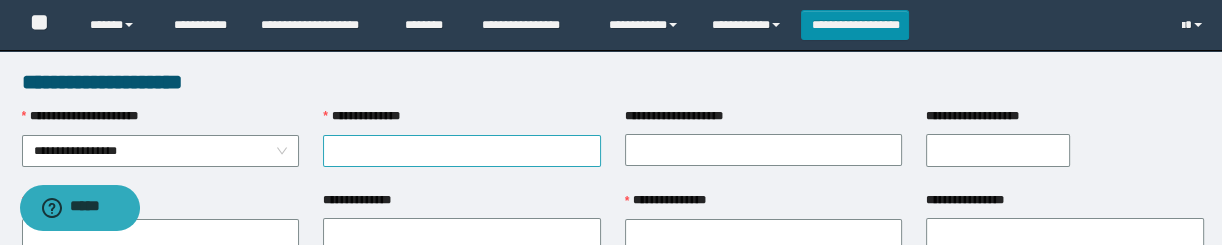 click on "**********" at bounding box center (462, 151) 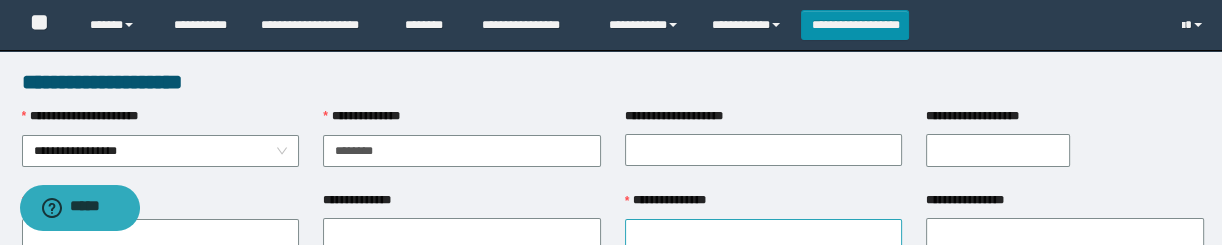 type on "********" 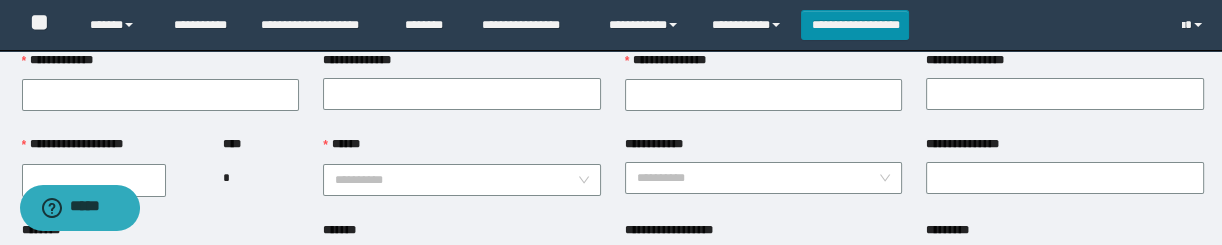 scroll, scrollTop: 181, scrollLeft: 0, axis: vertical 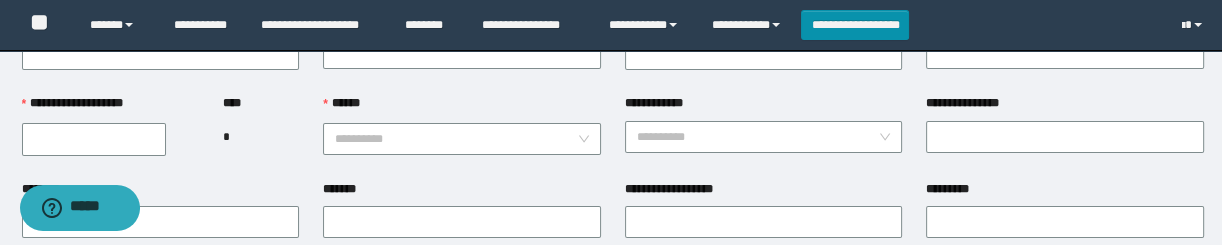 click on "**********" at bounding box center [94, 139] 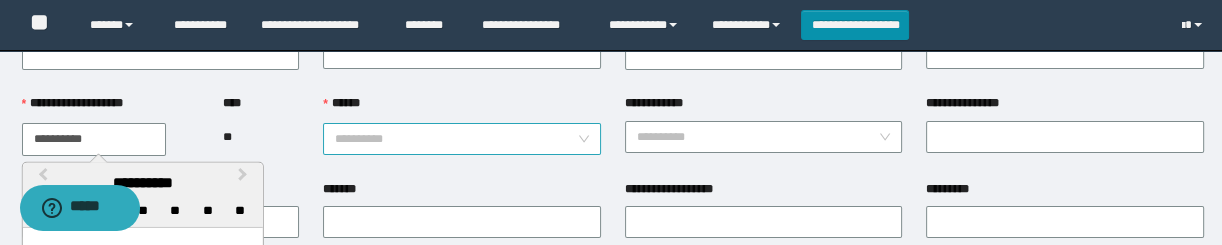 type on "**********" 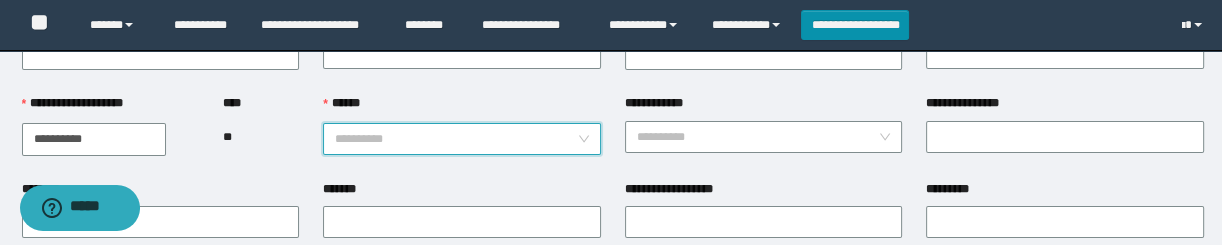 click on "******" at bounding box center [456, 139] 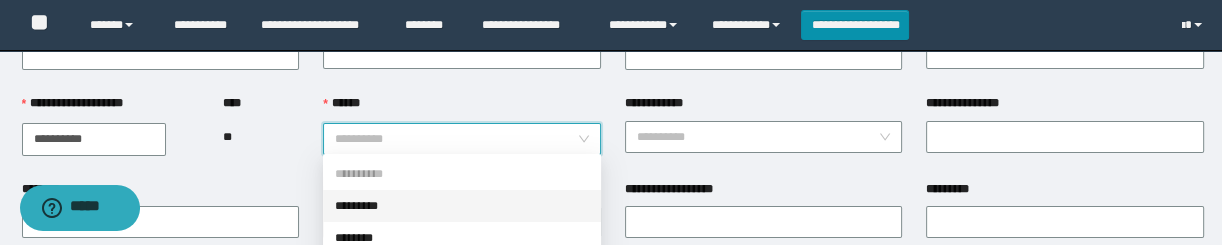 click on "*********" at bounding box center (462, 206) 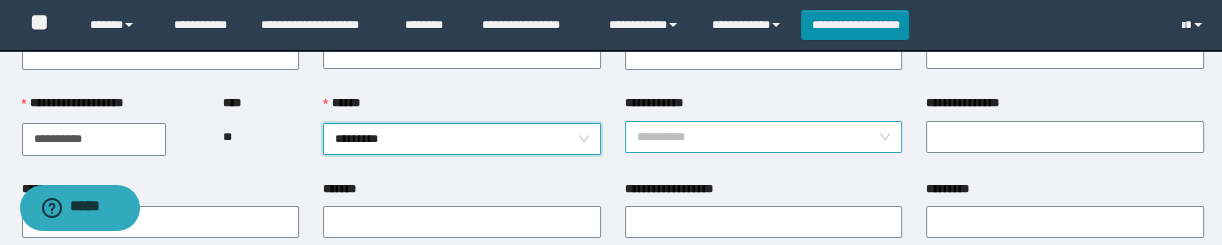 click on "**********" at bounding box center [758, 137] 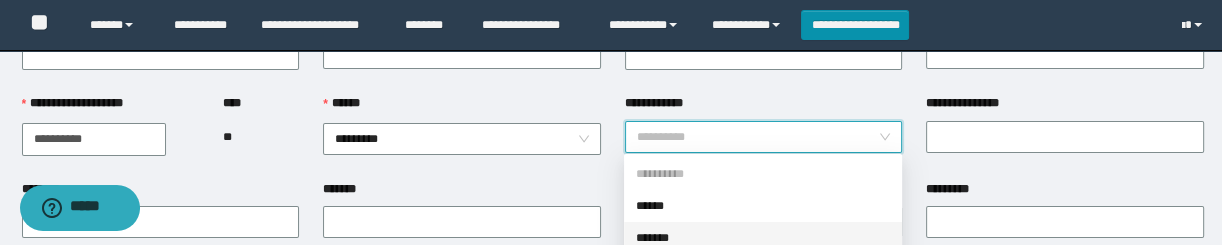 click on "****** *********" at bounding box center [462, 136] 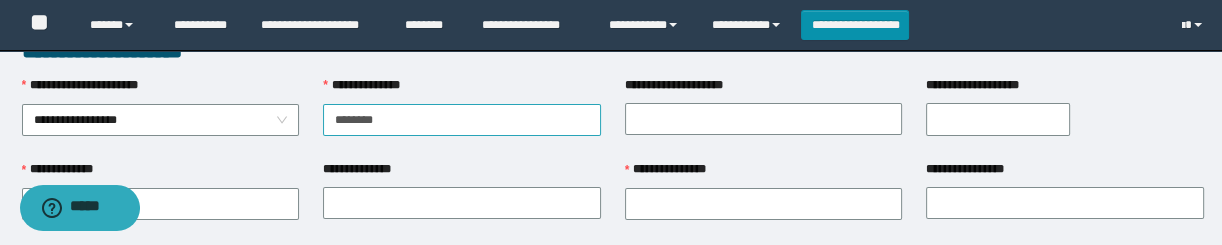 scroll, scrollTop: 0, scrollLeft: 0, axis: both 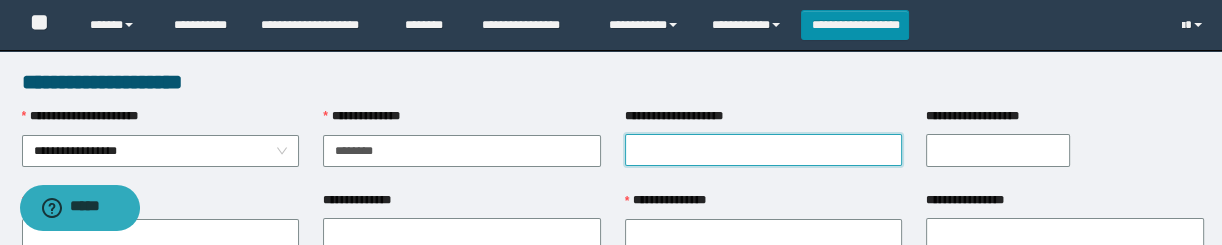 click on "**********" at bounding box center (764, 150) 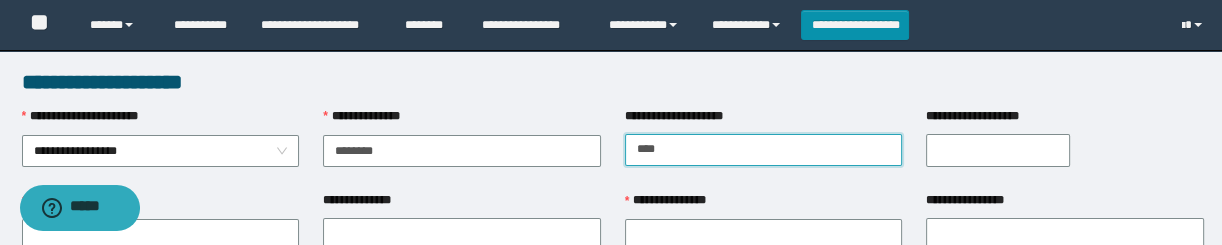 click on "****" at bounding box center (764, 150) 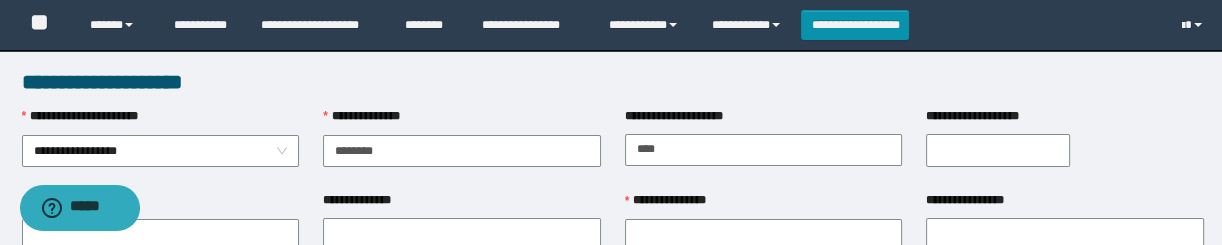 click on "**********" at bounding box center (998, 150) 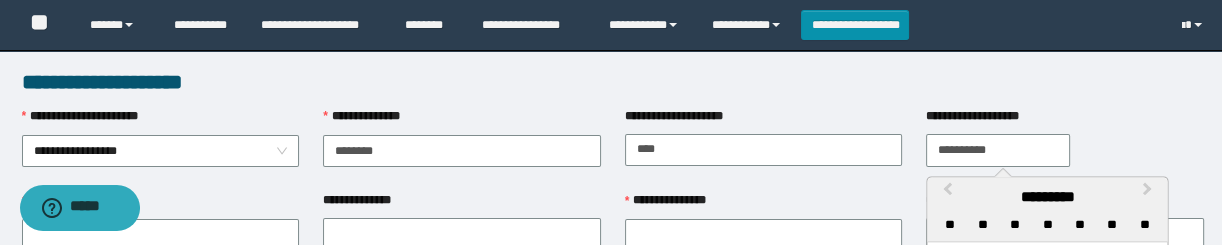 type on "**********" 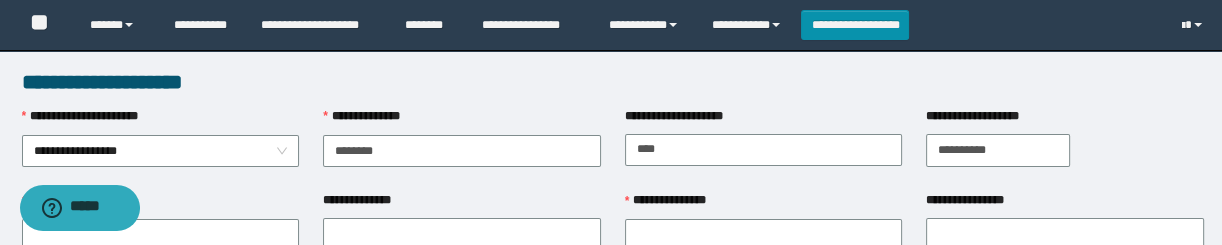 click on "**********" at bounding box center (613, 82) 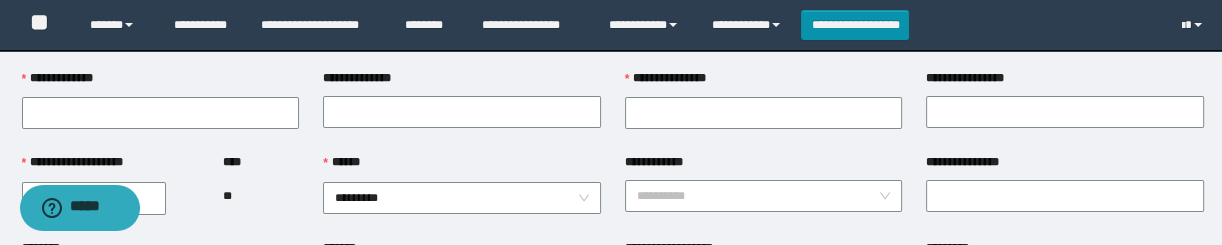scroll, scrollTop: 90, scrollLeft: 0, axis: vertical 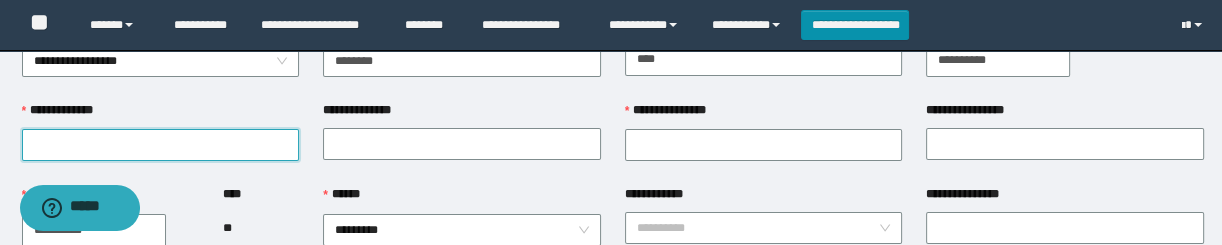 click on "**********" at bounding box center (161, 145) 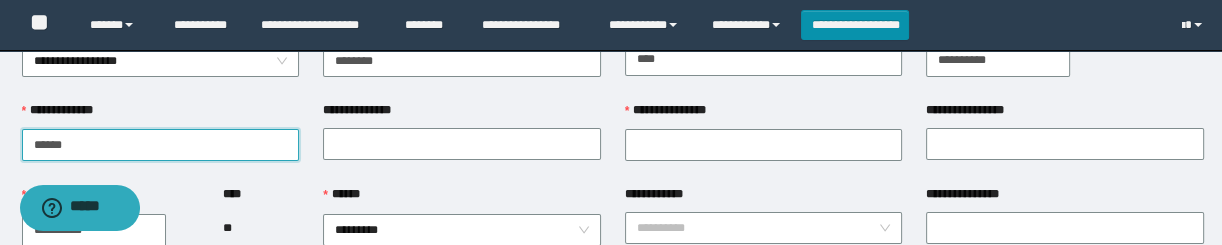 type on "******" 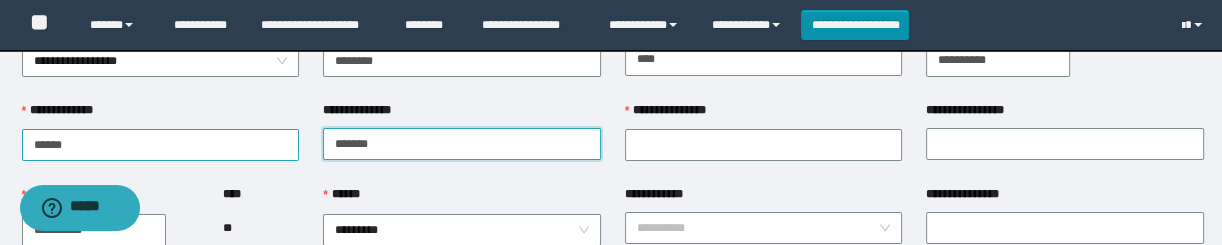 type on "*******" 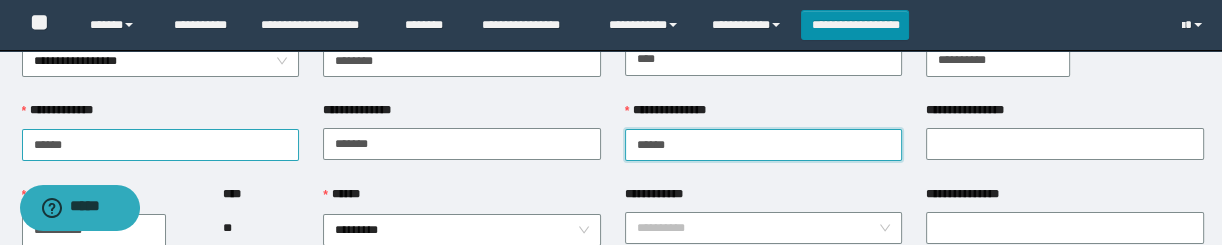 type on "******" 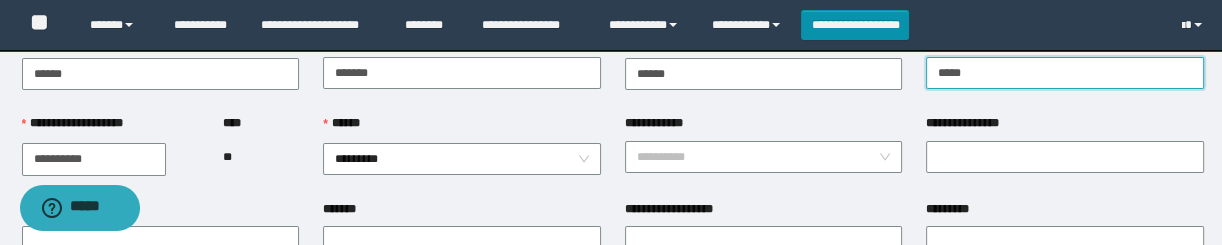 scroll, scrollTop: 181, scrollLeft: 0, axis: vertical 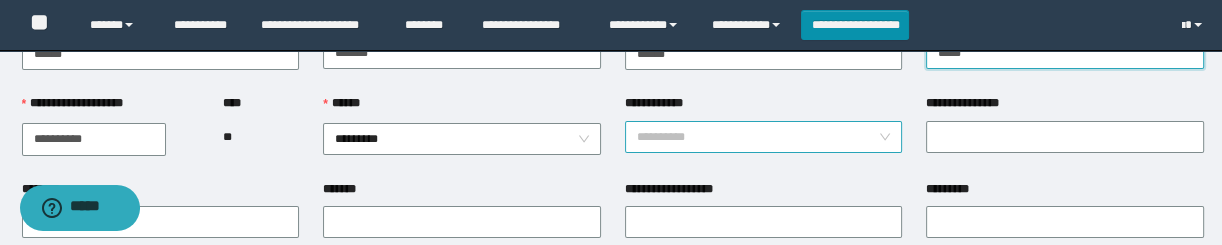 type on "*****" 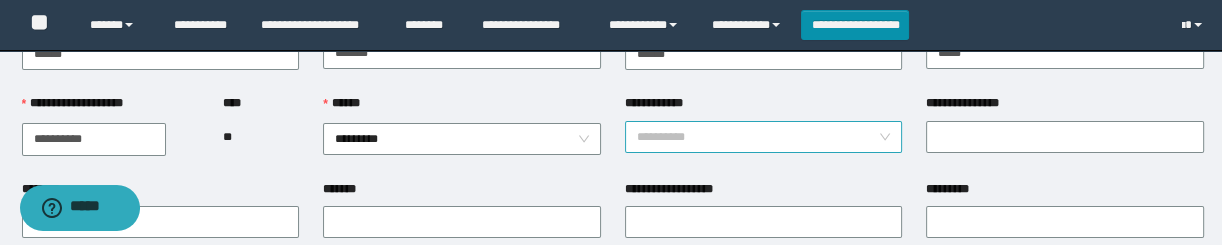 click on "**********" at bounding box center [758, 137] 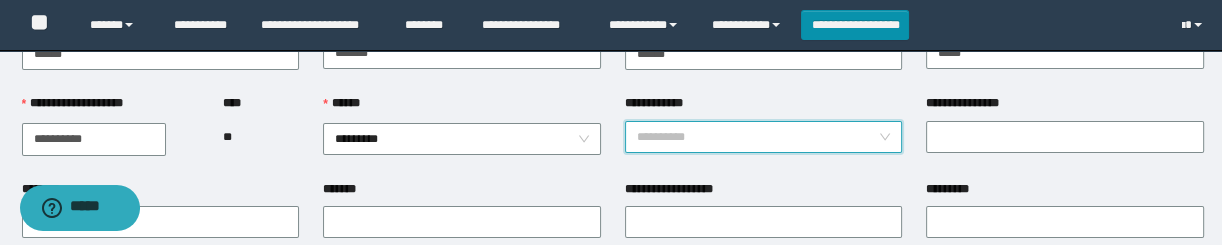 click on "**********" at bounding box center [758, 137] 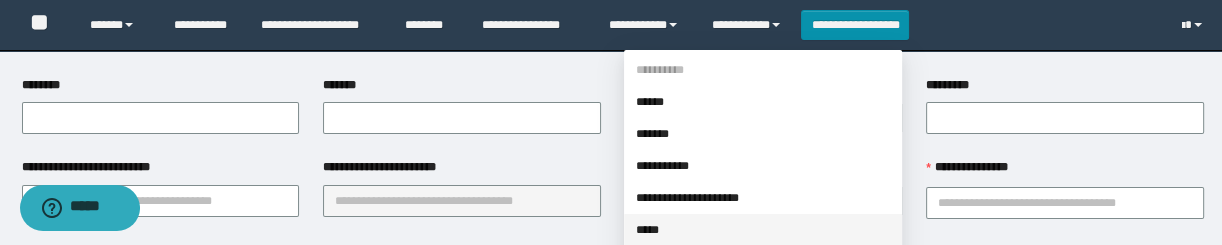 scroll, scrollTop: 363, scrollLeft: 0, axis: vertical 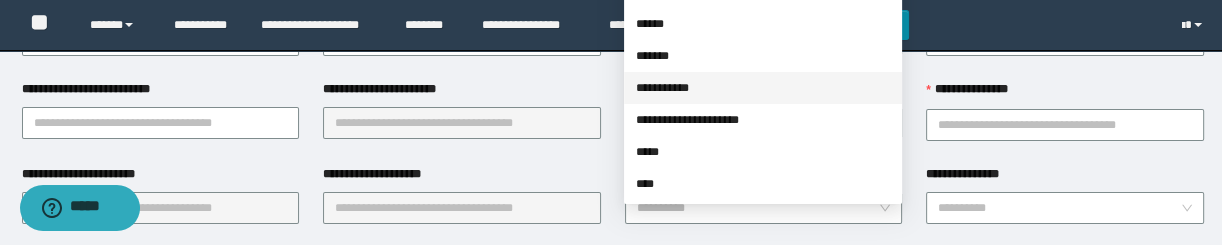 click on "**********" at bounding box center (763, 88) 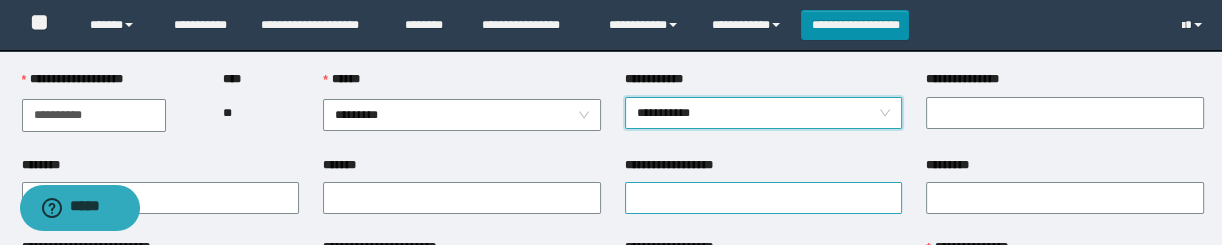 scroll, scrollTop: 181, scrollLeft: 0, axis: vertical 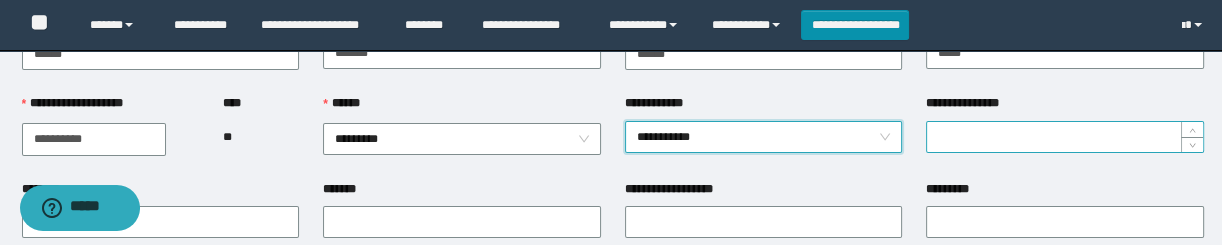 click on "**********" at bounding box center [1065, 137] 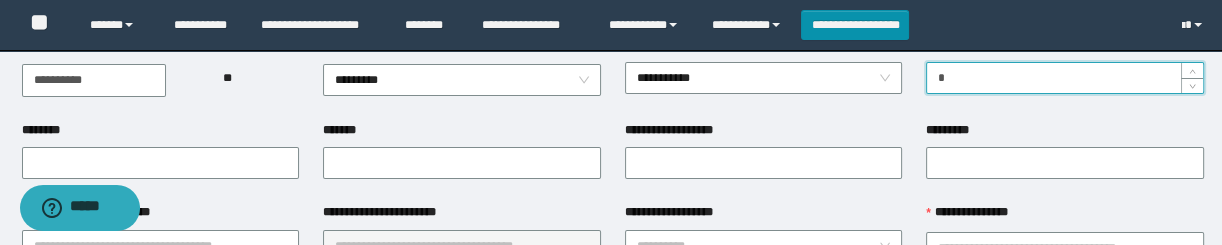 scroll, scrollTop: 272, scrollLeft: 0, axis: vertical 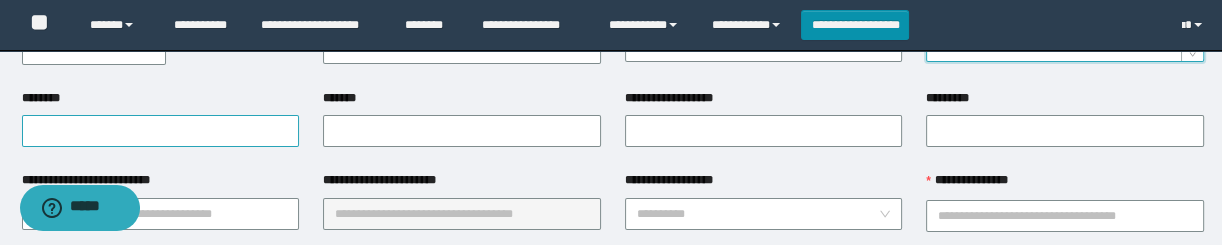 type on "*" 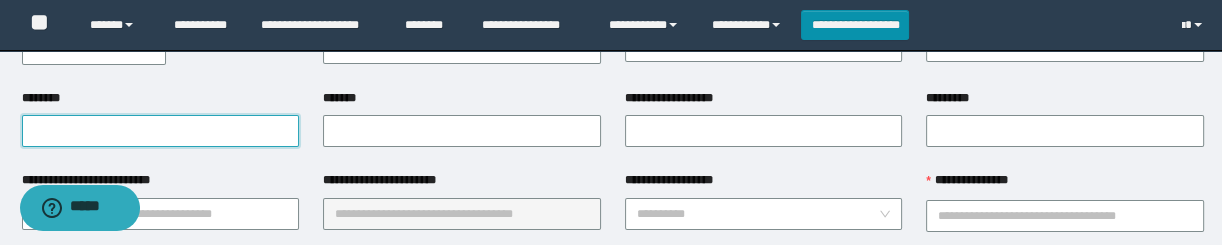 click on "********" at bounding box center (161, 131) 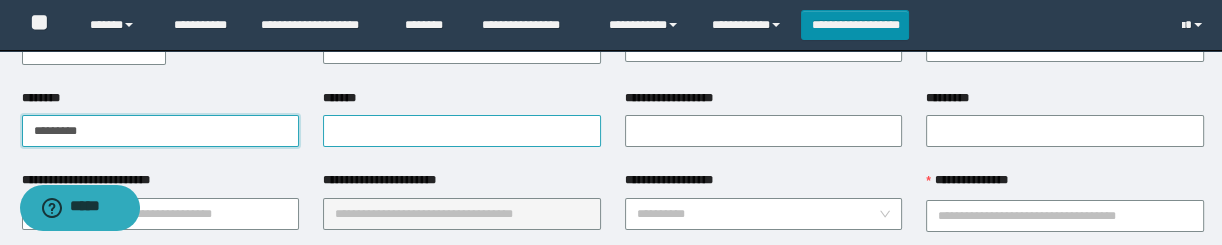 type on "*********" 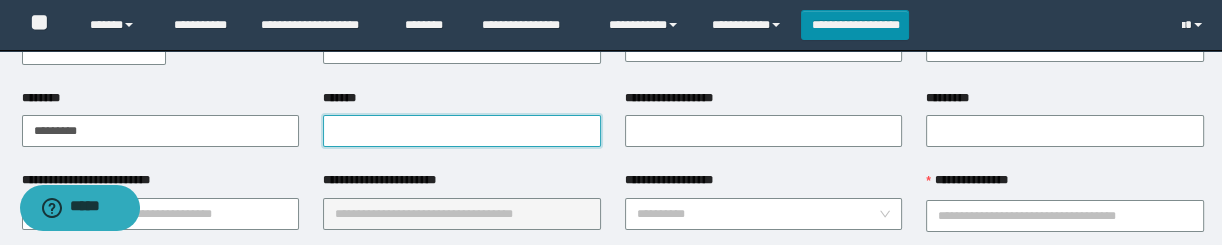 click on "*******" at bounding box center (462, 131) 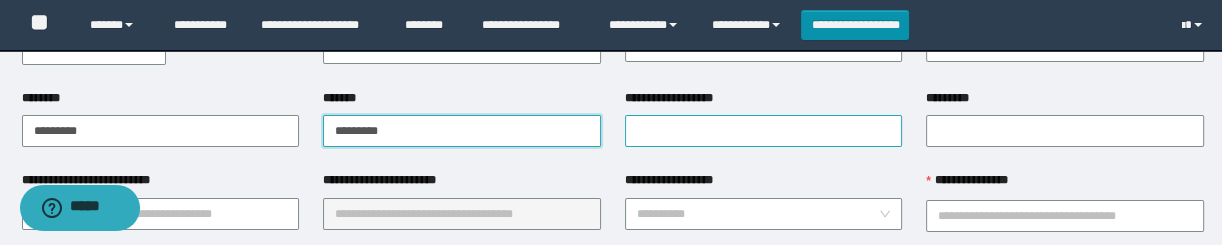 type on "*********" 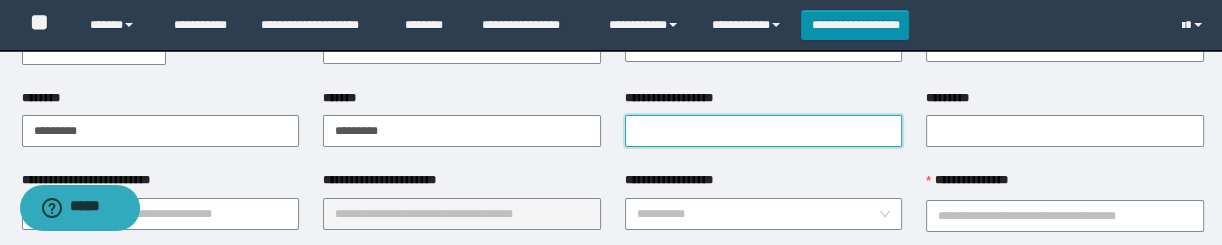 click on "**********" at bounding box center (764, 131) 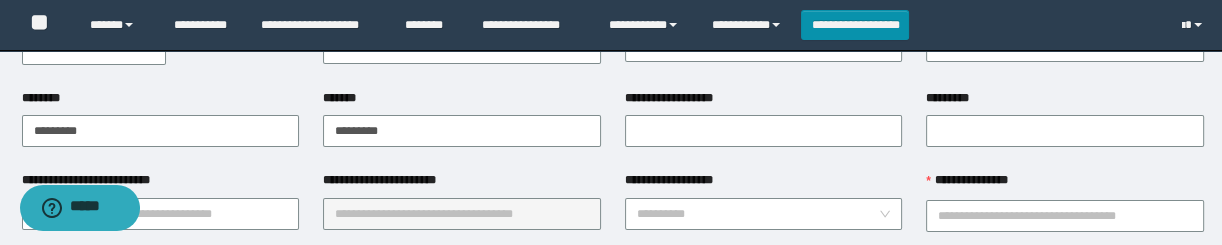click on "**********" at bounding box center [764, 184] 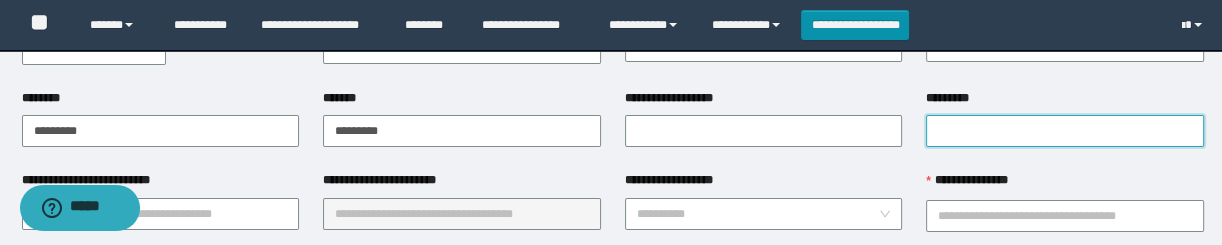 click on "*********" at bounding box center (1065, 131) 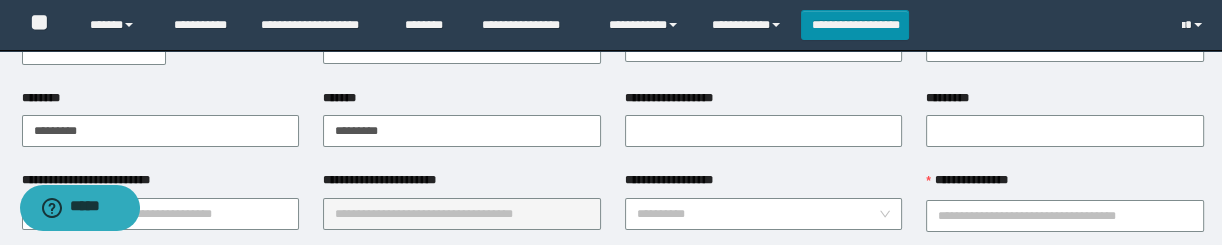 click on "**********" at bounding box center [764, 130] 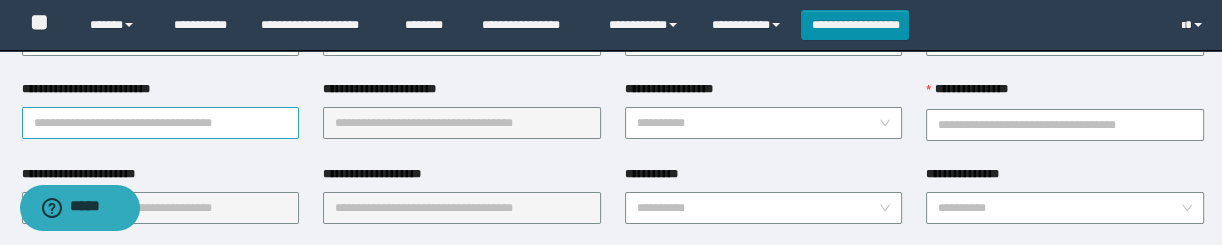 click on "**********" at bounding box center [161, 123] 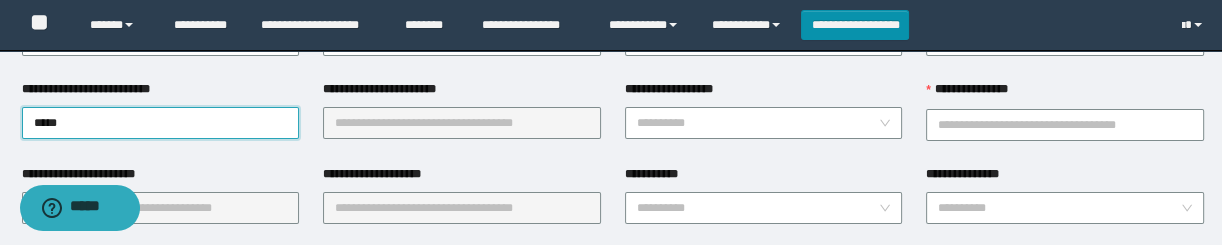 type on "******" 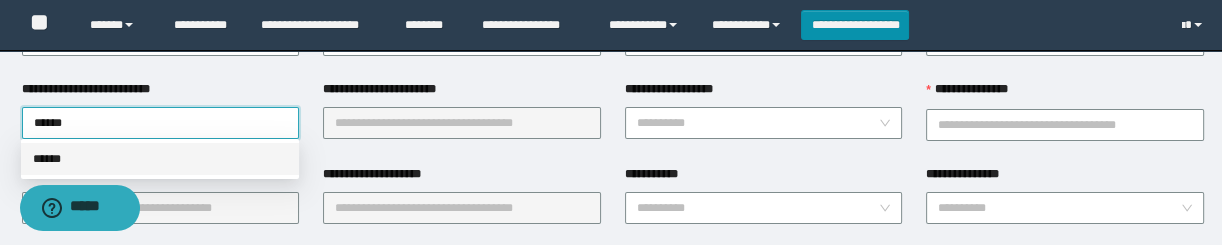 click on "******" at bounding box center [160, 159] 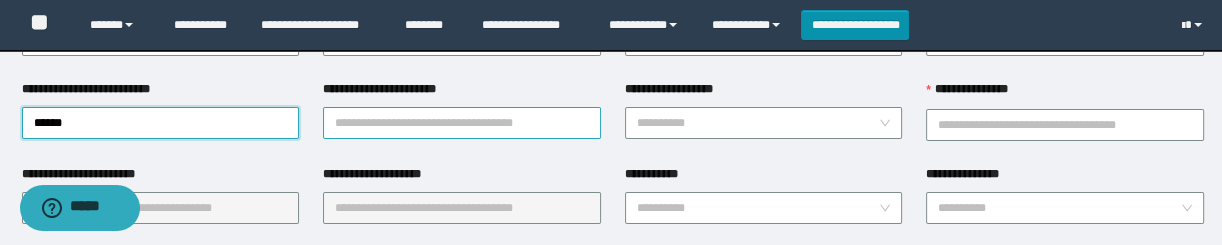 click on "**********" at bounding box center [462, 123] 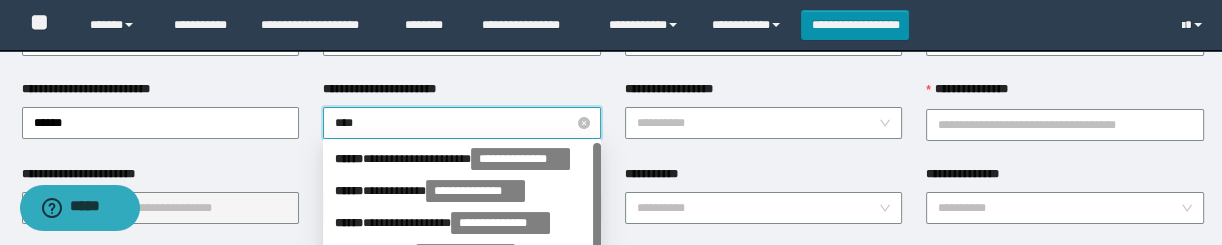type on "*****" 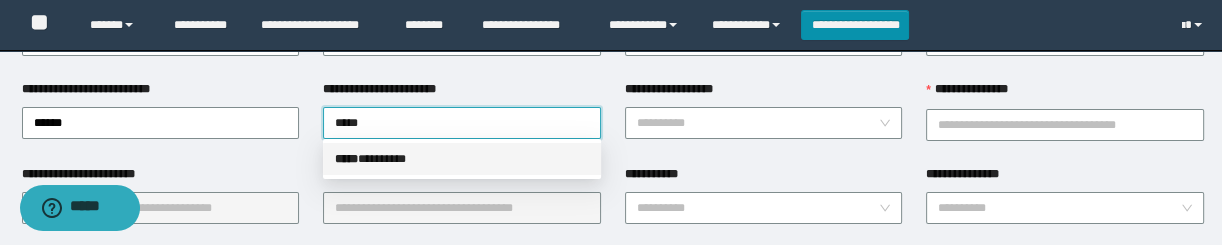 click on "***** * *******" at bounding box center [462, 159] 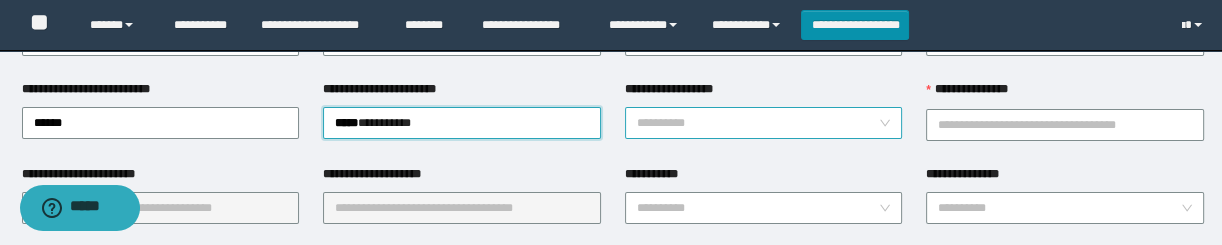 click on "**********" at bounding box center [758, 123] 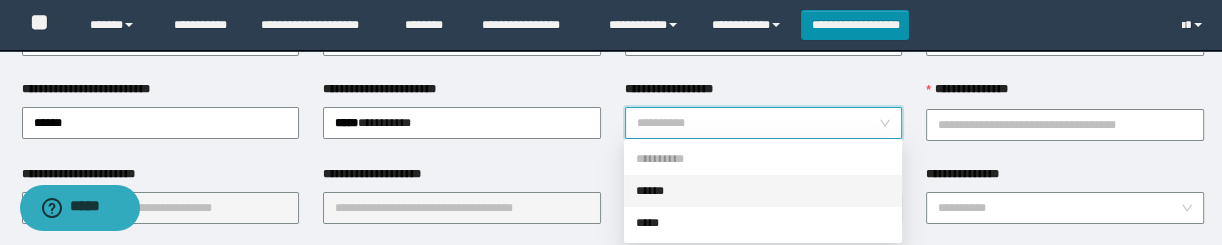 click on "******" at bounding box center [763, 191] 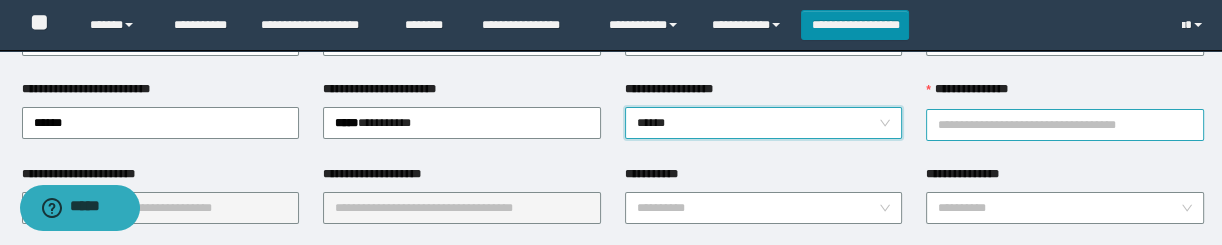 click on "**********" at bounding box center (1065, 125) 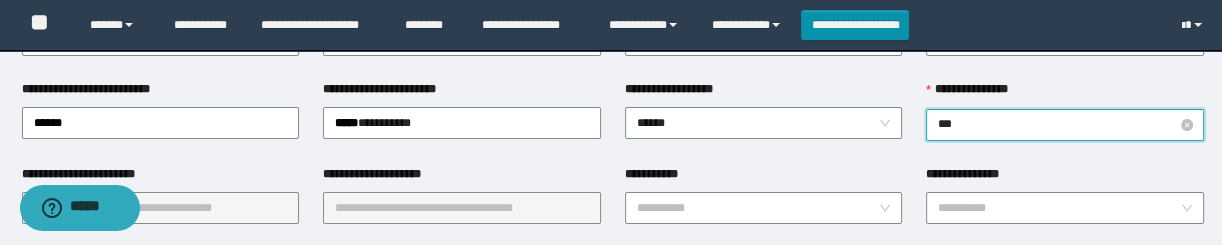 type on "****" 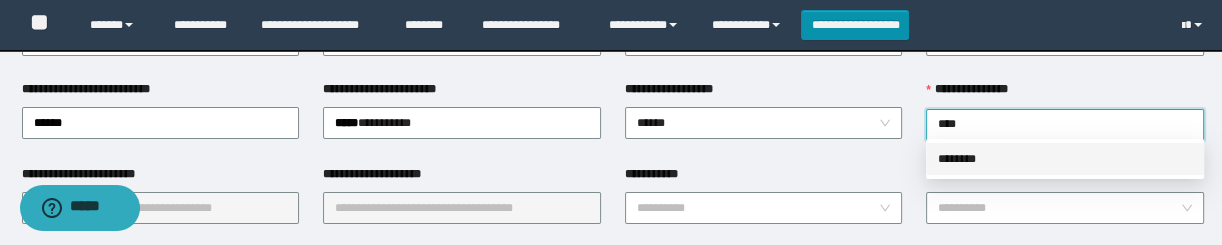 click on "********" at bounding box center [1065, 159] 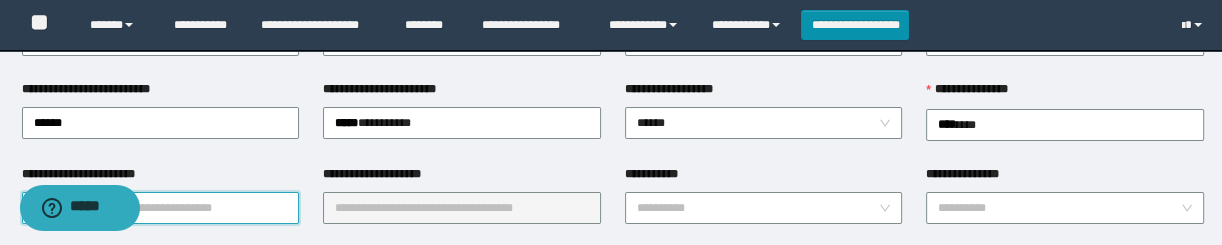 click on "**********" at bounding box center (161, 208) 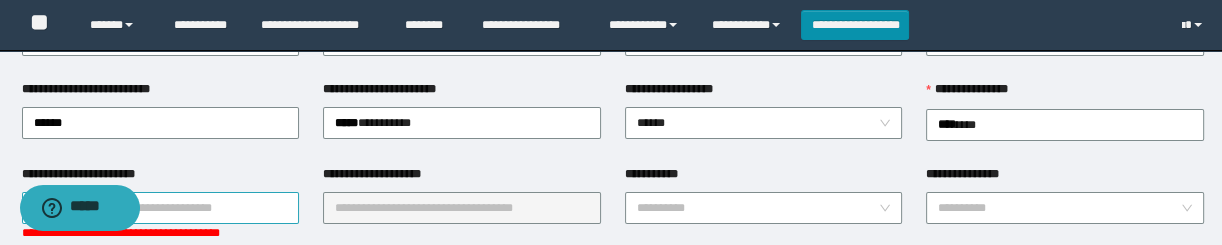 click on "**********" at bounding box center (161, 208) 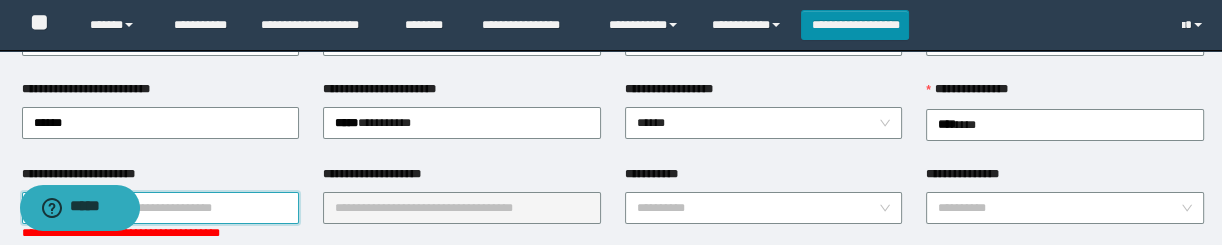 type on "***" 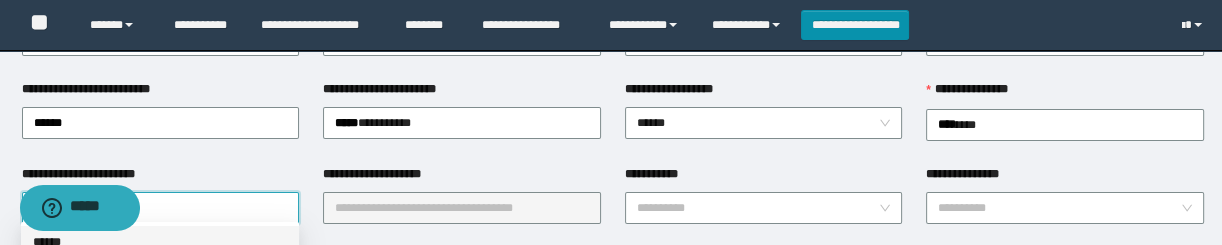 click on "******" at bounding box center [160, 242] 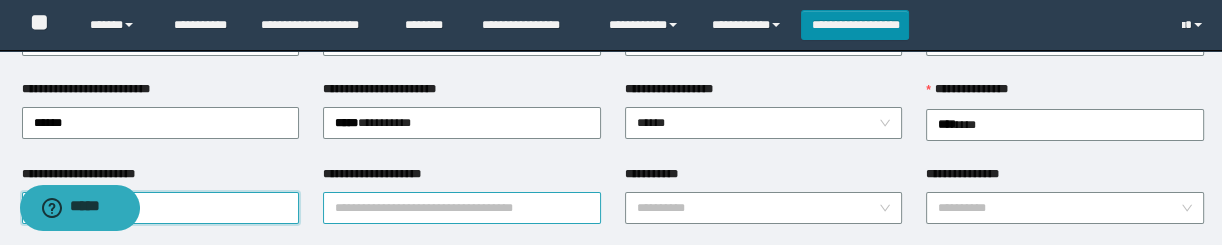 click on "**********" at bounding box center [462, 208] 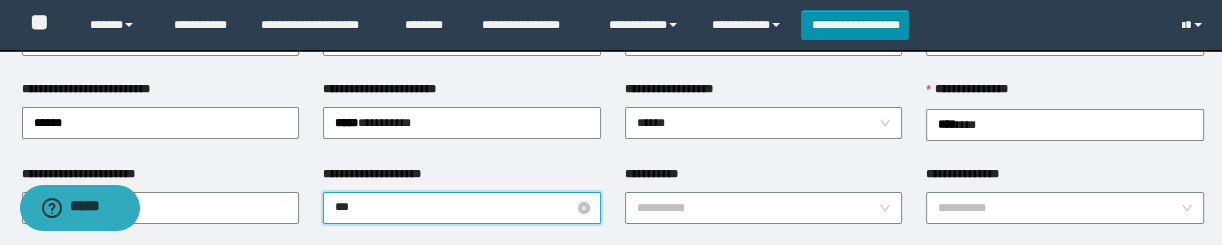 type on "****" 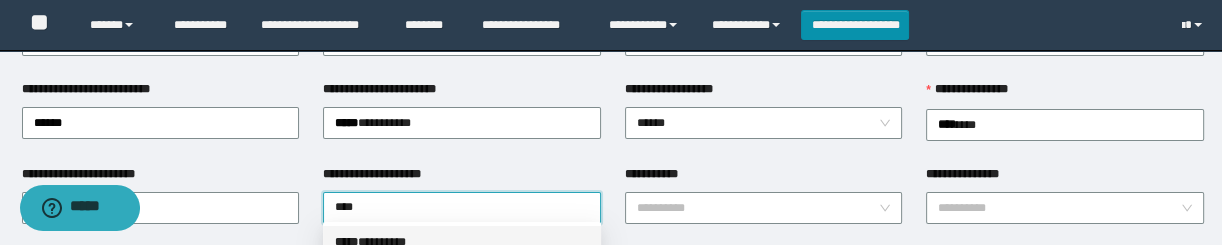 click on "***** * *******" at bounding box center (462, 242) 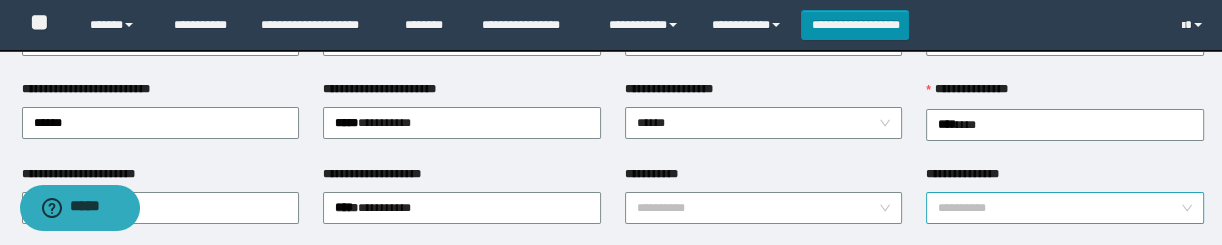 click on "**********" at bounding box center (1059, 208) 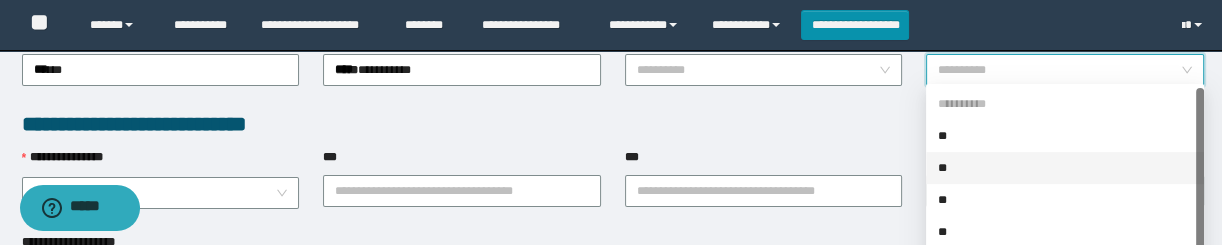 scroll, scrollTop: 545, scrollLeft: 0, axis: vertical 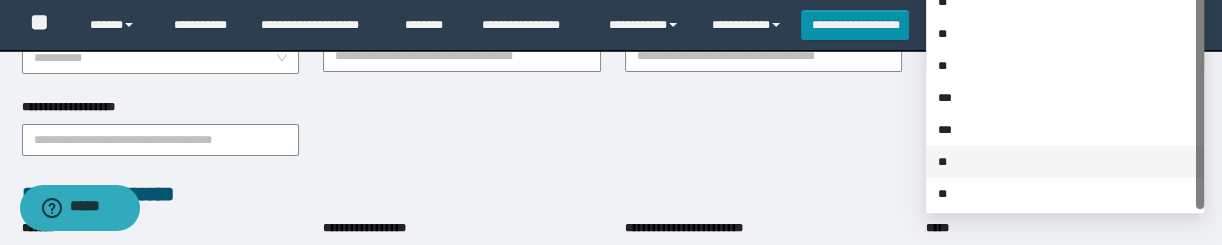 click on "**" at bounding box center [1065, 162] 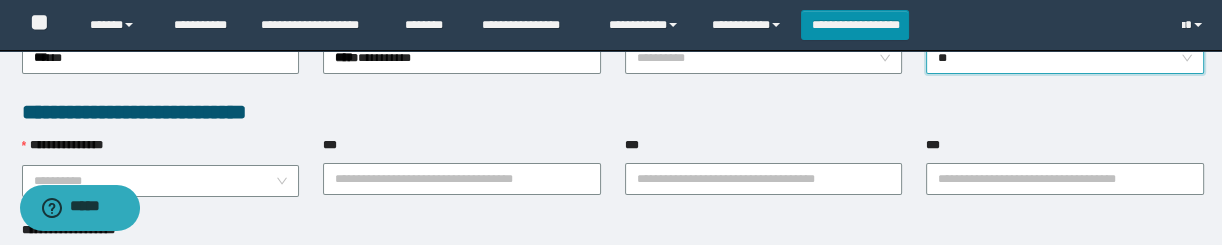 scroll, scrollTop: 545, scrollLeft: 0, axis: vertical 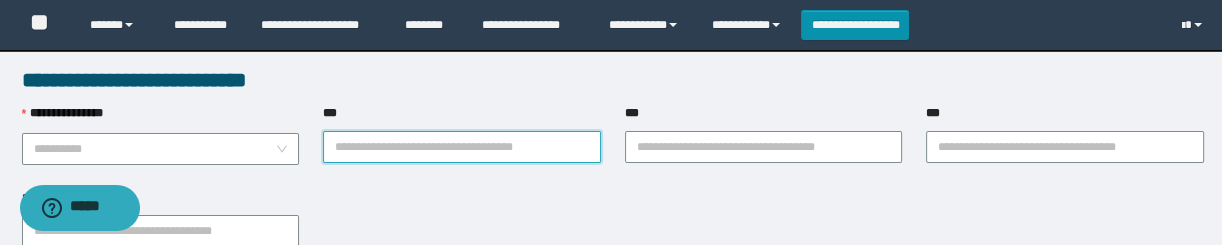 click on "***" at bounding box center [462, 147] 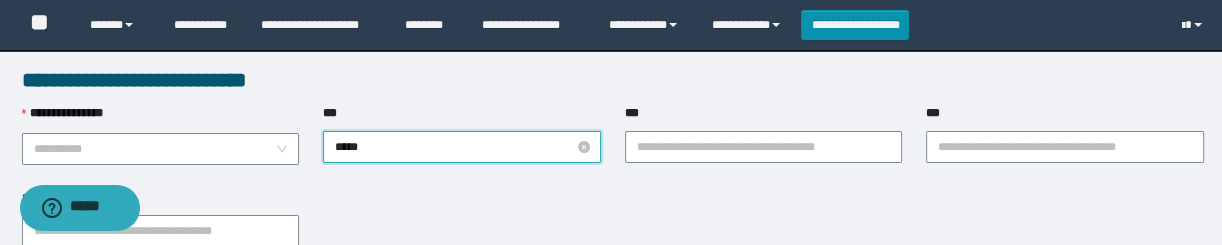 type on "******" 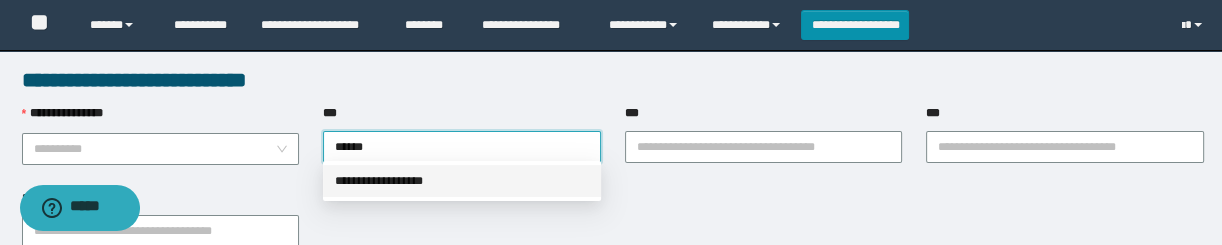 drag, startPoint x: 411, startPoint y: 179, endPoint x: 539, endPoint y: 165, distance: 128.76335 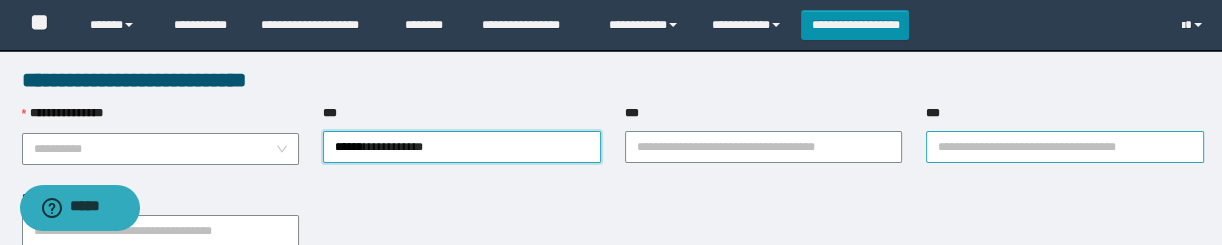 click on "***" at bounding box center (1065, 147) 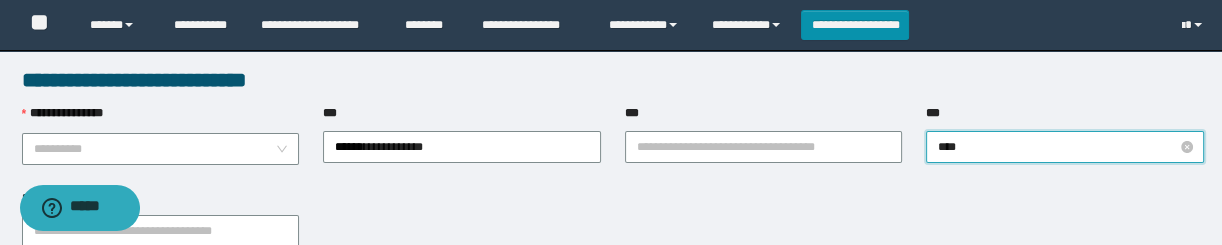 type on "*****" 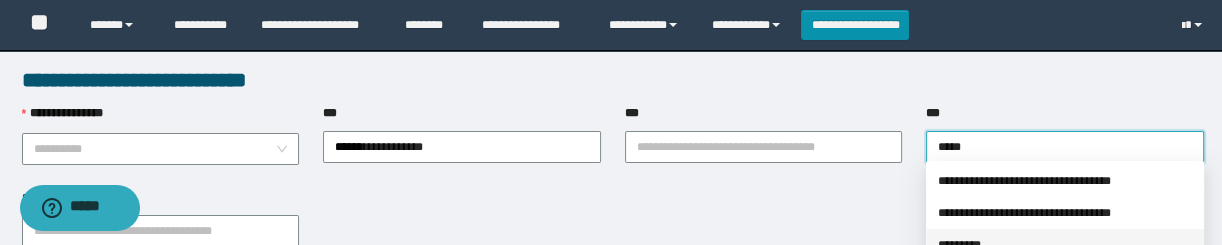 click on "*********" at bounding box center [1065, 245] 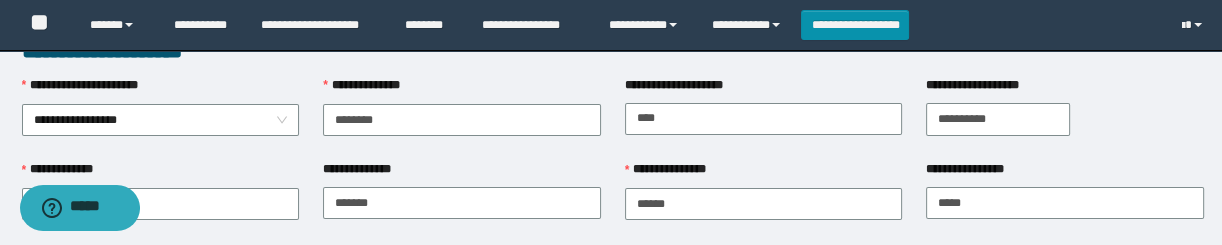 scroll, scrollTop: 0, scrollLeft: 0, axis: both 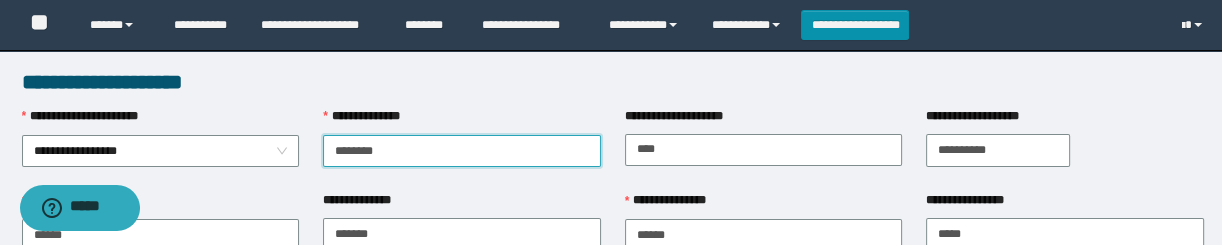 click on "********" at bounding box center [462, 151] 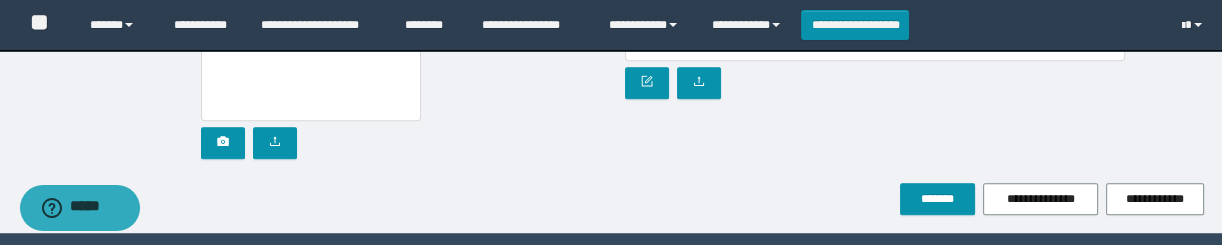 scroll, scrollTop: 1366, scrollLeft: 0, axis: vertical 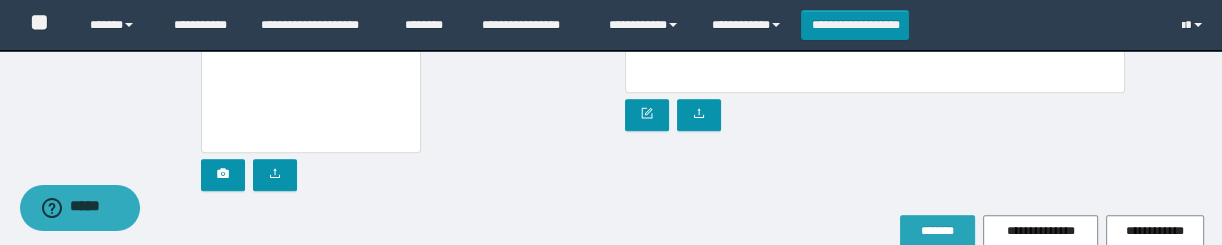 click on "*******" at bounding box center [937, 231] 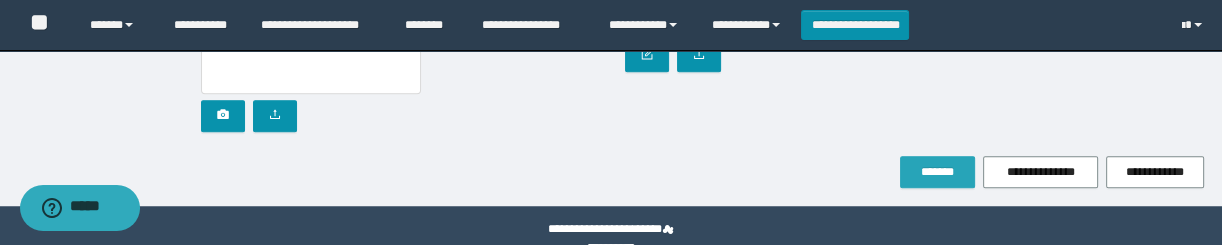 scroll, scrollTop: 1457, scrollLeft: 0, axis: vertical 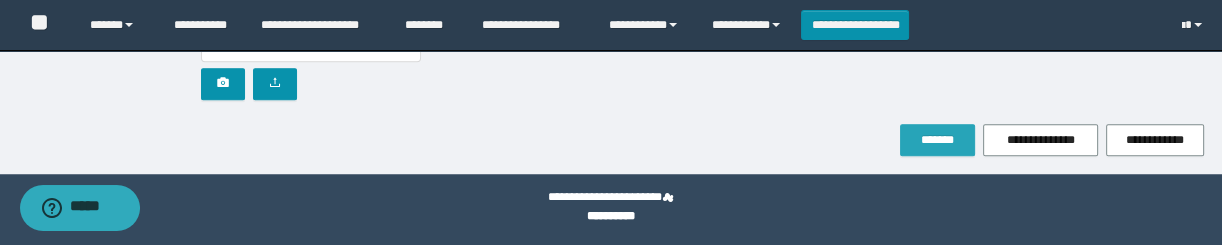 click on "*******" at bounding box center (937, 140) 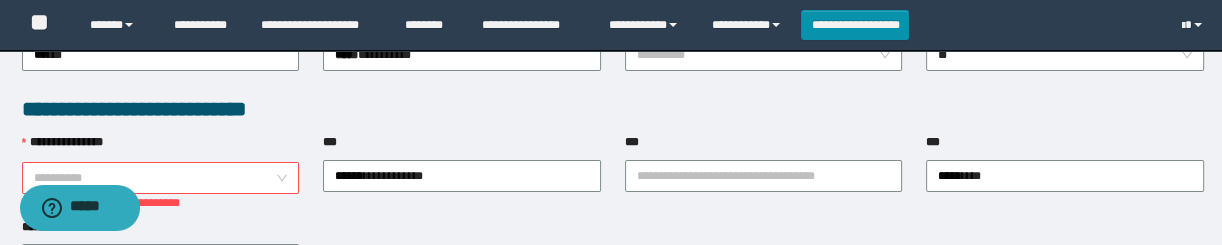 scroll, scrollTop: 548, scrollLeft: 0, axis: vertical 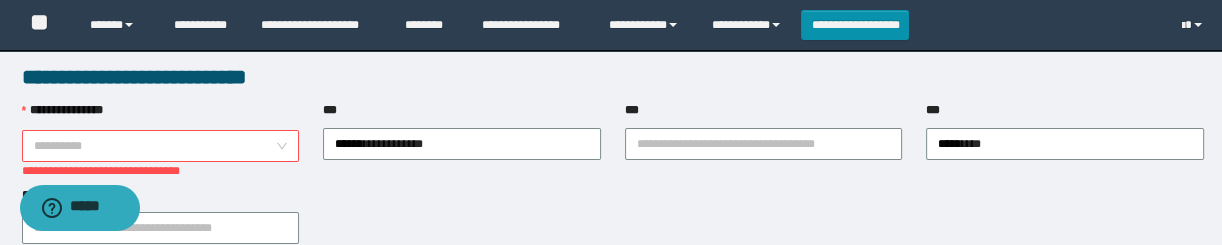 click on "**********" at bounding box center [161, 146] 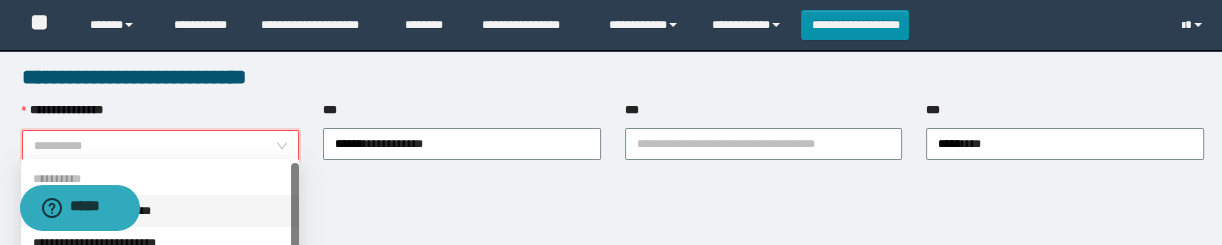 click on "**********" at bounding box center [160, 211] 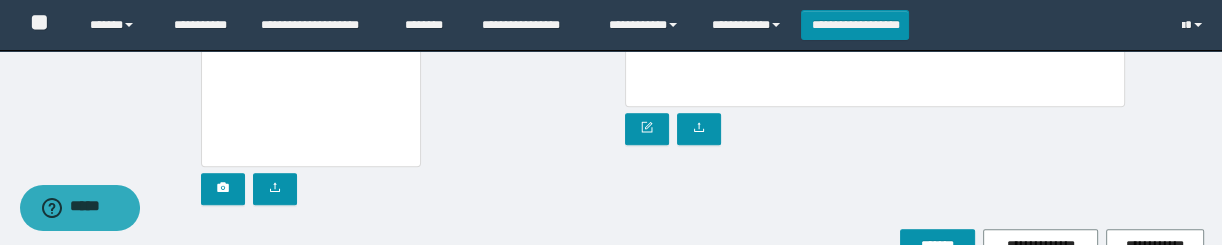 scroll, scrollTop: 1457, scrollLeft: 0, axis: vertical 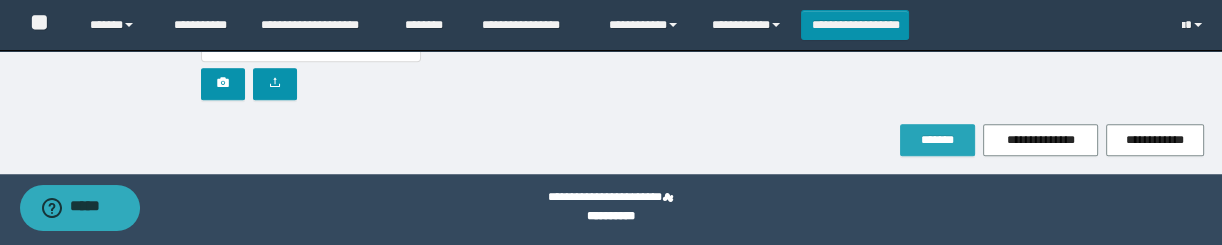 click on "*******" at bounding box center [937, 140] 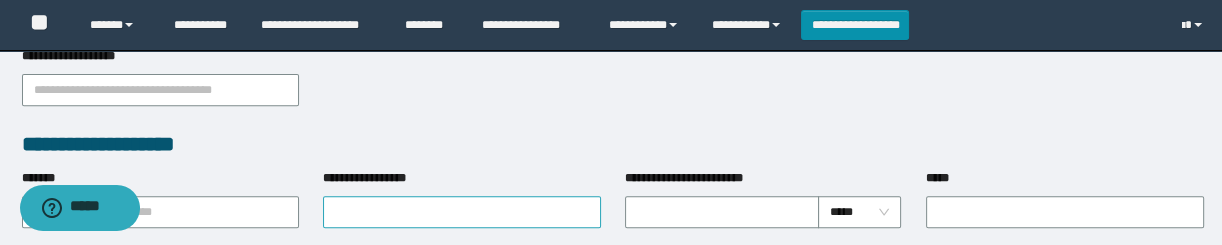 scroll, scrollTop: 782, scrollLeft: 0, axis: vertical 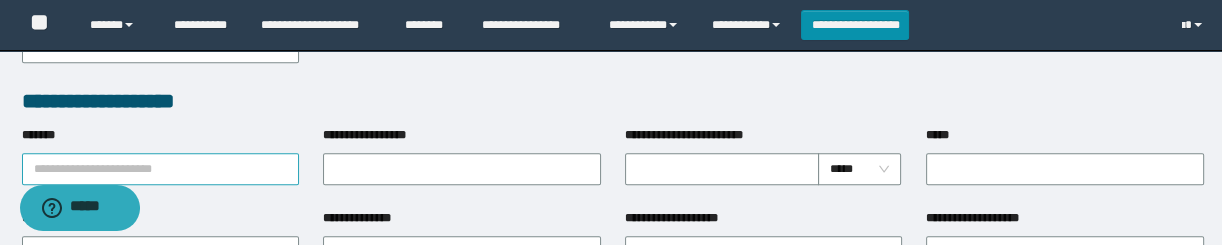 click on "*******" at bounding box center [161, 169] 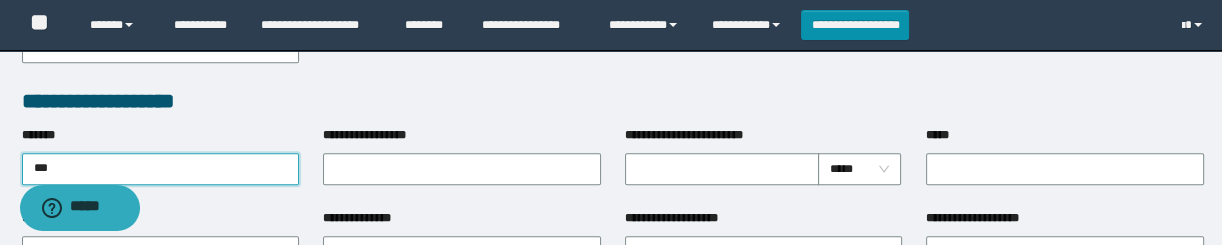 type on "****" 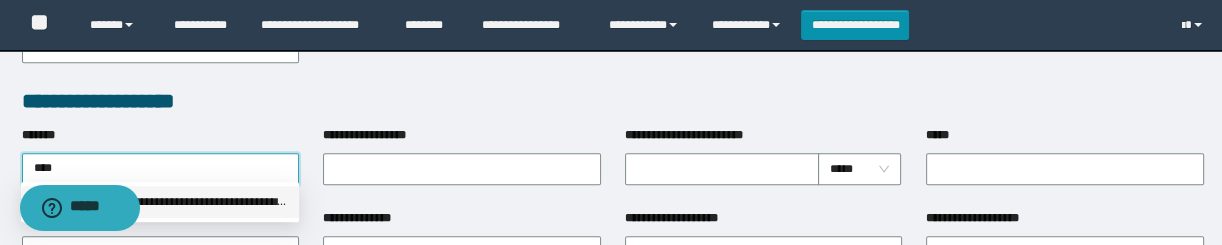 click on "**********" at bounding box center [160, 202] 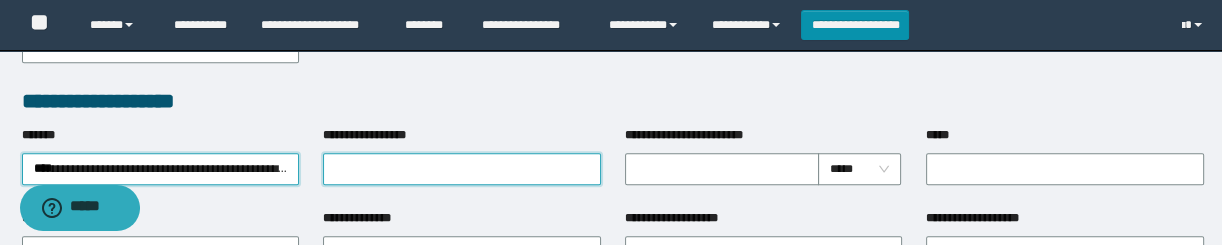 click on "**********" at bounding box center [462, 169] 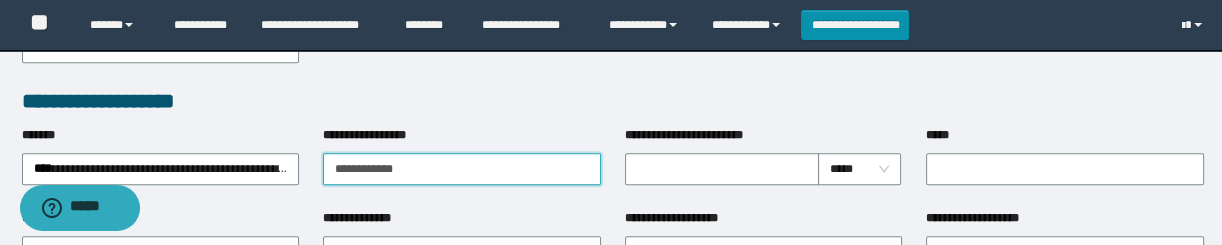 type on "**********" 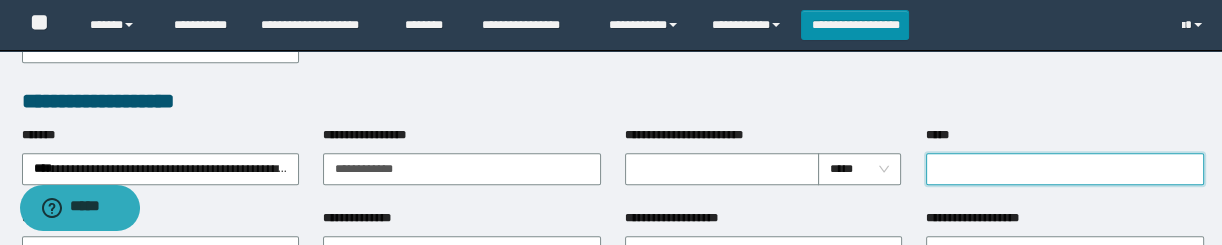 click on "*****" at bounding box center [1065, 169] 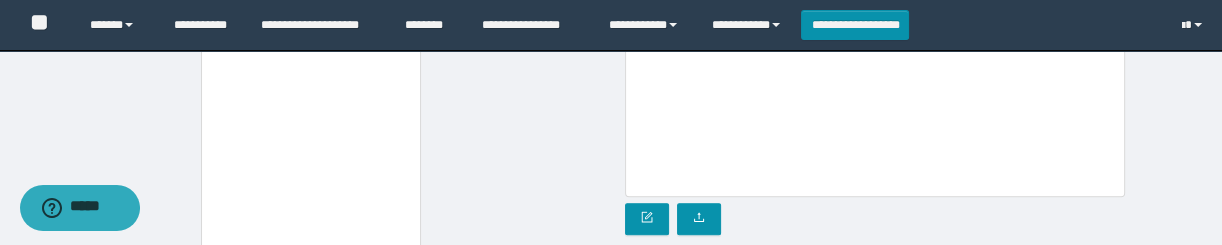 scroll, scrollTop: 1419, scrollLeft: 0, axis: vertical 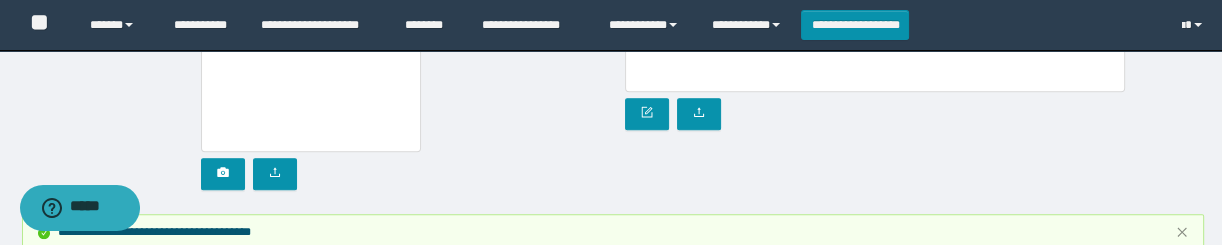 type on "*********" 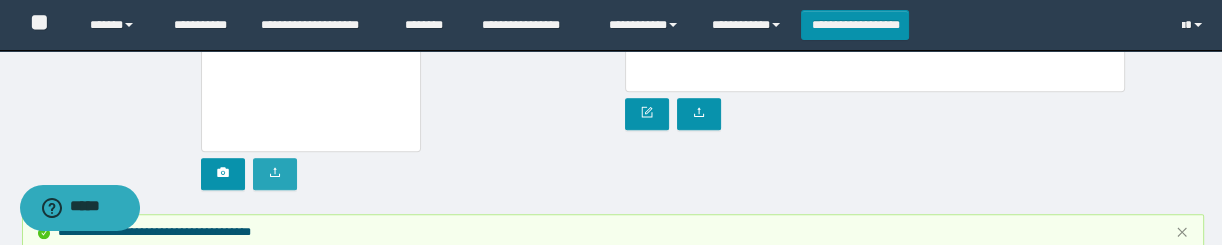 click at bounding box center (275, 174) 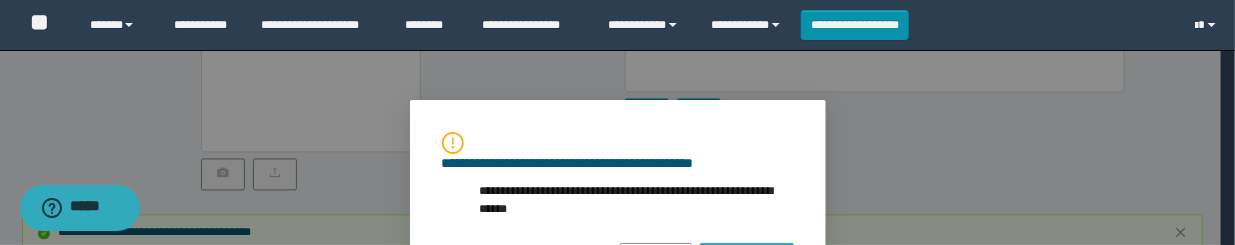 click on "**********" at bounding box center (746, 258) 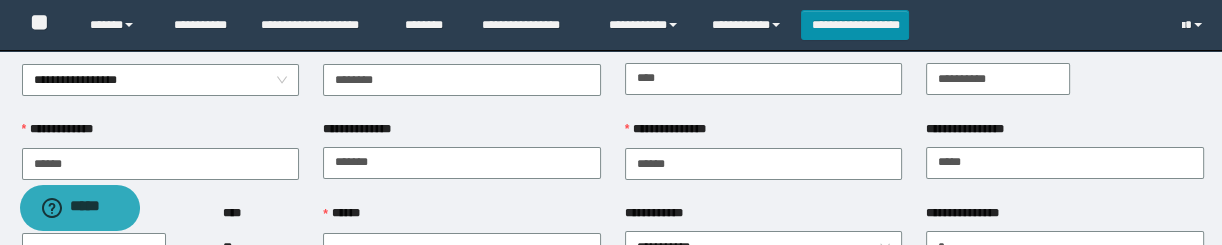 scroll, scrollTop: 0, scrollLeft: 0, axis: both 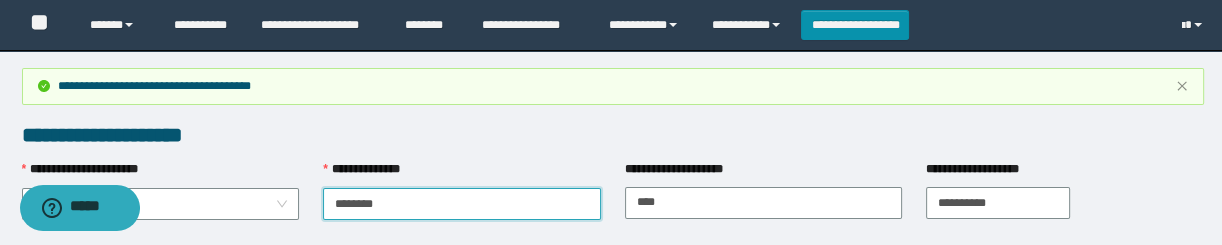click on "********" at bounding box center [462, 204] 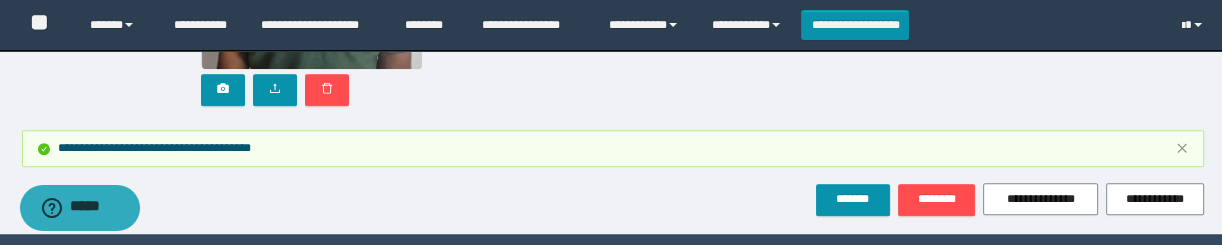 scroll, scrollTop: 1471, scrollLeft: 0, axis: vertical 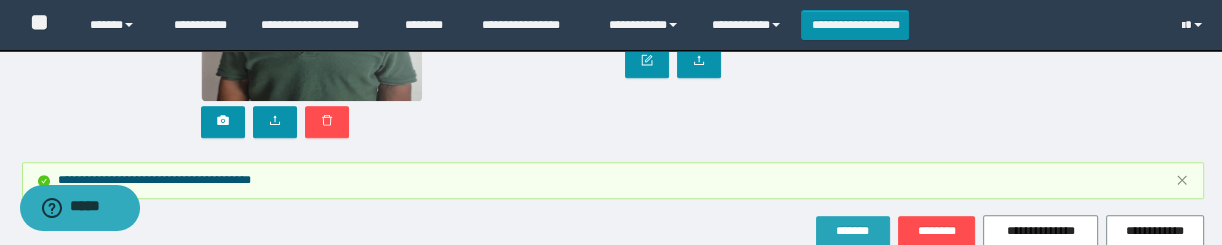 click on "*******" at bounding box center [853, 232] 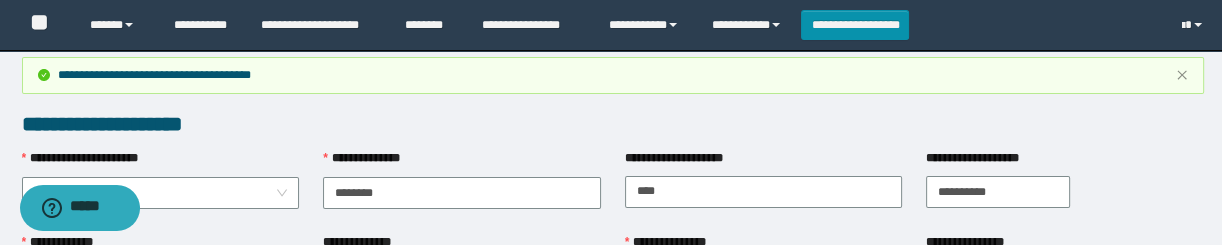 scroll, scrollTop: 0, scrollLeft: 0, axis: both 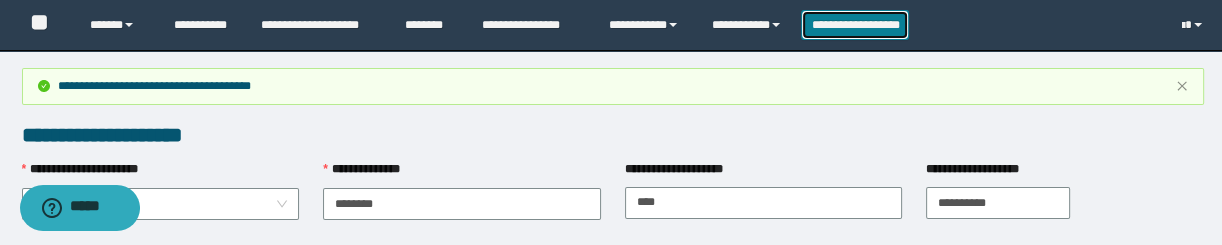 click on "**********" at bounding box center (855, 25) 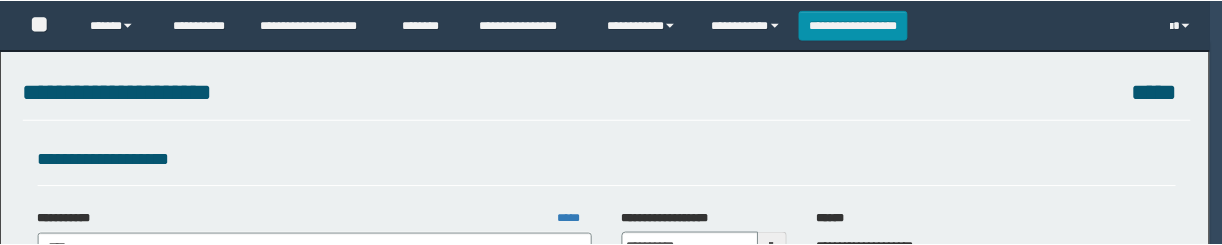 scroll, scrollTop: 181, scrollLeft: 0, axis: vertical 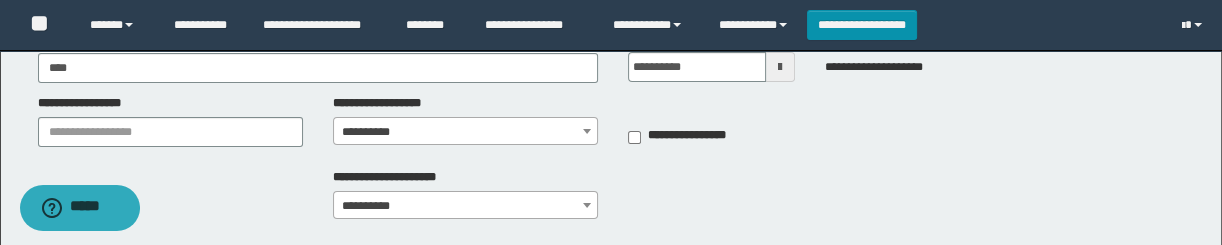 type on "****" 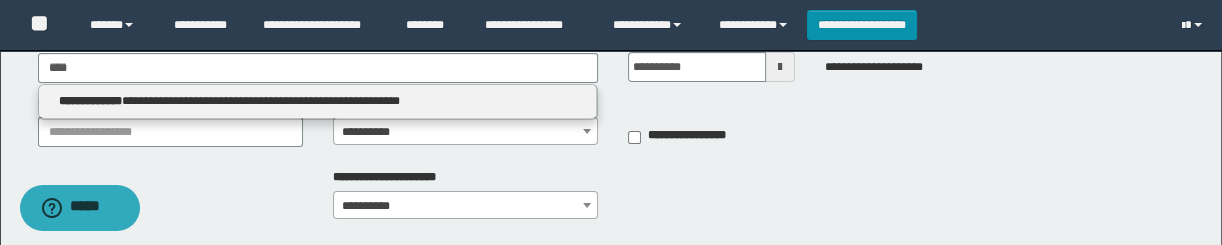 type on "****" 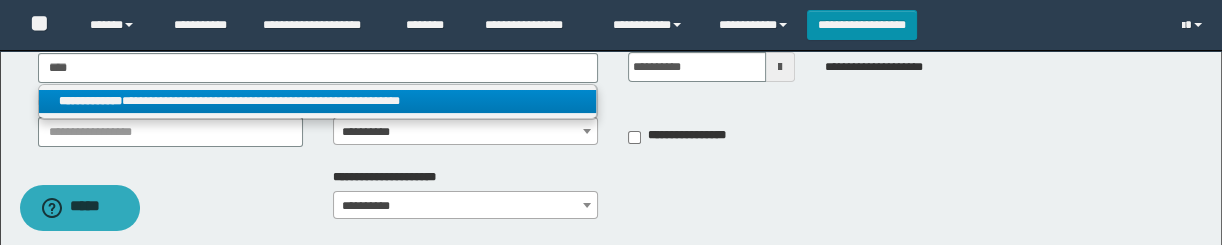 click on "**********" at bounding box center (317, 101) 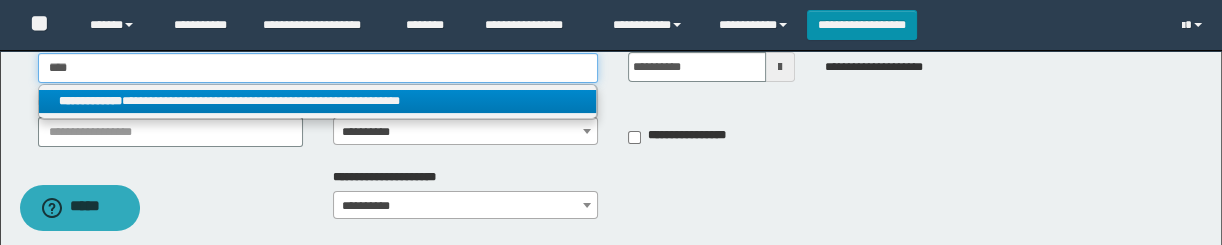 type 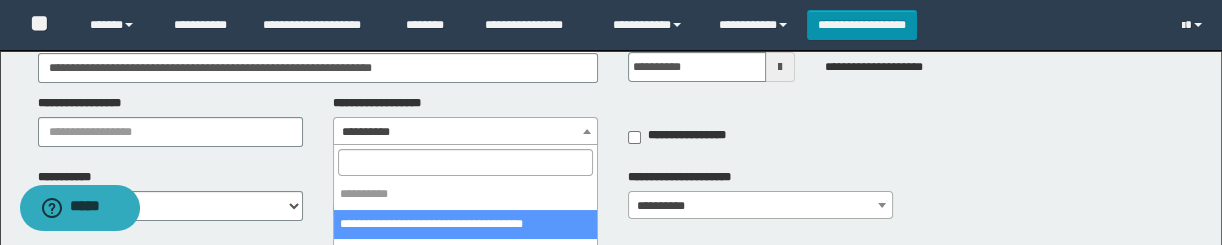 click on "**********" at bounding box center (465, 132) 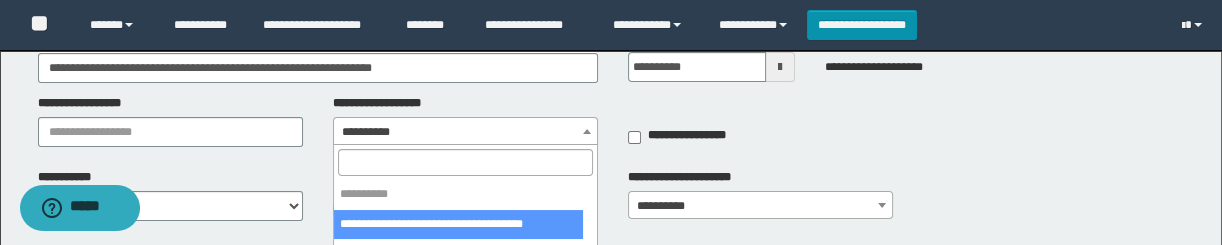 click at bounding box center [465, 162] 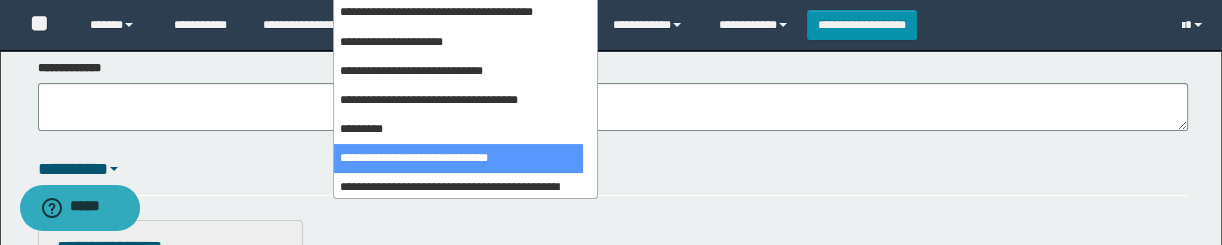 type on "***" 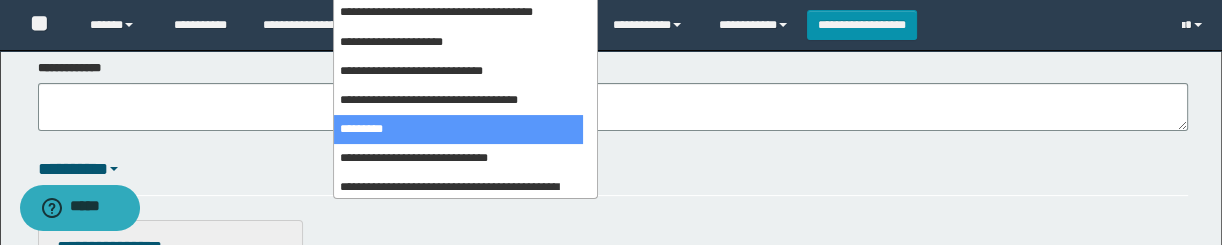 select on "***" 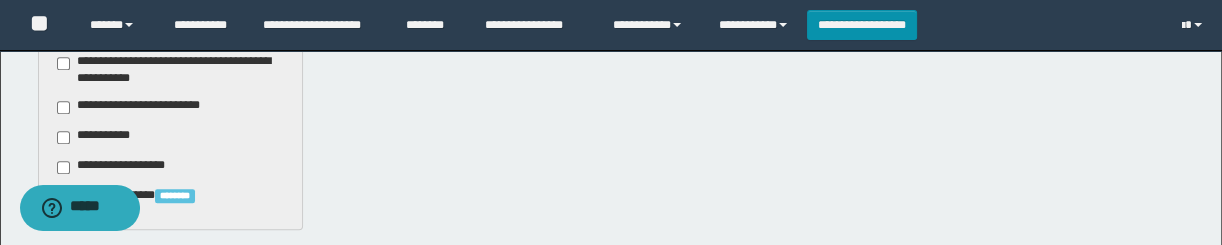 scroll, scrollTop: 2099, scrollLeft: 0, axis: vertical 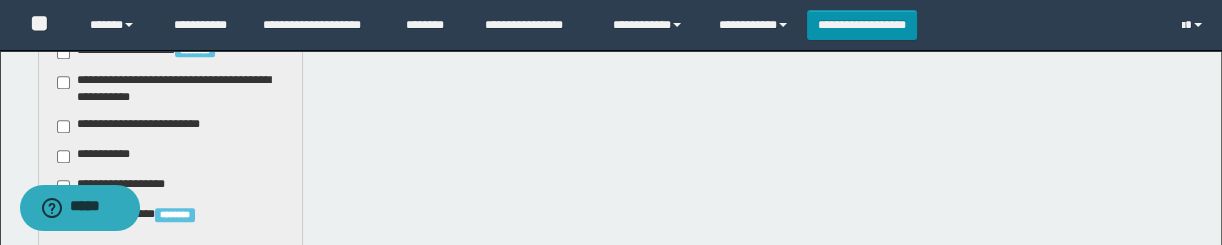click on "**********" at bounding box center [143, 126] 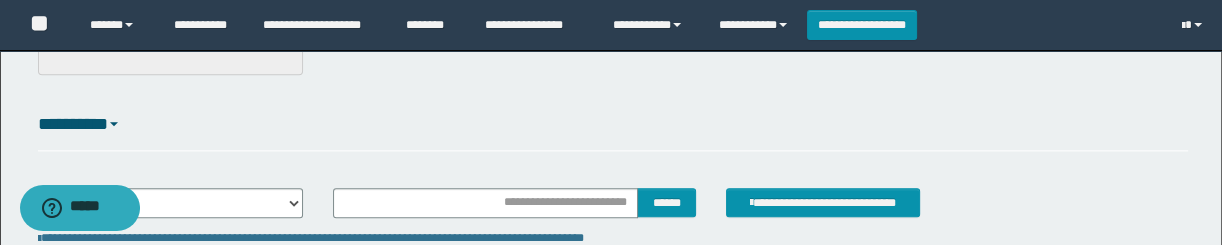 scroll, scrollTop: 2280, scrollLeft: 0, axis: vertical 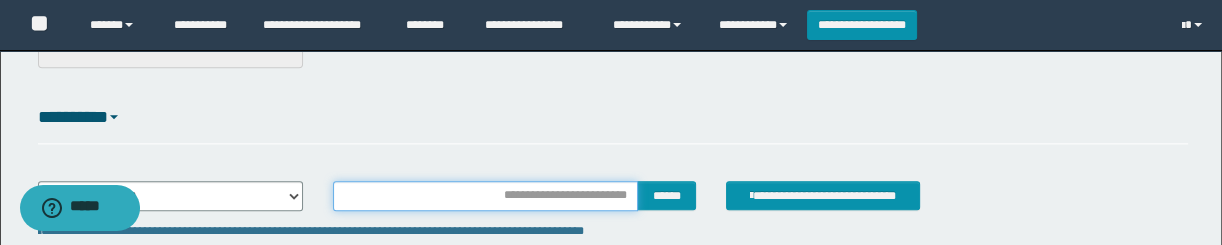 click at bounding box center (485, 196) 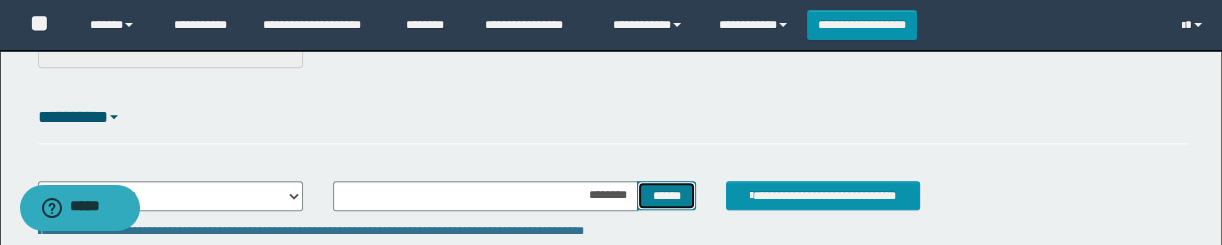 click on "******" at bounding box center (666, 196) 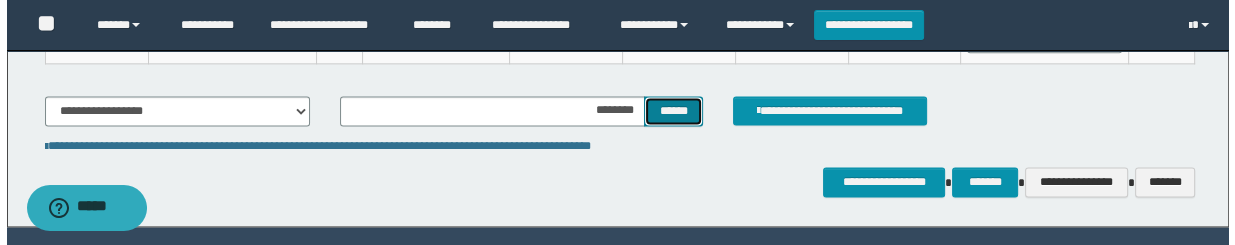 scroll, scrollTop: 2518, scrollLeft: 0, axis: vertical 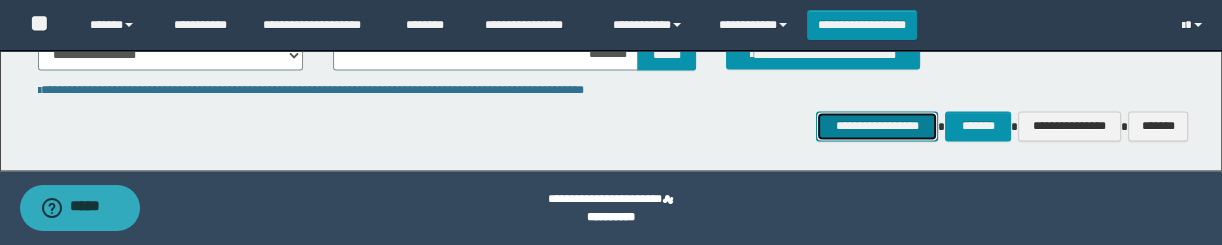 click on "**********" at bounding box center (877, 126) 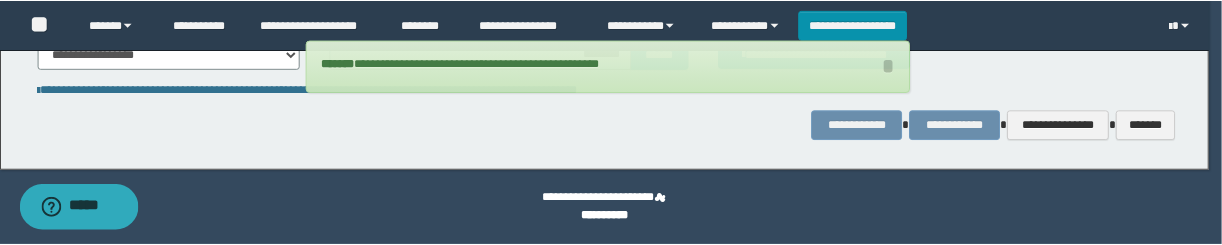 scroll, scrollTop: 2503, scrollLeft: 0, axis: vertical 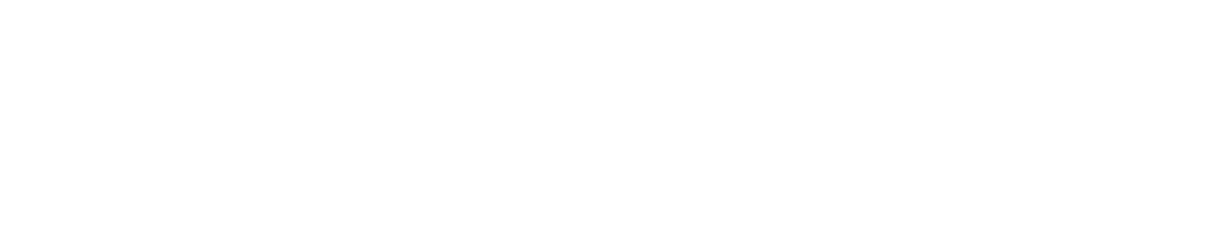 select 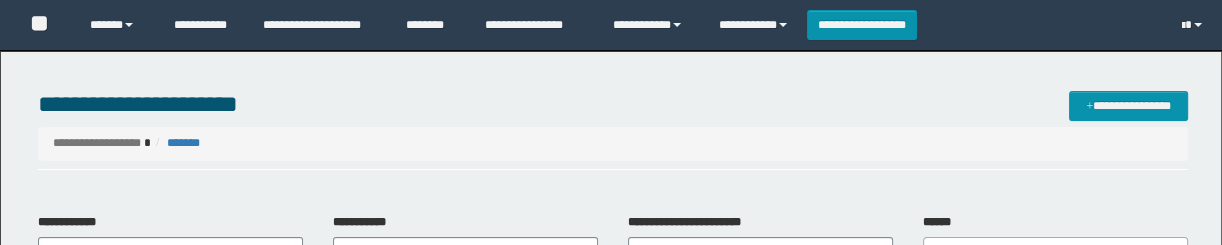 scroll, scrollTop: 0, scrollLeft: 0, axis: both 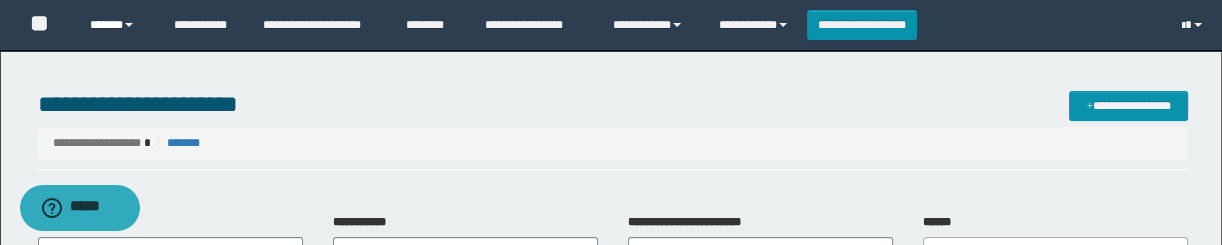 click on "******" at bounding box center (117, 25) 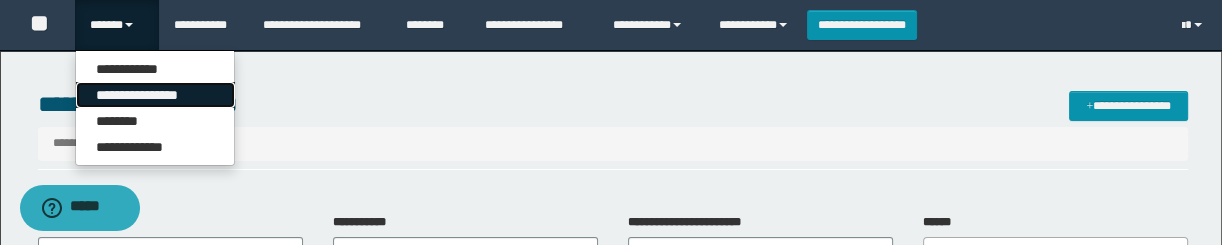 click on "**********" at bounding box center [155, 95] 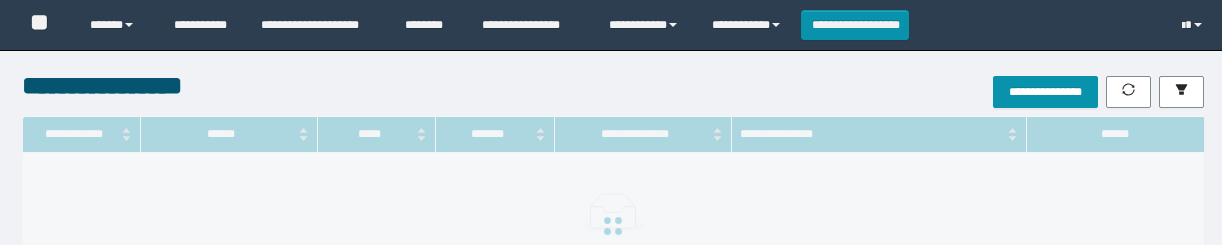 scroll, scrollTop: 0, scrollLeft: 0, axis: both 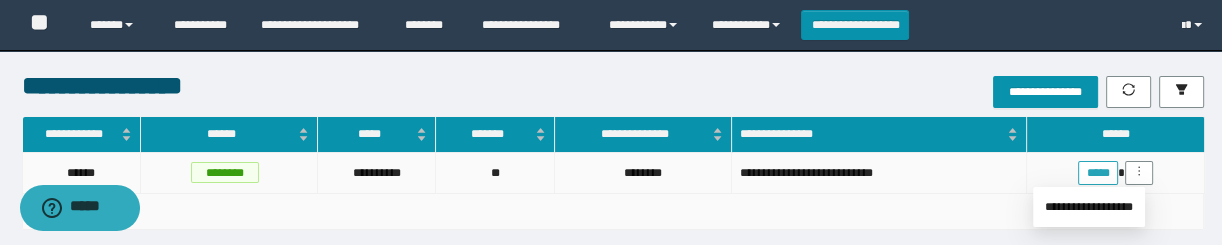 click on "*****" at bounding box center [1098, 173] 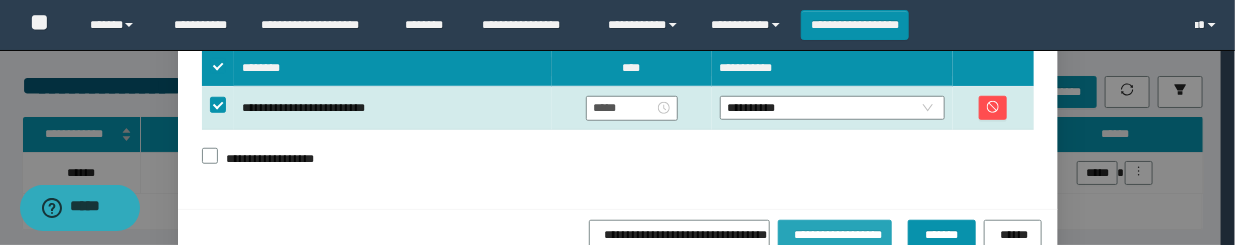 scroll, scrollTop: 545, scrollLeft: 0, axis: vertical 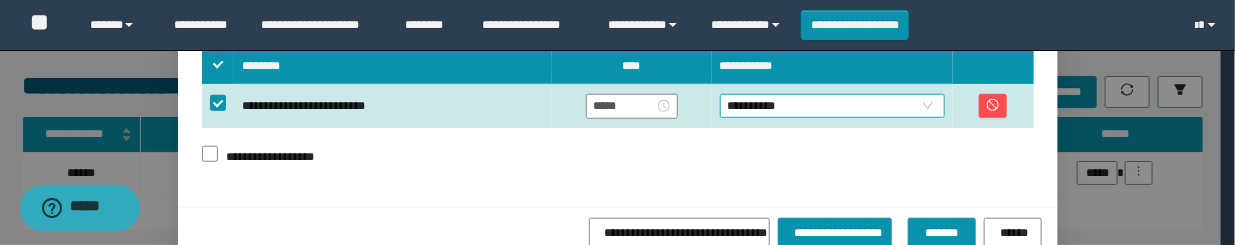 click on "**********" at bounding box center [610, 122] 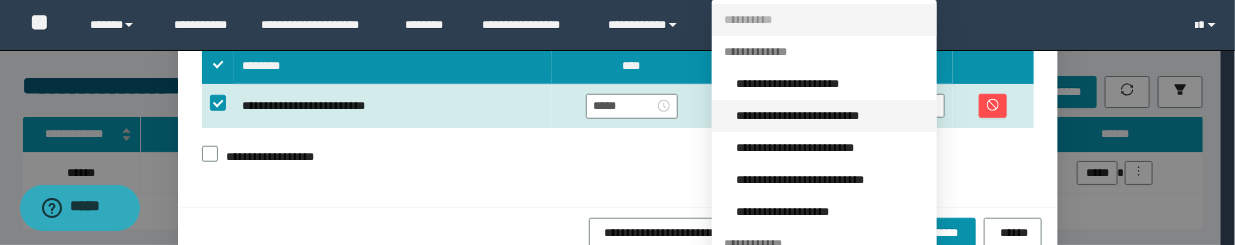 click on "**********" at bounding box center [830, 116] 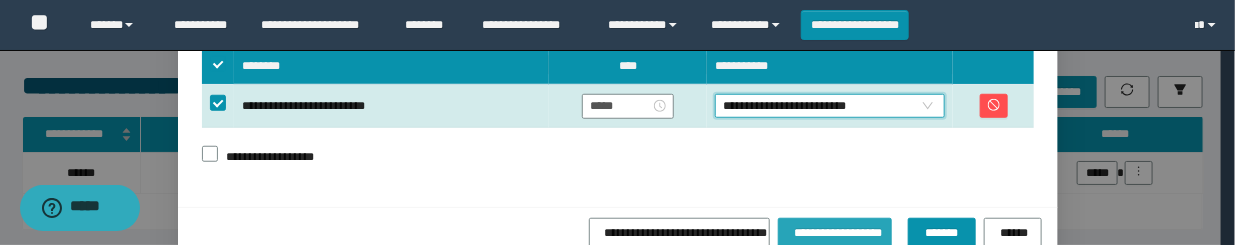 click on "**********" at bounding box center (835, 231) 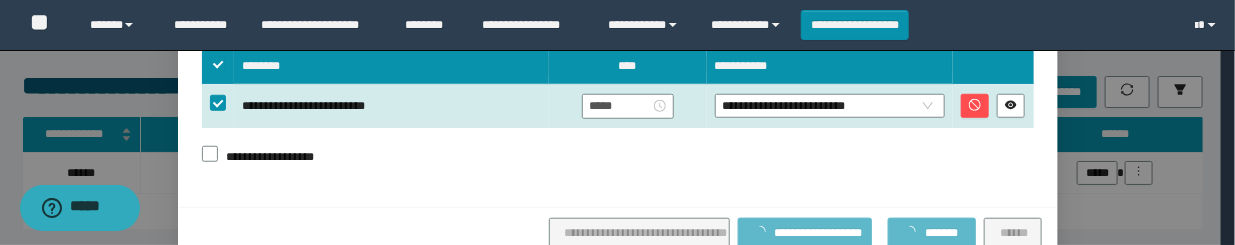 scroll, scrollTop: 553, scrollLeft: 0, axis: vertical 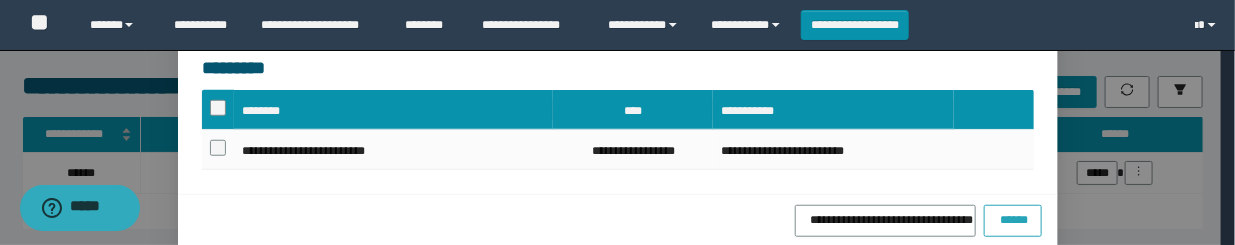 click on "******" at bounding box center [1013, 218] 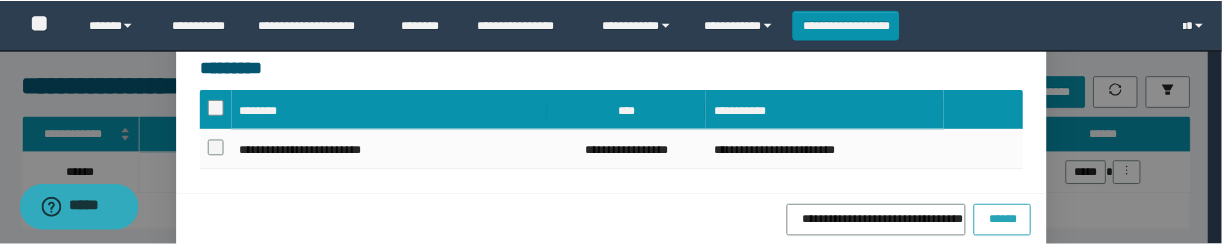 scroll, scrollTop: 453, scrollLeft: 0, axis: vertical 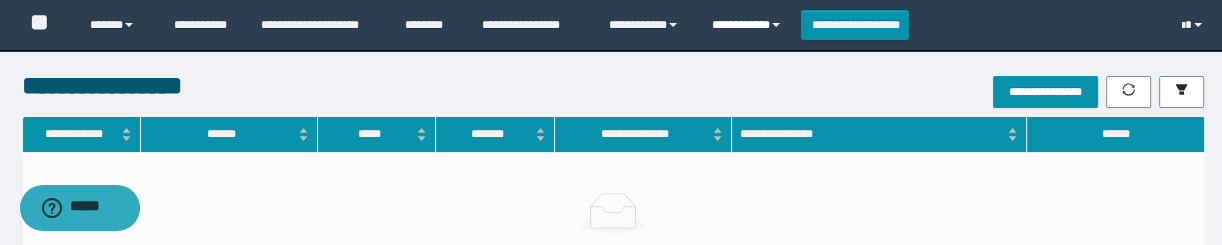 click on "**********" at bounding box center [749, 25] 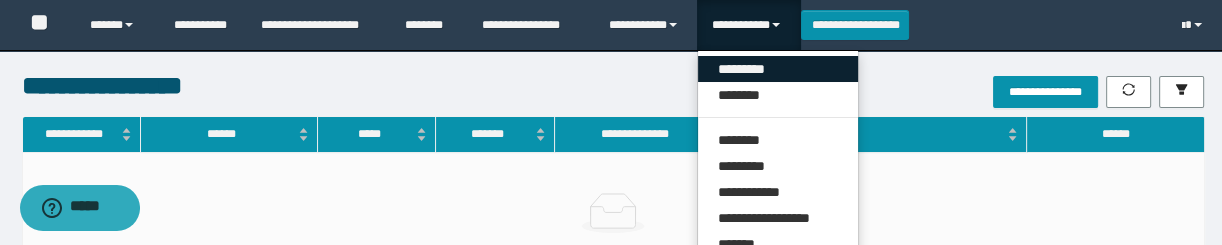 click on "*********" at bounding box center (778, 69) 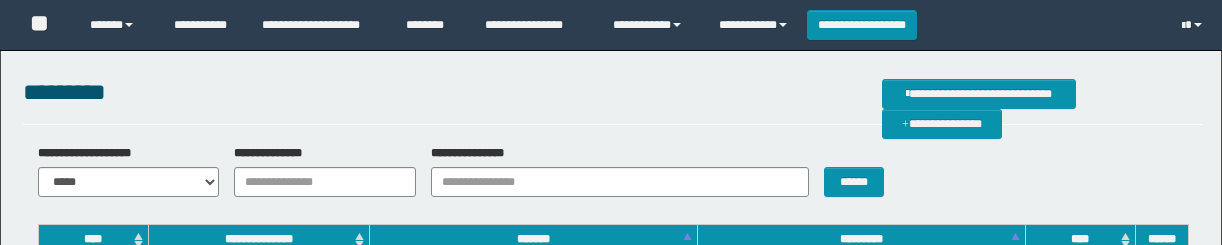 scroll, scrollTop: 0, scrollLeft: 0, axis: both 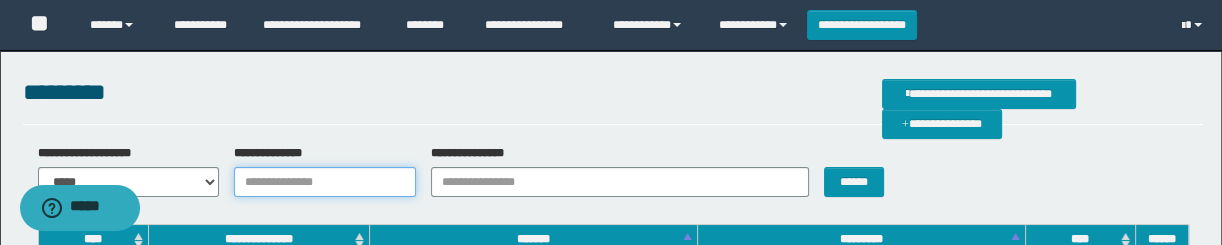 click on "**********" at bounding box center (325, 182) 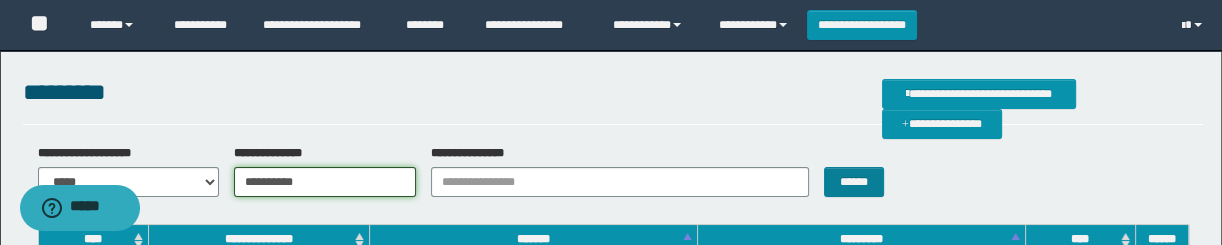 type on "**********" 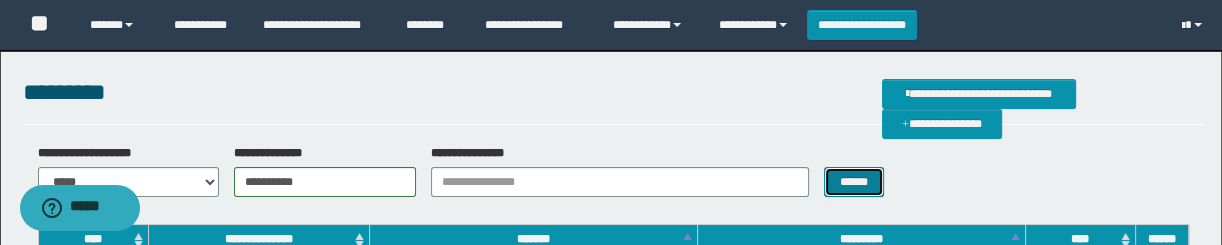click on "******" at bounding box center (853, 182) 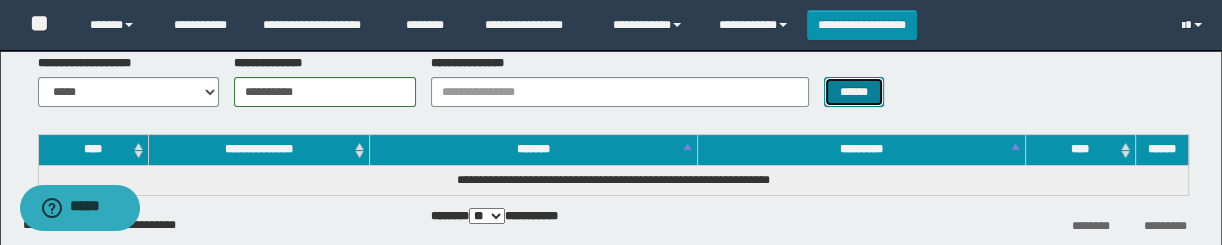 click on "******" at bounding box center (853, 92) 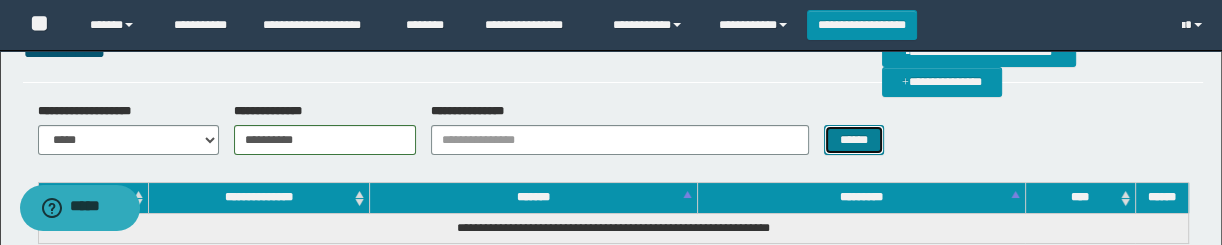 scroll, scrollTop: 0, scrollLeft: 0, axis: both 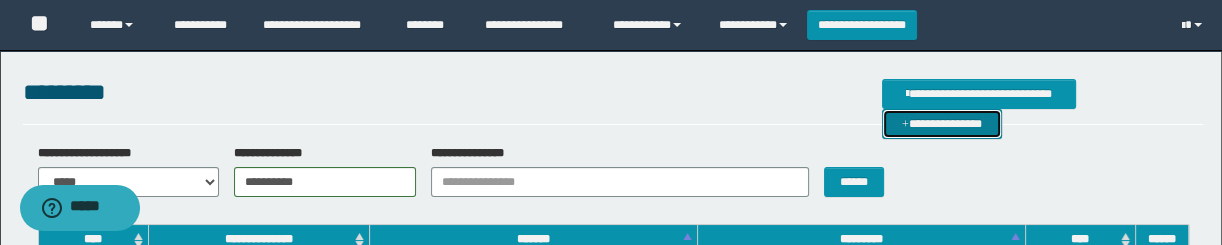 click at bounding box center [905, 125] 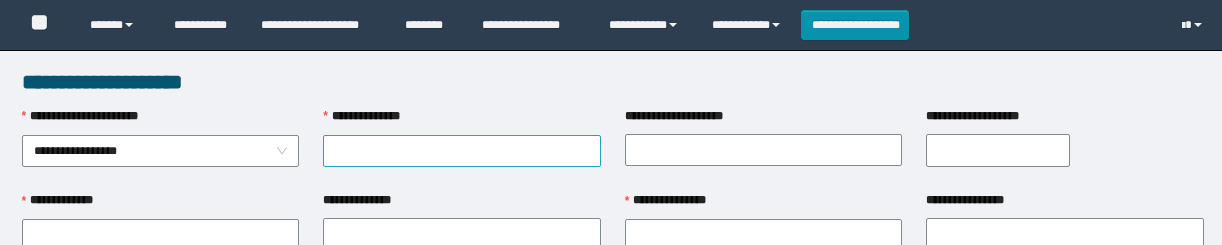 scroll, scrollTop: 0, scrollLeft: 0, axis: both 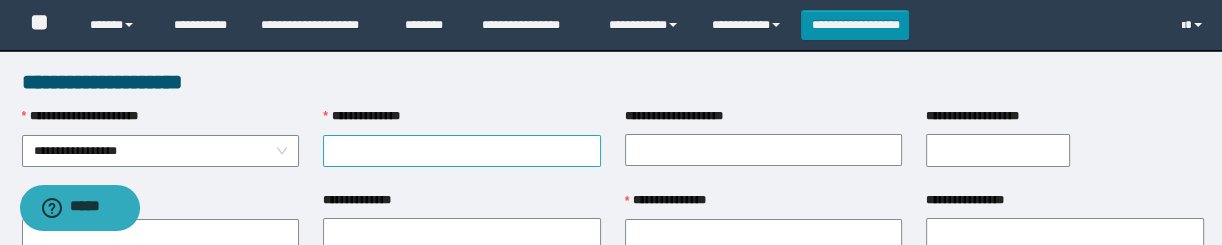 click on "**********" at bounding box center [462, 151] 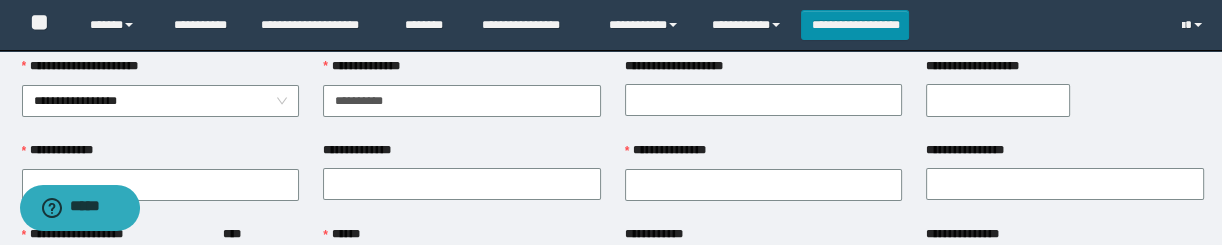 scroll, scrollTop: 90, scrollLeft: 0, axis: vertical 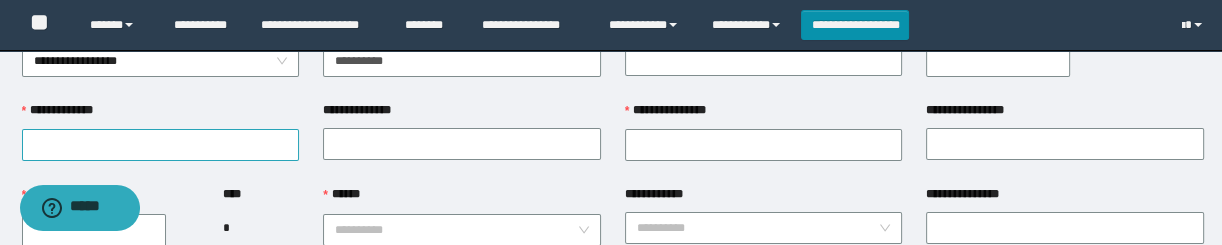 type on "**********" 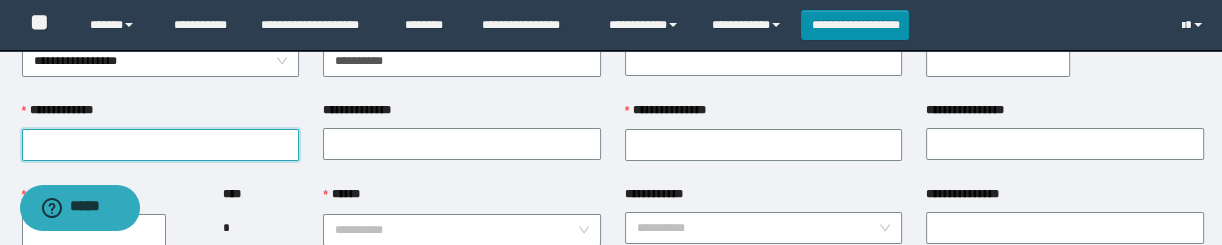 click on "**********" at bounding box center [161, 145] 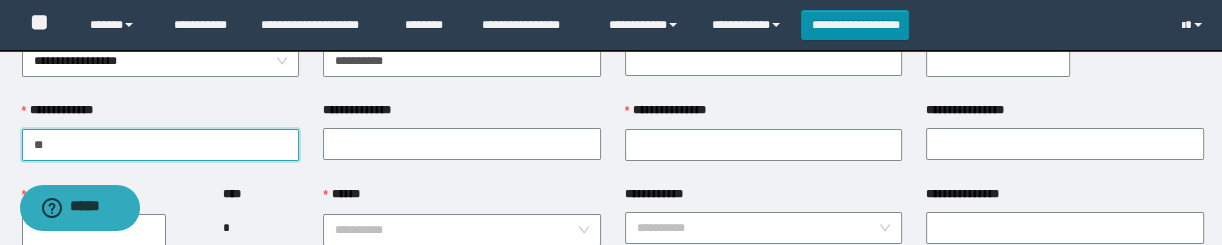 type on "*" 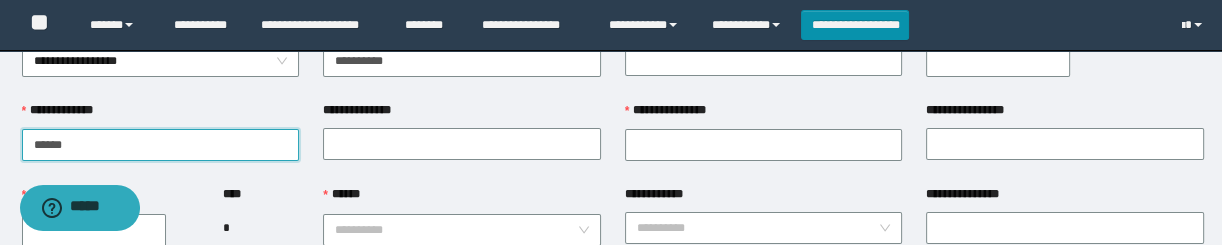 type on "******" 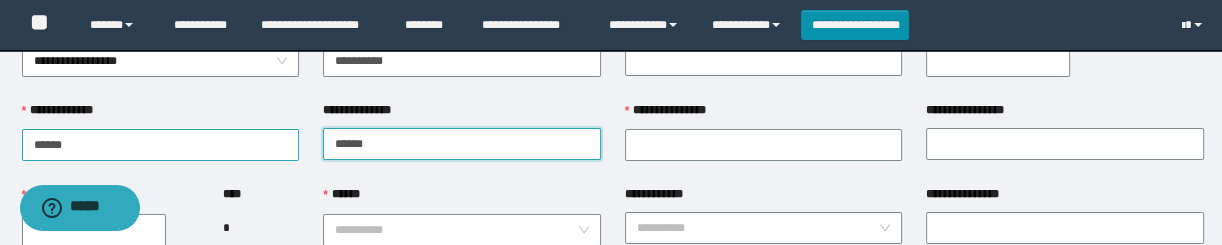 type on "******" 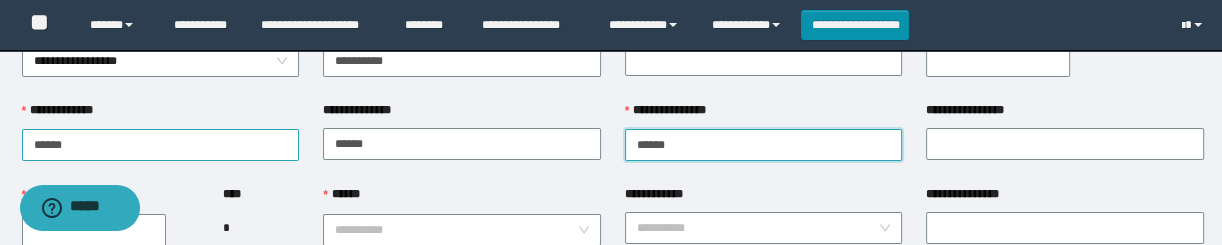 type on "******" 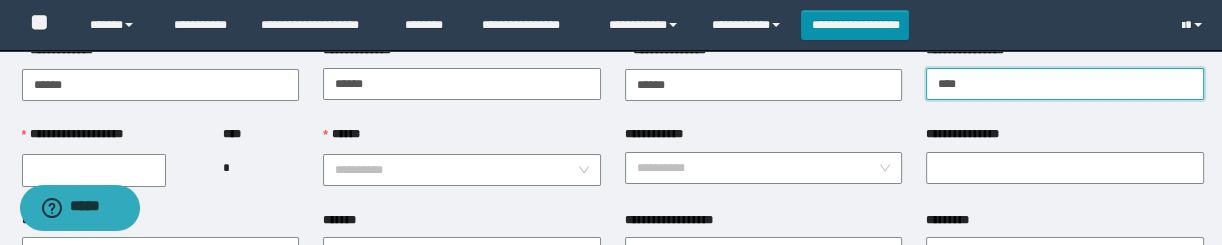 scroll, scrollTop: 181, scrollLeft: 0, axis: vertical 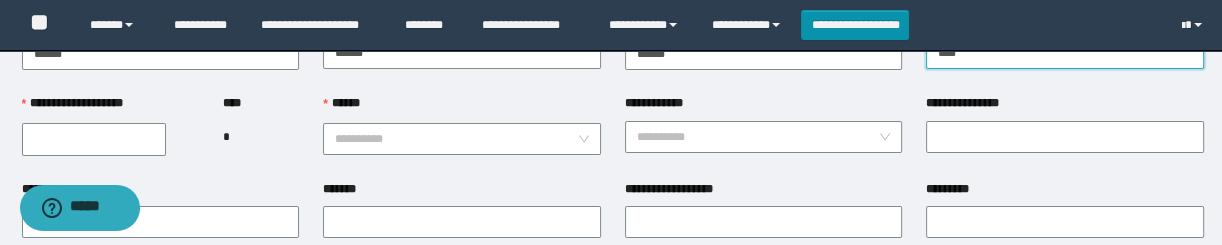 type on "****" 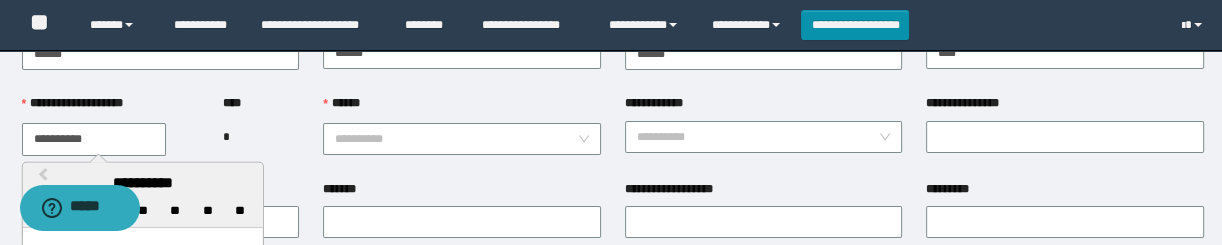 click on "**********" at bounding box center (94, 139) 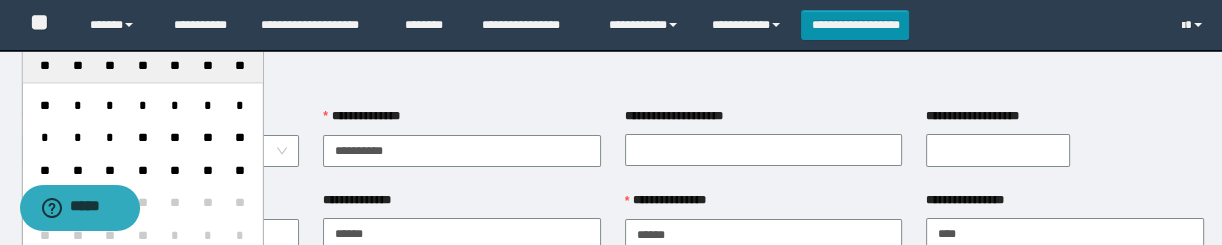 scroll, scrollTop: 0, scrollLeft: 0, axis: both 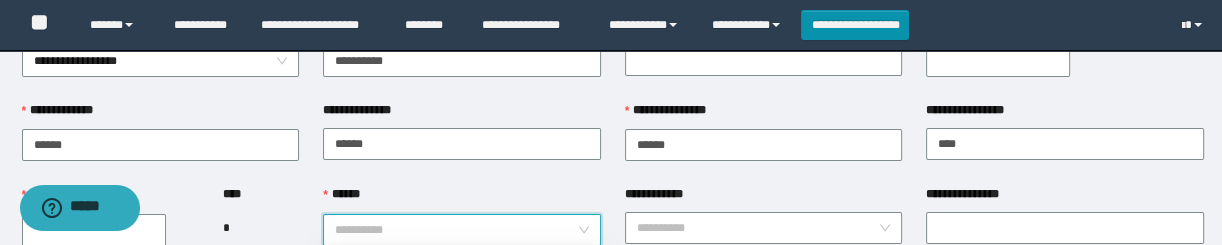 click on "******" at bounding box center (456, 230) 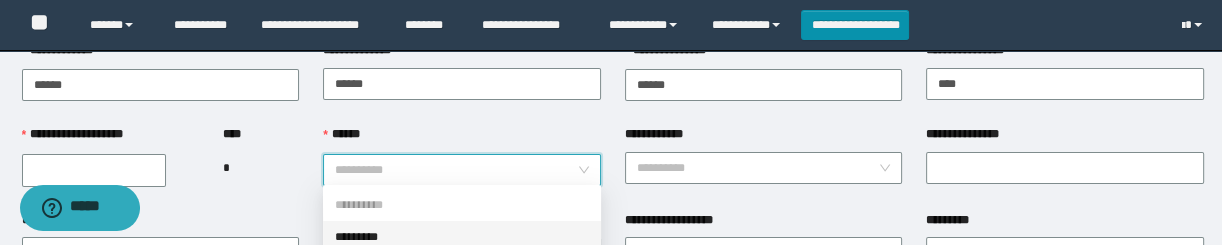 scroll, scrollTop: 181, scrollLeft: 0, axis: vertical 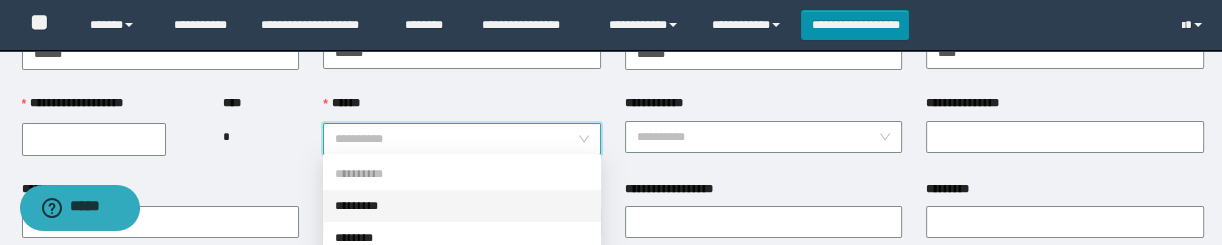 click on "*********" at bounding box center (462, 206) 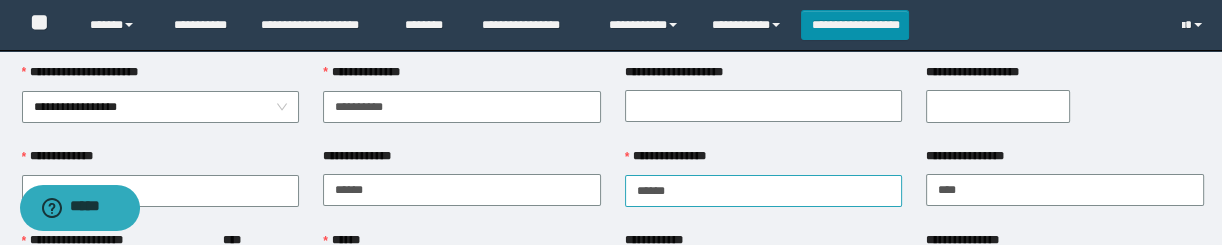 scroll, scrollTop: 0, scrollLeft: 0, axis: both 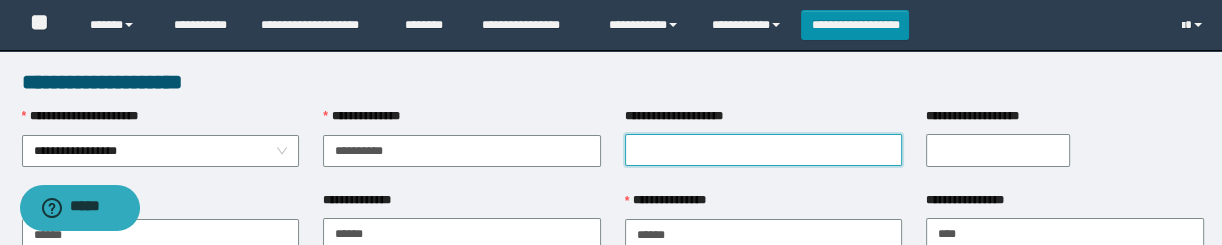 click on "**********" at bounding box center (764, 150) 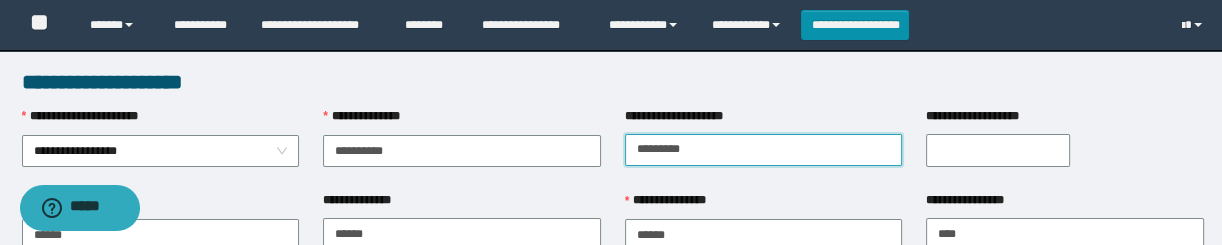 type on "*********" 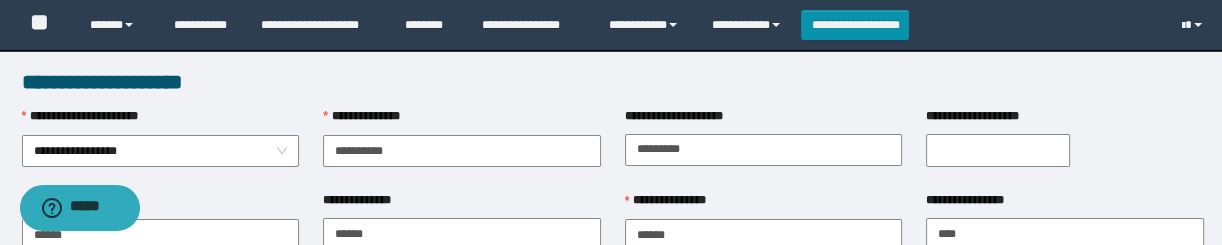click on "**********" at bounding box center (998, 150) 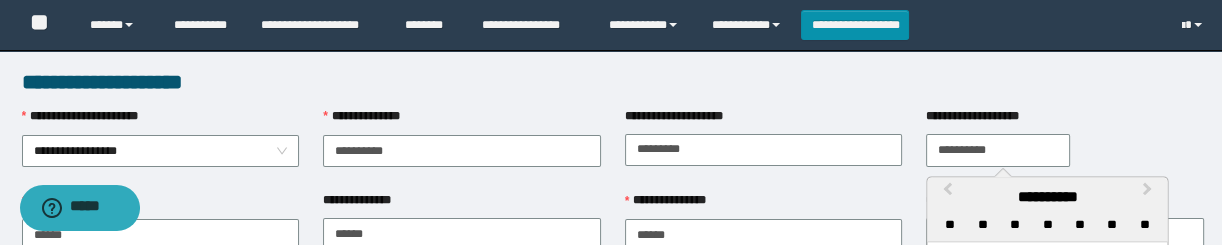 type on "**********" 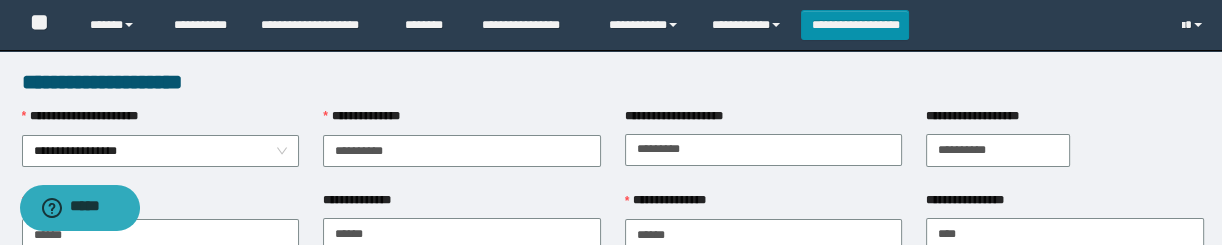 click on "**********" at bounding box center [462, 149] 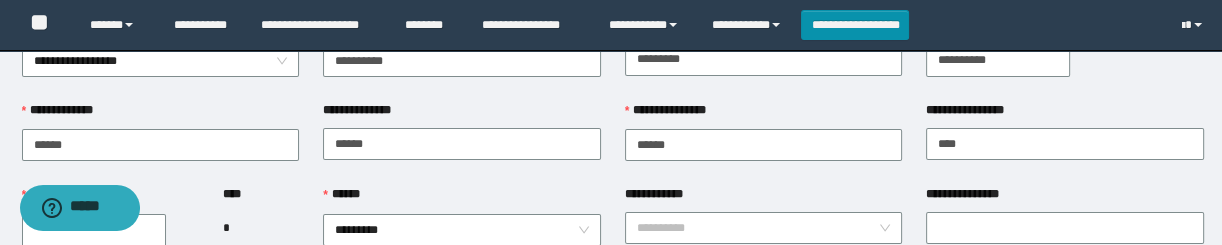 scroll, scrollTop: 181, scrollLeft: 0, axis: vertical 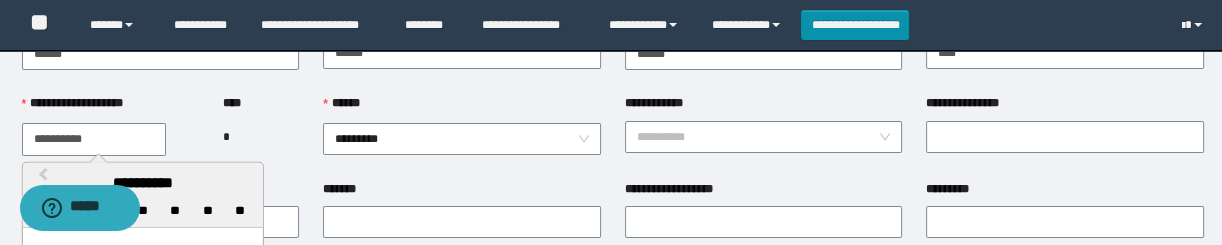 click on "**********" at bounding box center [94, 139] 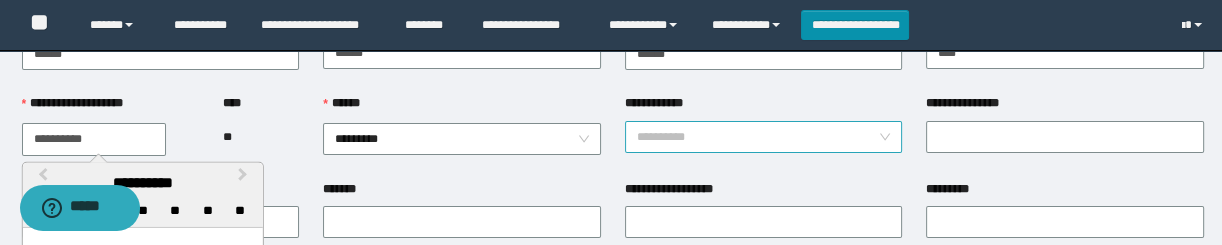 type on "**********" 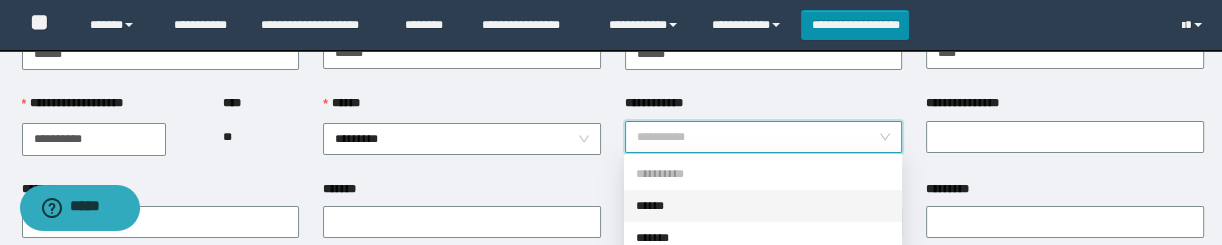 click on "*******" at bounding box center (462, 193) 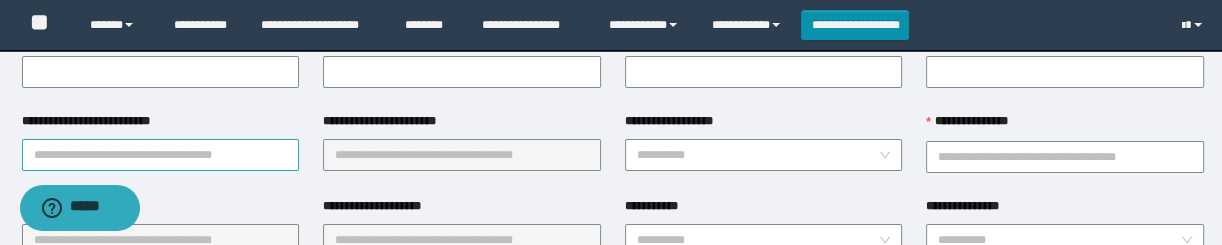 scroll, scrollTop: 363, scrollLeft: 0, axis: vertical 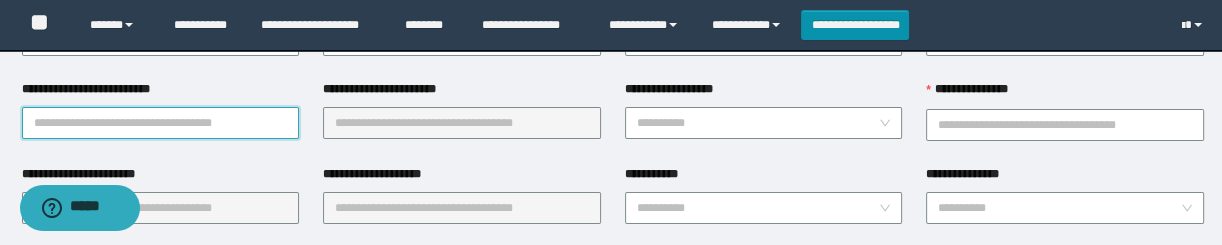 click on "**********" at bounding box center [161, 123] 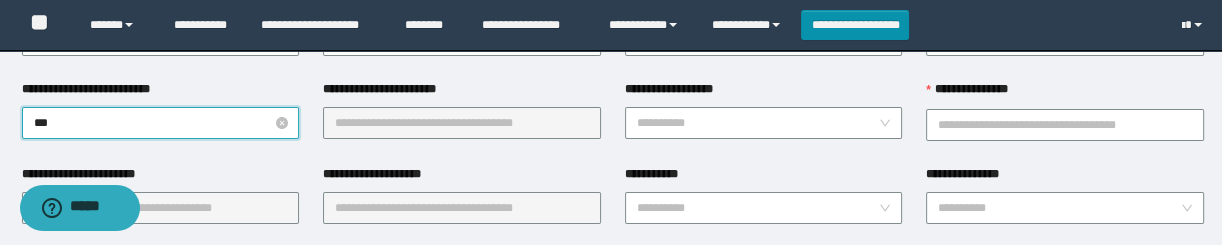 click on "***" at bounding box center [161, 123] 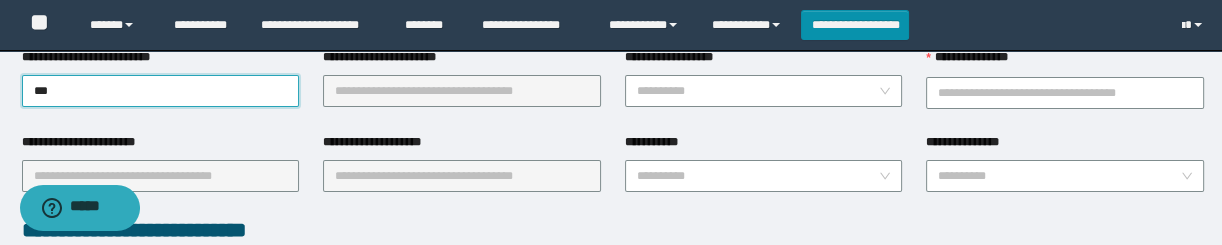 scroll, scrollTop: 363, scrollLeft: 0, axis: vertical 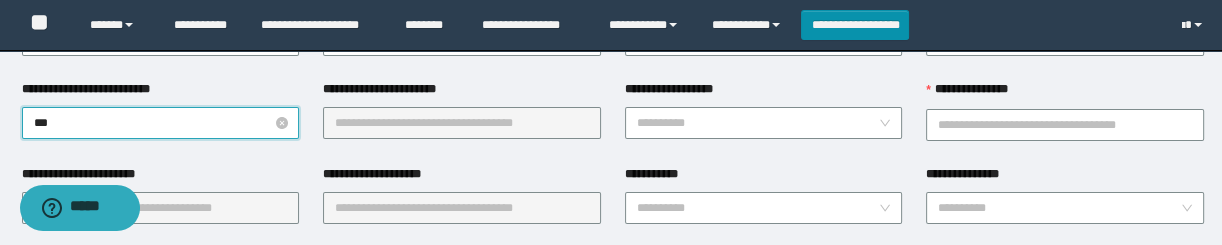 click on "***" at bounding box center [161, 123] 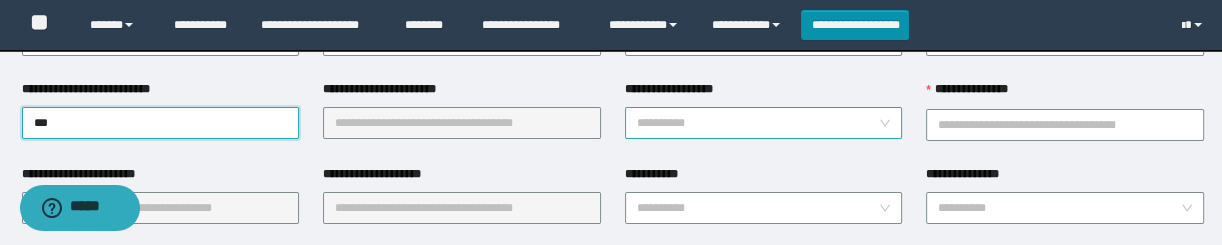 type on "***" 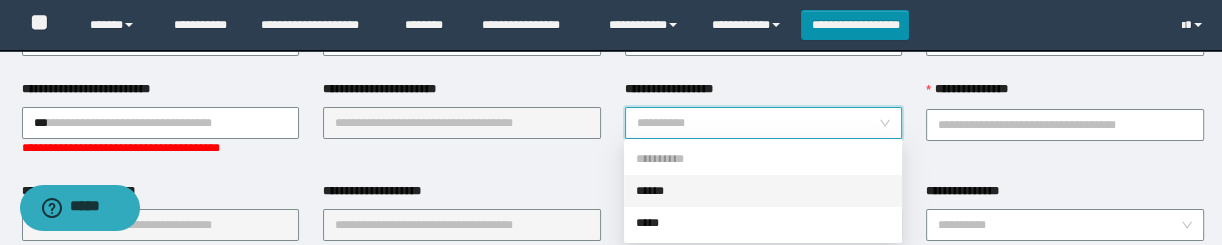click on "**********" at bounding box center [758, 123] 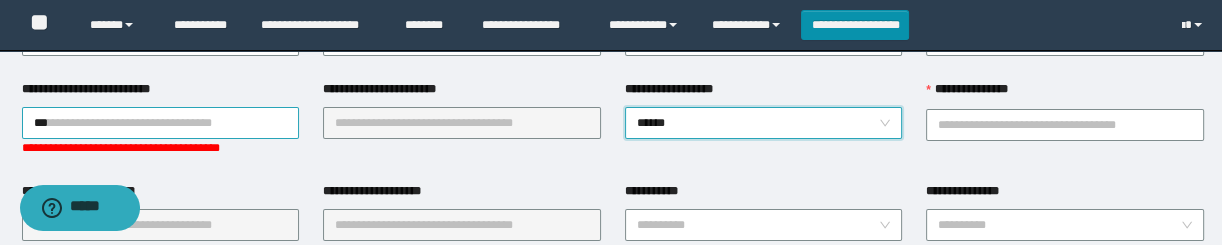 drag, startPoint x: 132, startPoint y: 90, endPoint x: 146, endPoint y: 106, distance: 21.260292 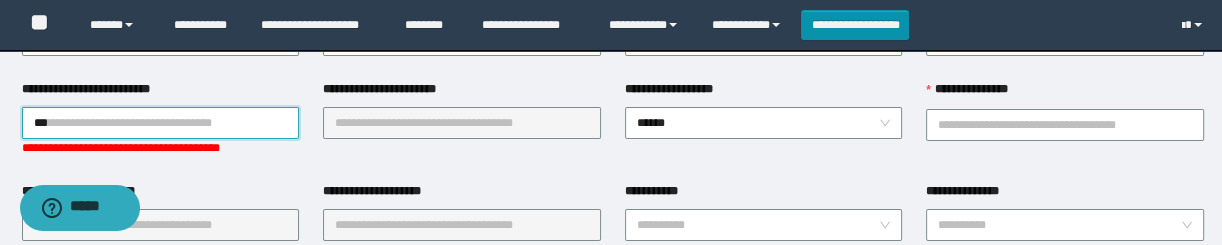 click on "***" at bounding box center [161, 123] 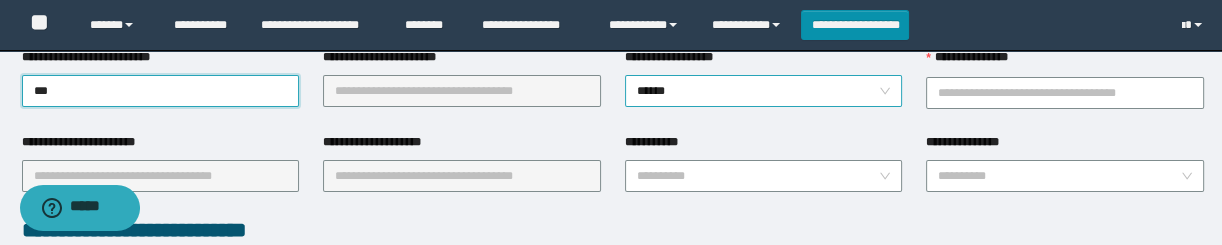 scroll, scrollTop: 363, scrollLeft: 0, axis: vertical 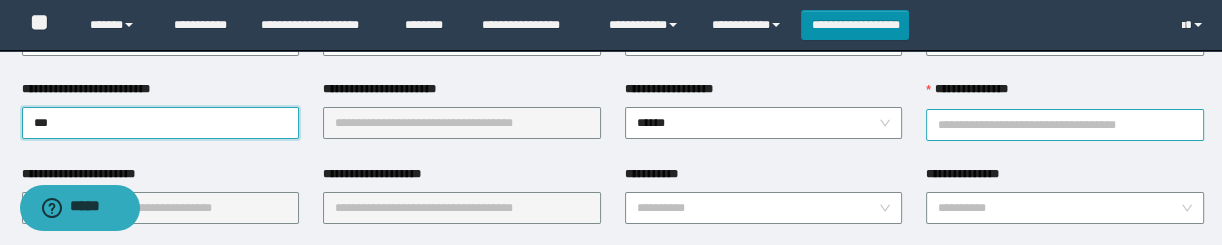 click on "**********" at bounding box center (1065, 125) 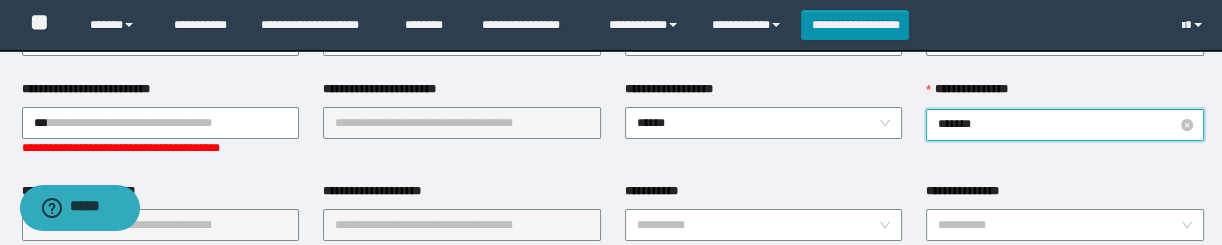 type on "********" 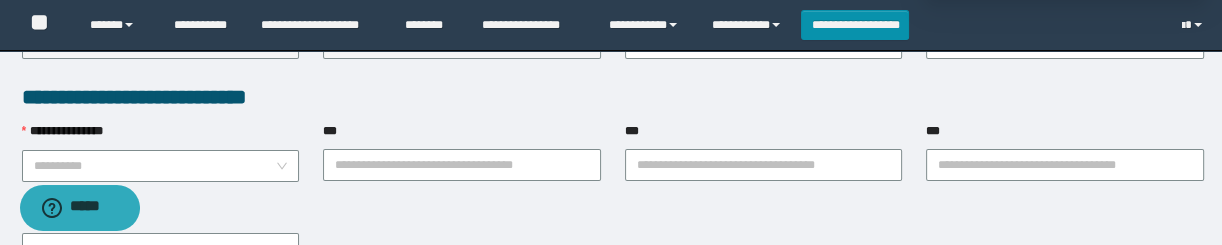 scroll, scrollTop: 363, scrollLeft: 0, axis: vertical 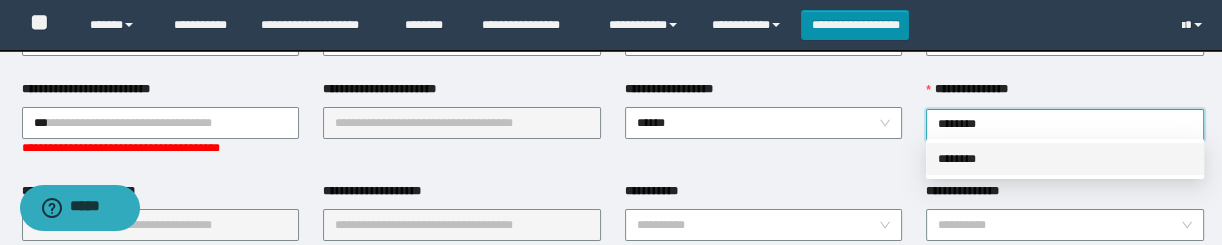 click on "********" at bounding box center [1065, 159] 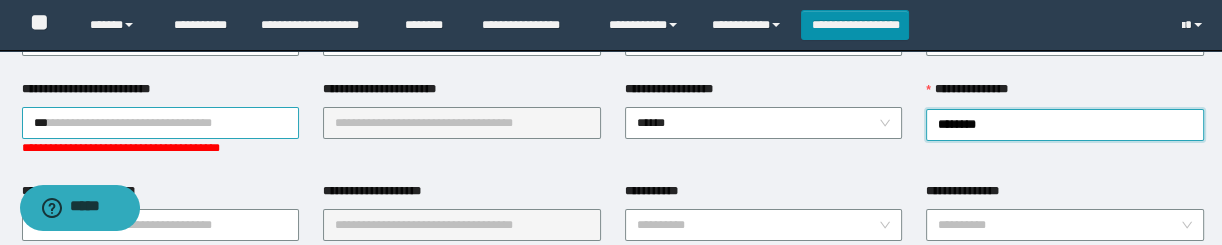click on "***" at bounding box center [161, 123] 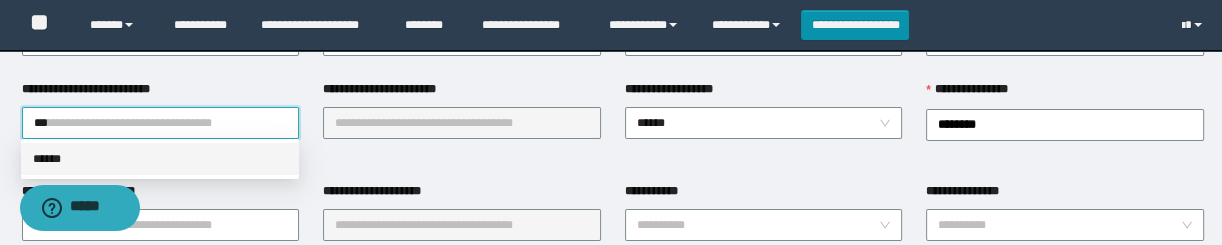 click on "******" at bounding box center (160, 159) 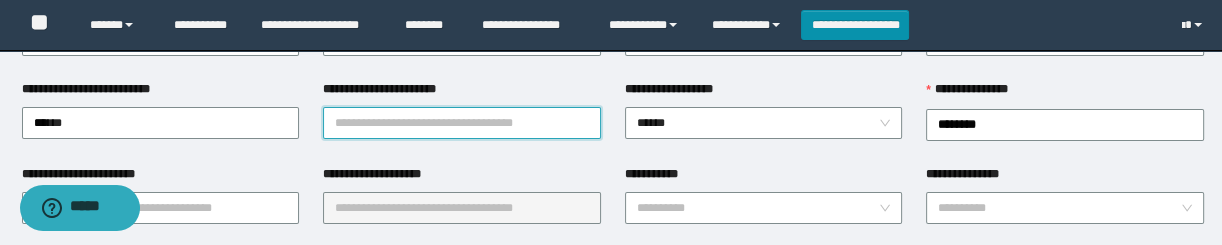 click on "**********" at bounding box center [462, 123] 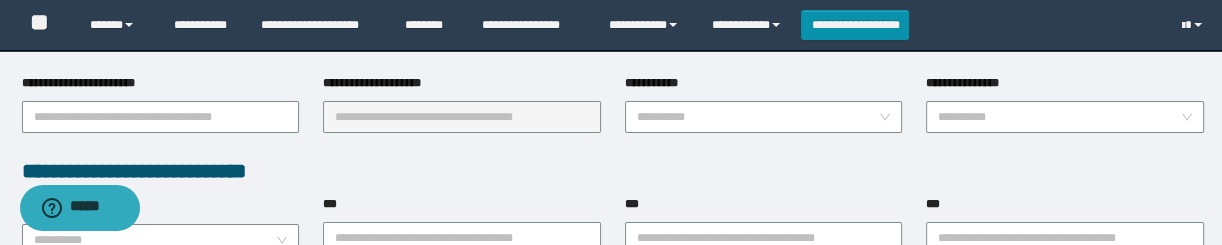scroll, scrollTop: 363, scrollLeft: 0, axis: vertical 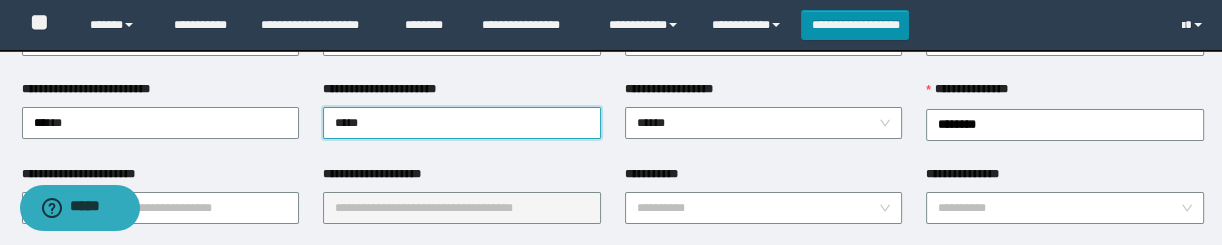 type on "*****" 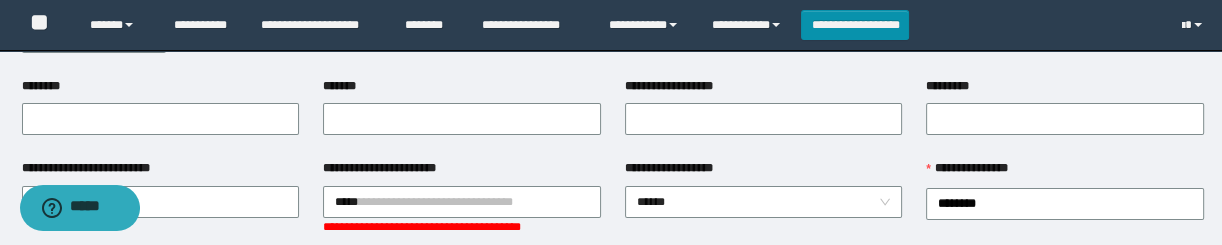 scroll, scrollTop: 363, scrollLeft: 0, axis: vertical 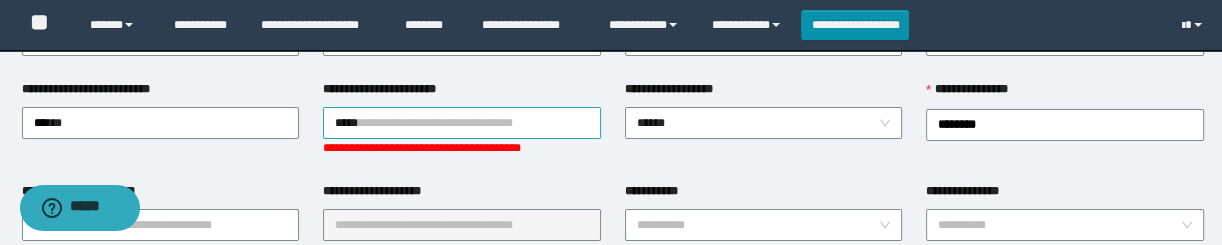 click on "*****" at bounding box center (462, 123) 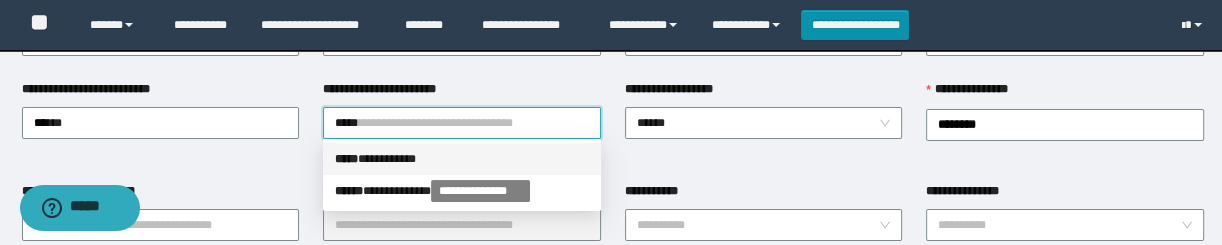 click on "***** * *********" at bounding box center (462, 159) 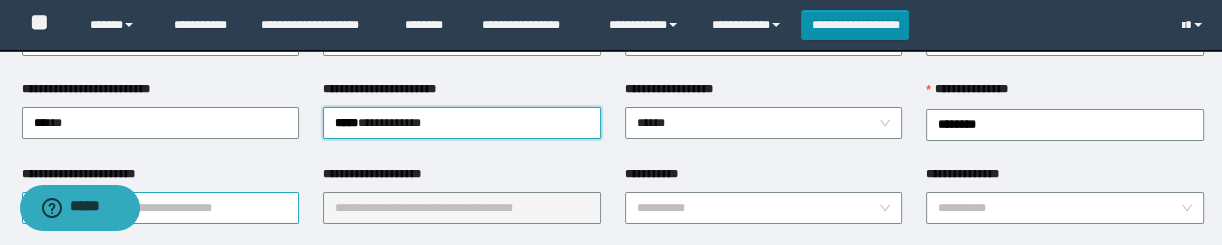 click on "**********" at bounding box center [161, 208] 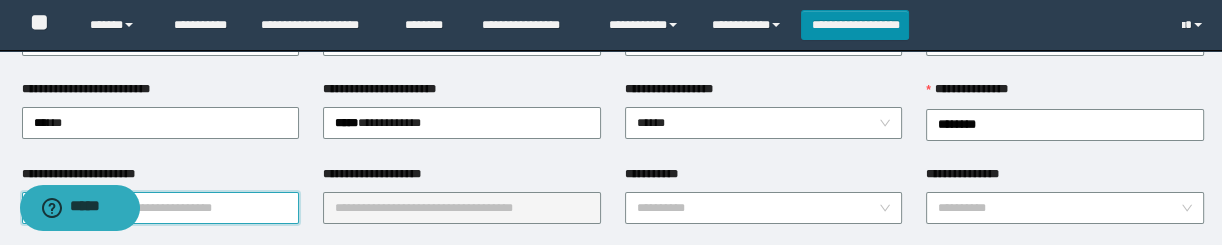 type on "*" 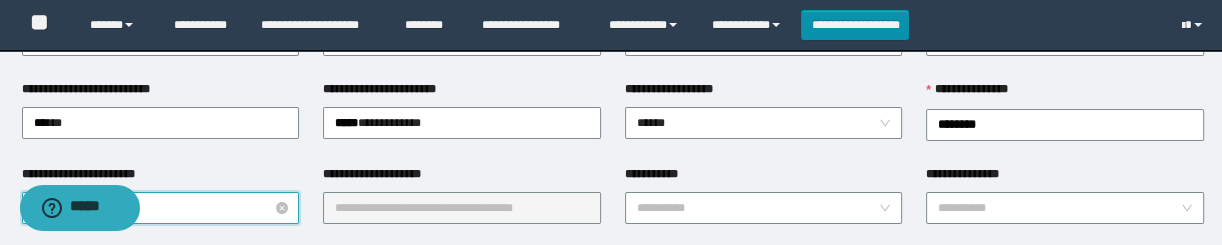 type on "*****" 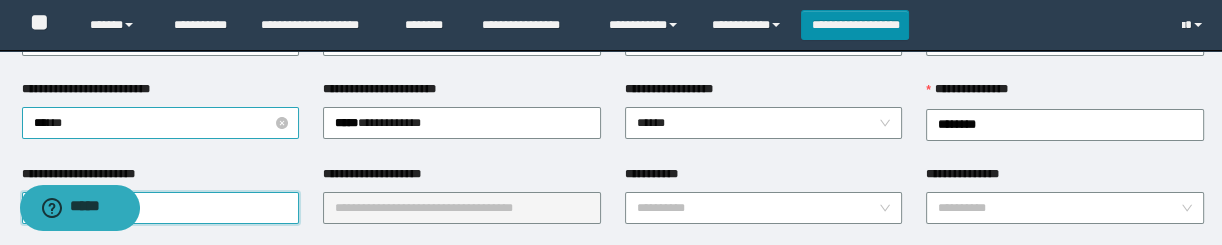 scroll, scrollTop: 454, scrollLeft: 0, axis: vertical 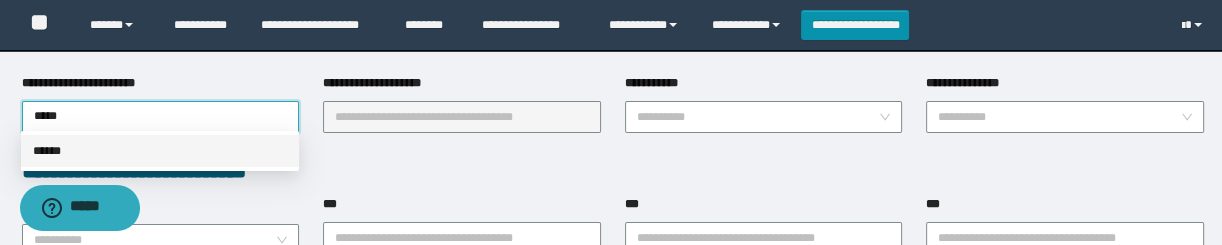 click on "******" at bounding box center [160, 151] 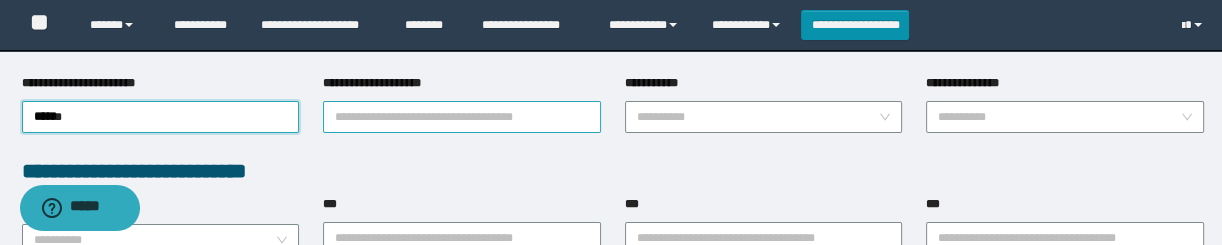 click on "**********" at bounding box center (462, 117) 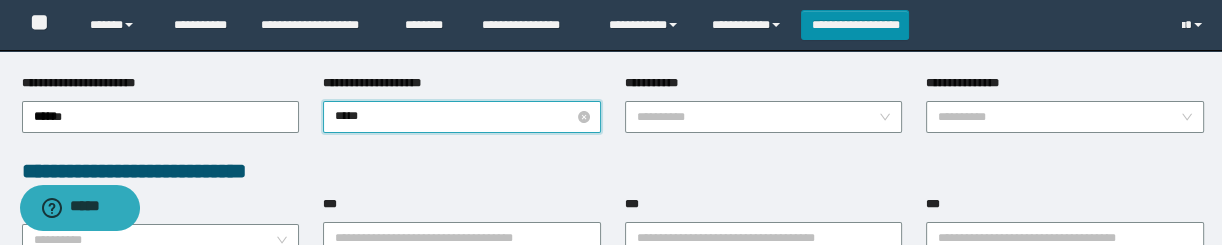 type on "******" 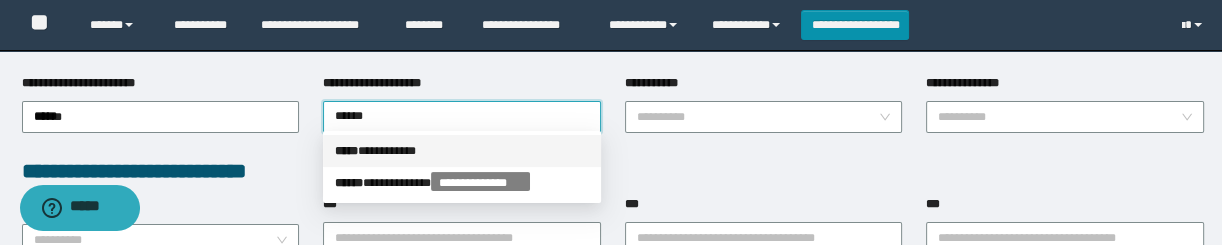 click on "***** * *********" at bounding box center (462, 151) 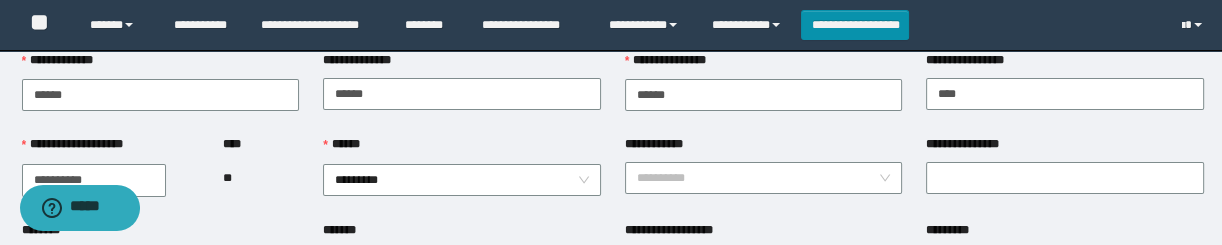 scroll, scrollTop: 181, scrollLeft: 0, axis: vertical 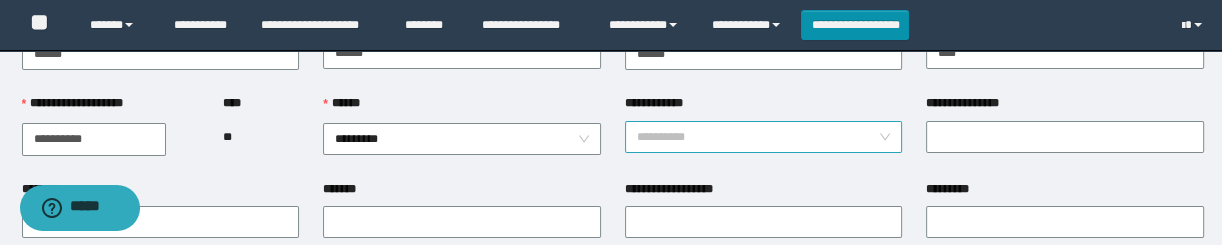 click on "**********" at bounding box center (758, 137) 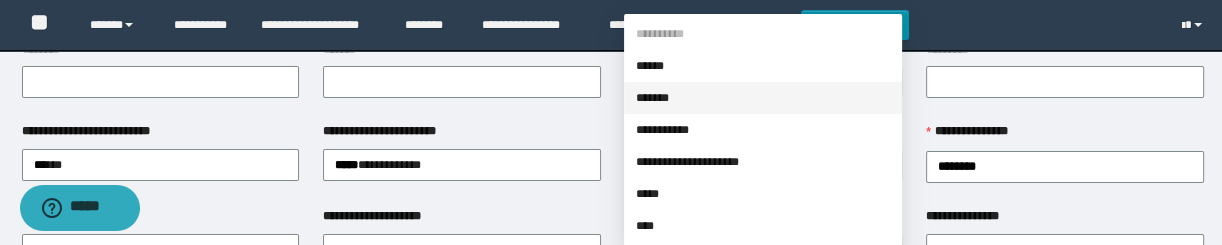 scroll, scrollTop: 363, scrollLeft: 0, axis: vertical 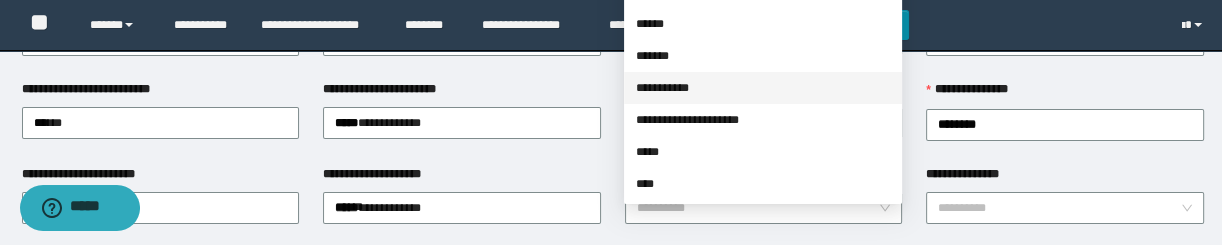 click on "**********" at bounding box center [763, 88] 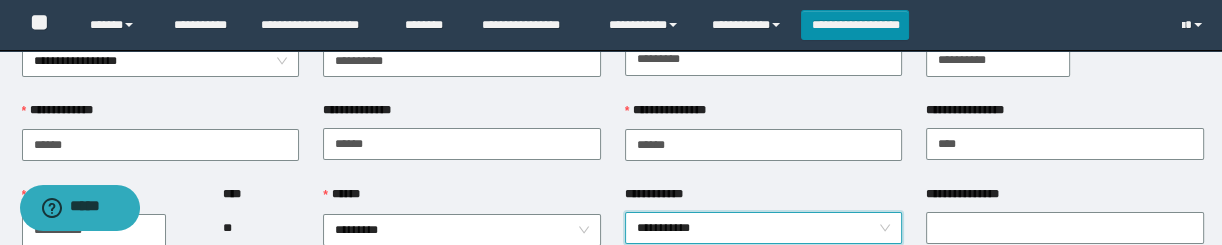 scroll, scrollTop: 181, scrollLeft: 0, axis: vertical 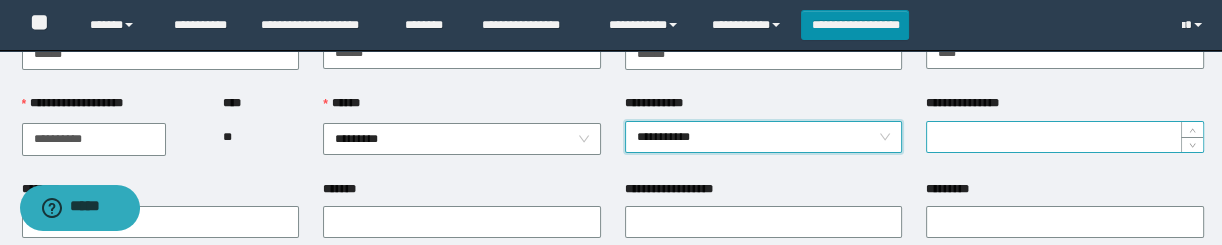 click on "**********" at bounding box center (1065, 137) 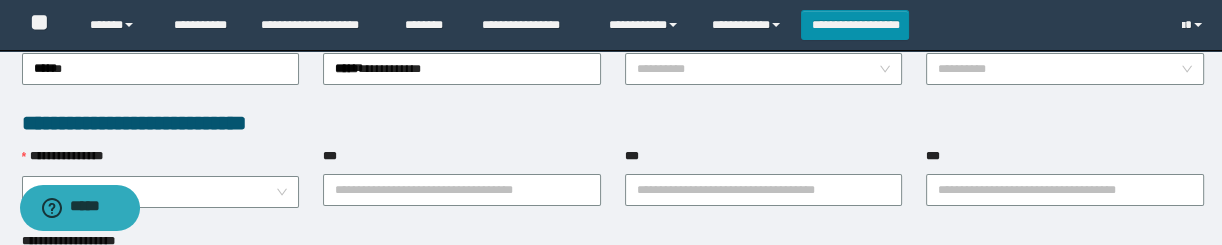 scroll, scrollTop: 545, scrollLeft: 0, axis: vertical 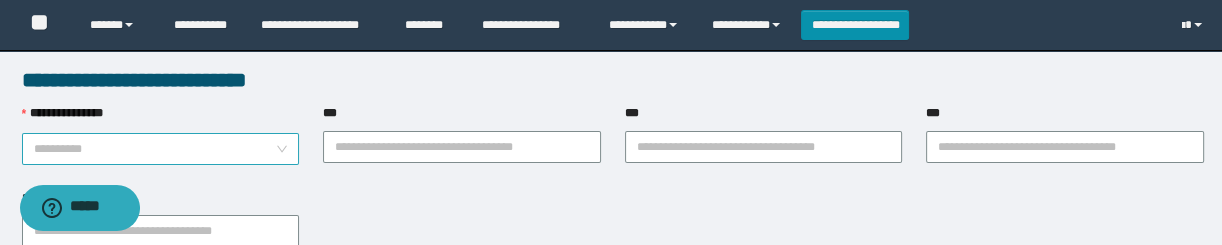 type on "*" 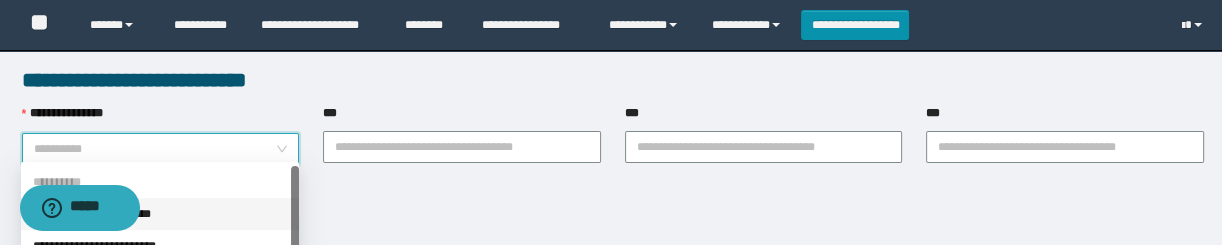 click on "**********" at bounding box center [160, 214] 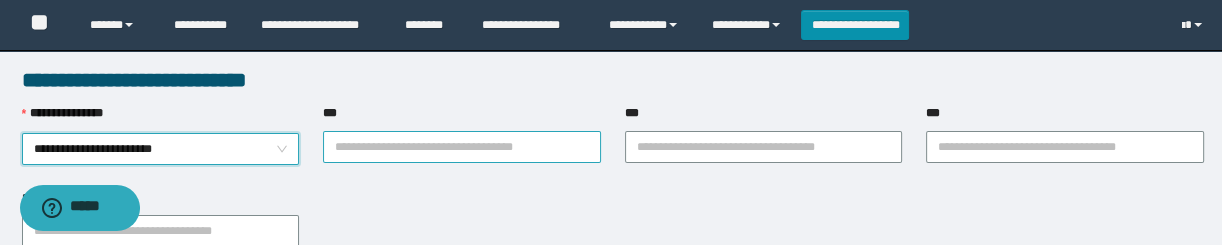 click on "***" at bounding box center (462, 147) 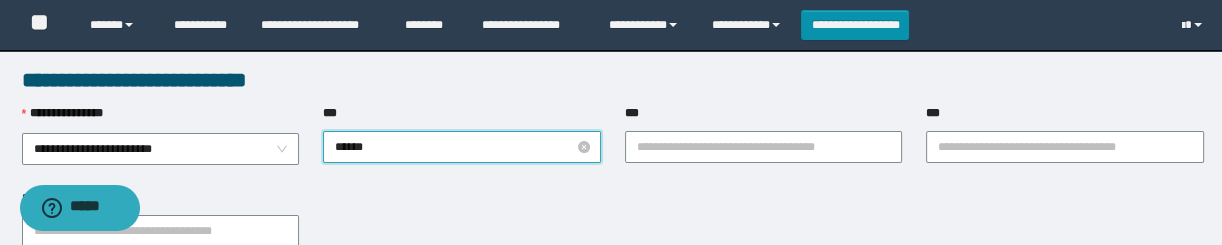 type on "*******" 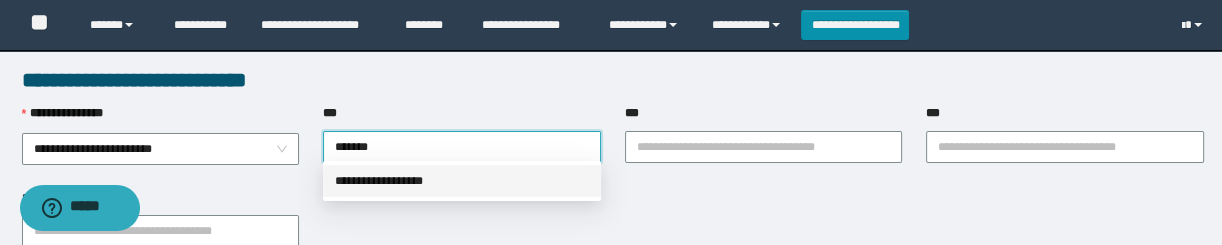 click on "**********" at bounding box center [462, 181] 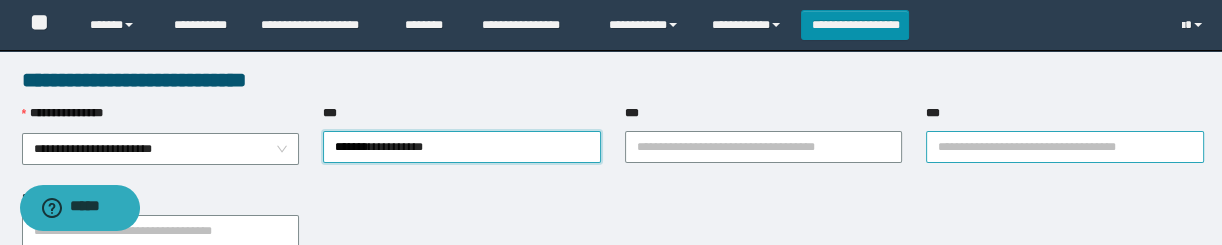 click on "***" at bounding box center [1065, 147] 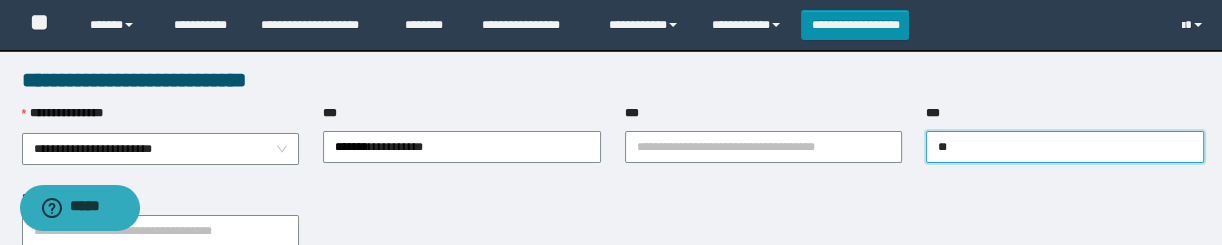type on "*" 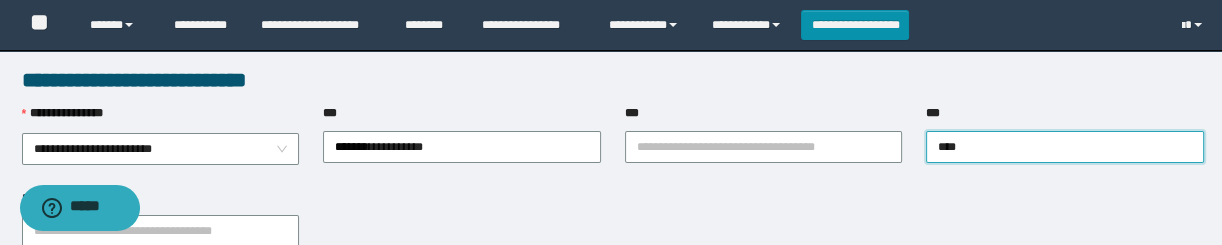 type on "*****" 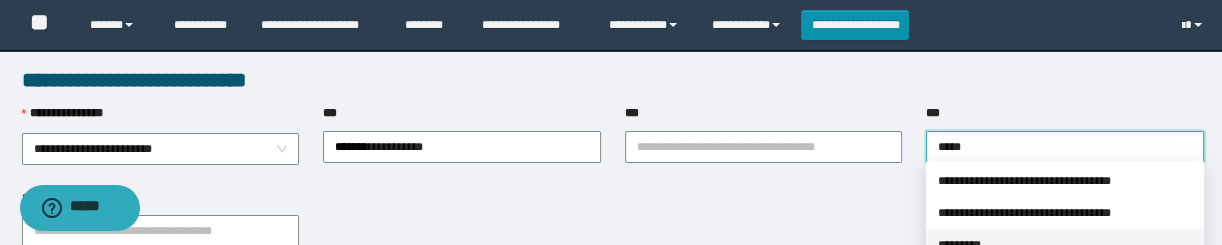 click on "*********" at bounding box center (1065, 245) 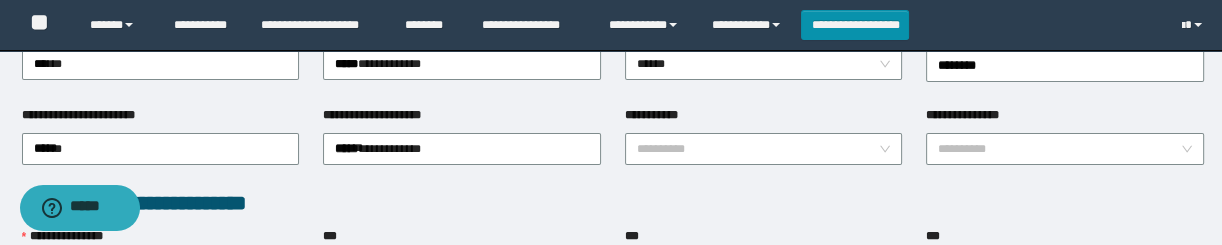 scroll, scrollTop: 454, scrollLeft: 0, axis: vertical 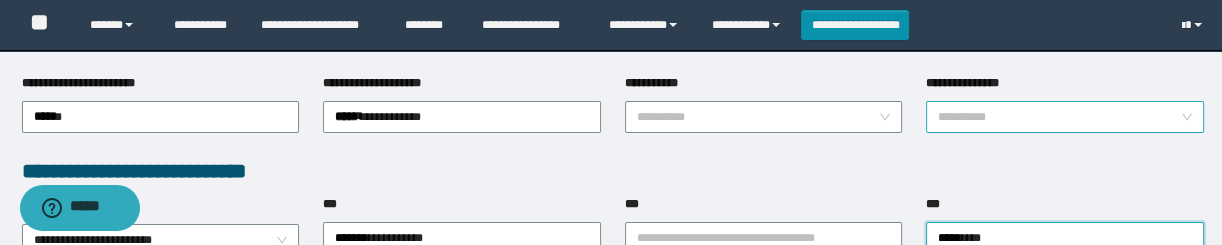 click on "**********" at bounding box center (1059, 117) 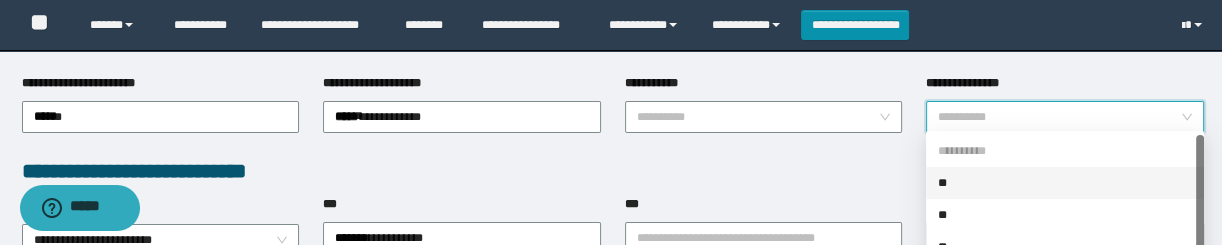 scroll, scrollTop: 31, scrollLeft: 0, axis: vertical 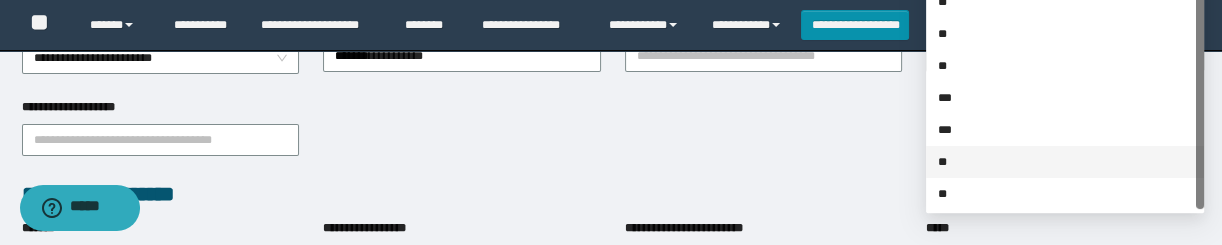 click on "**" at bounding box center (1065, 162) 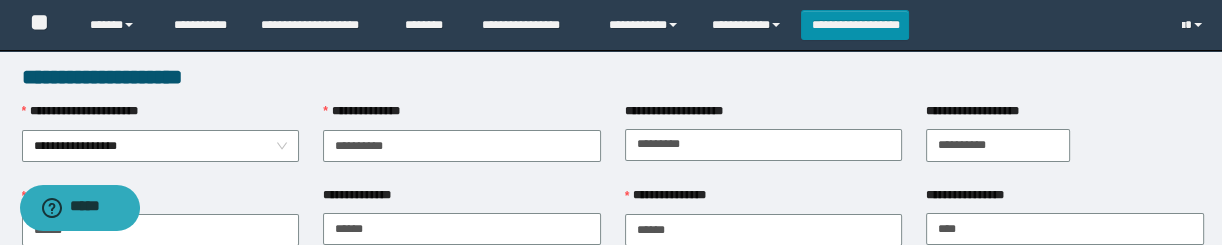scroll, scrollTop: 0, scrollLeft: 0, axis: both 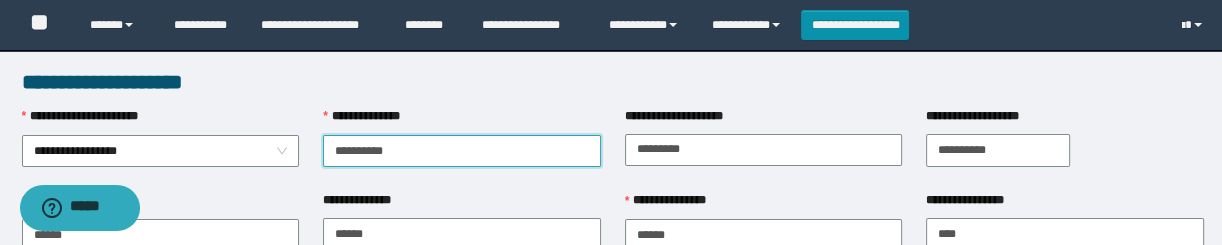 click on "**********" at bounding box center [462, 151] 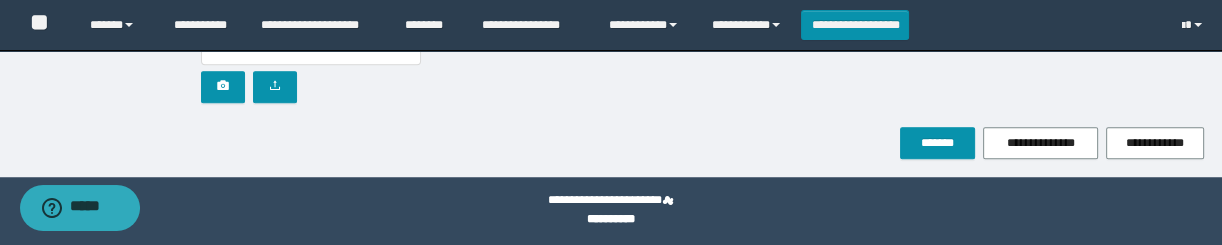 scroll, scrollTop: 1457, scrollLeft: 0, axis: vertical 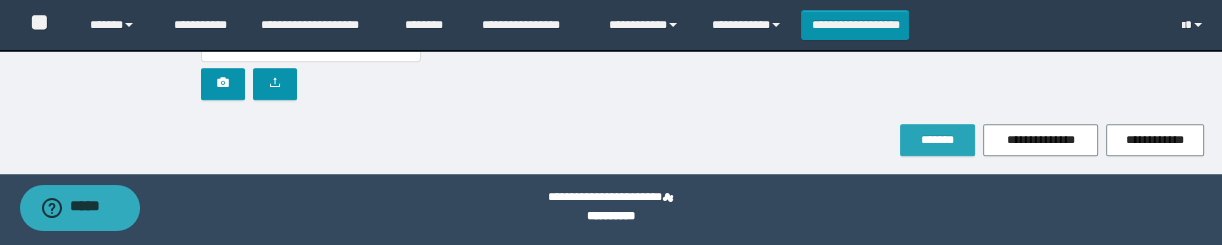 click on "*******" at bounding box center (937, 140) 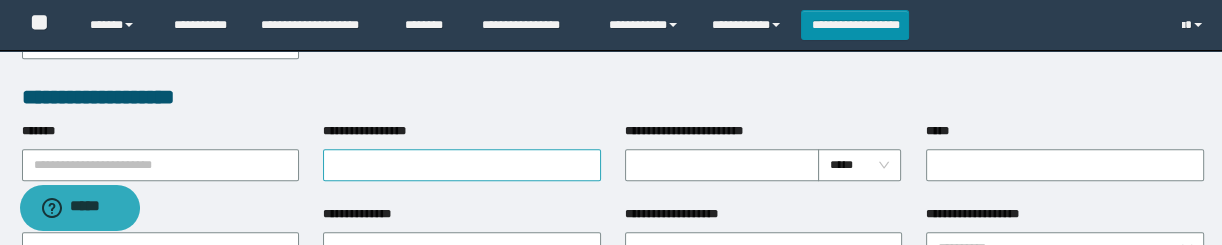 scroll, scrollTop: 818, scrollLeft: 0, axis: vertical 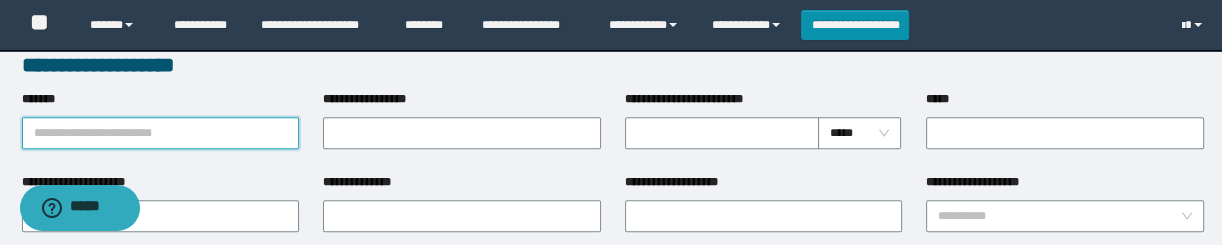 click on "*******" at bounding box center (161, 133) 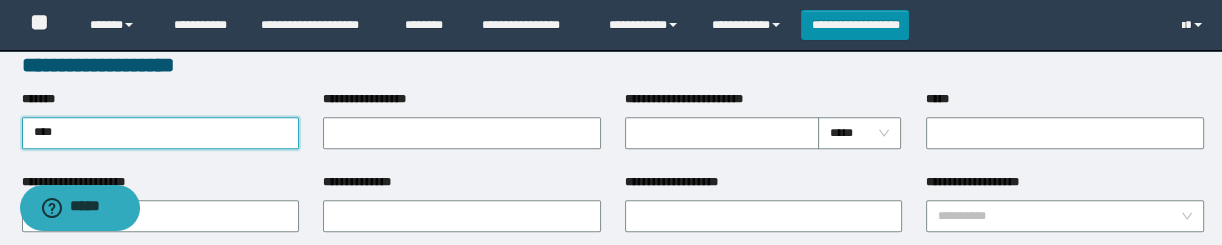 type on "*****" 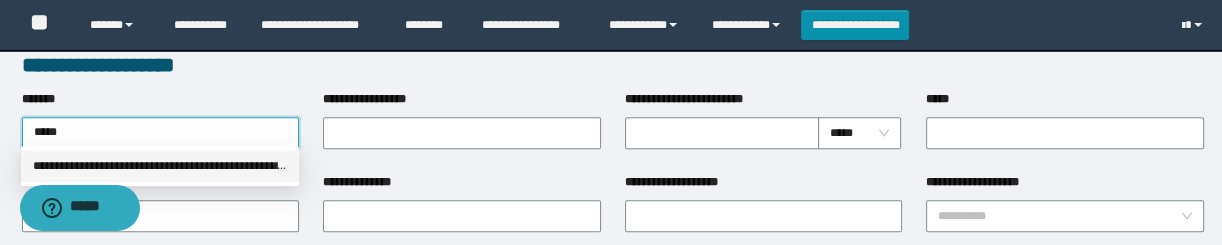 click on "**********" at bounding box center (160, 166) 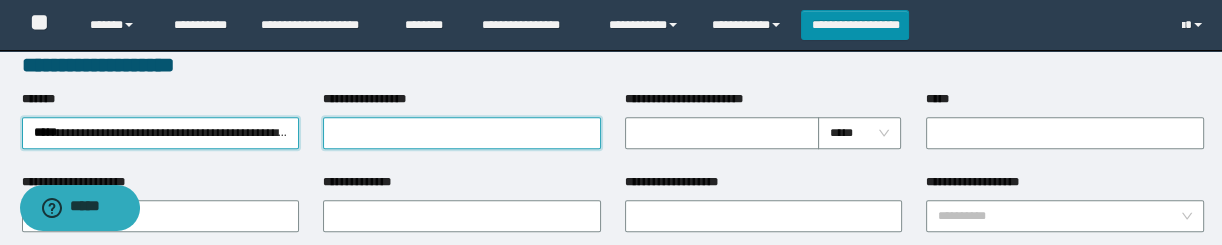 click on "**********" at bounding box center (462, 133) 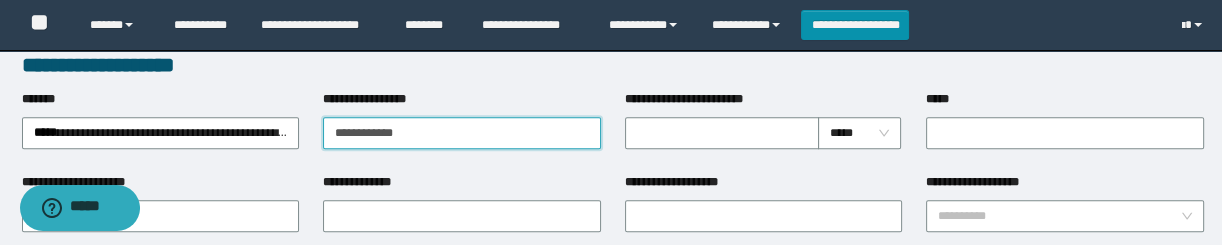 type on "**********" 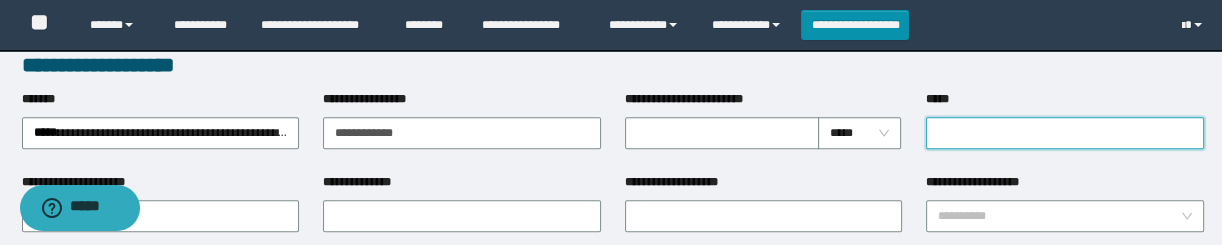 click on "*****" at bounding box center [1065, 133] 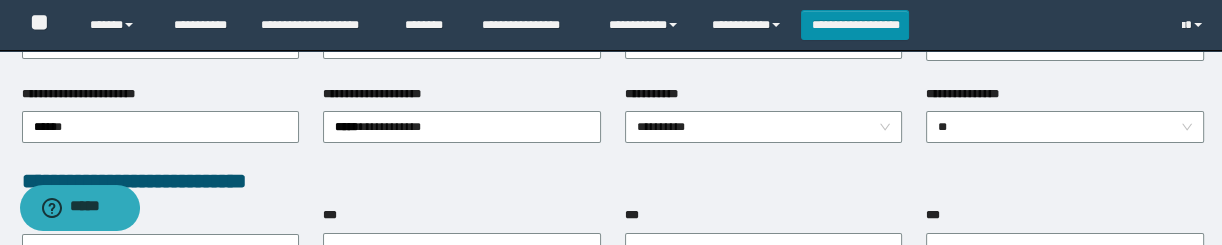 scroll, scrollTop: 454, scrollLeft: 0, axis: vertical 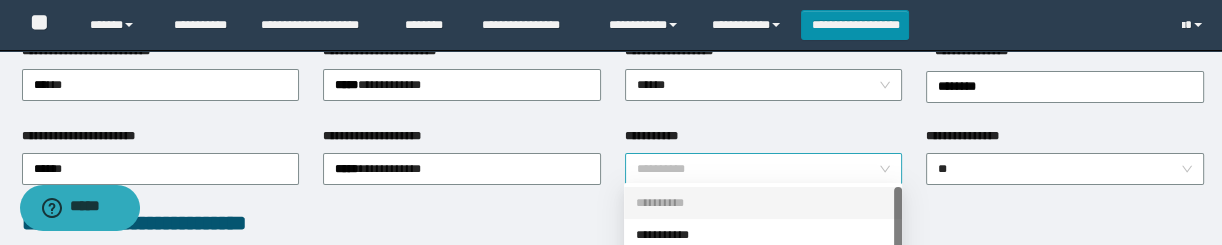 click on "**********" at bounding box center (764, 169) 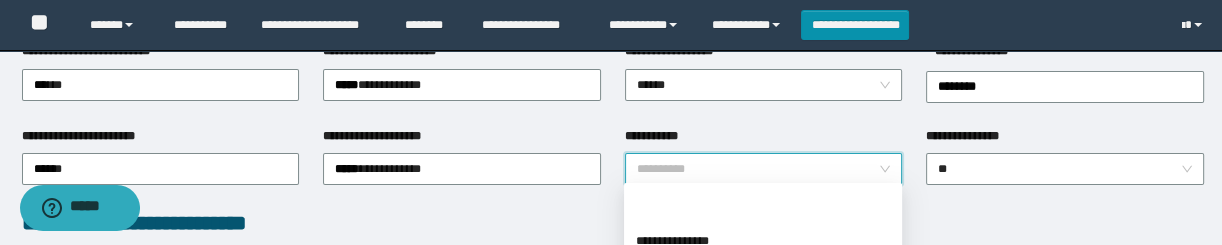 scroll, scrollTop: 160, scrollLeft: 0, axis: vertical 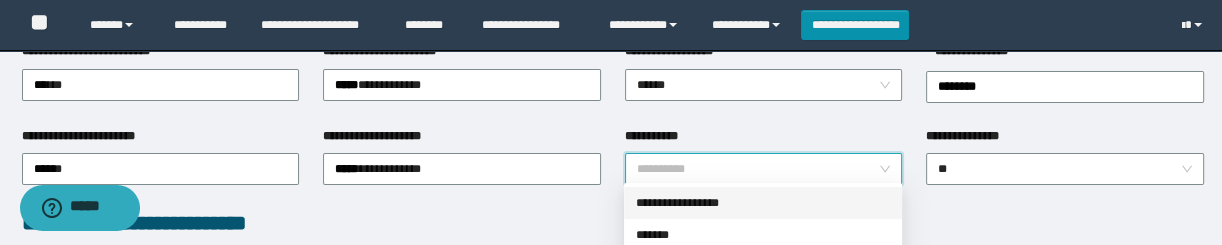 click on "**********" at bounding box center [763, 203] 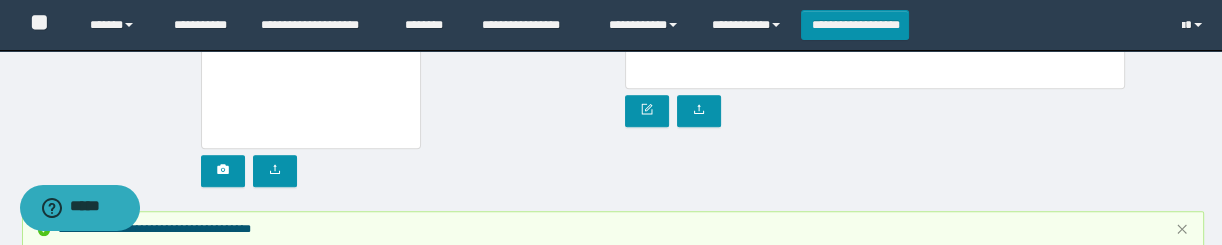 scroll, scrollTop: 1454, scrollLeft: 0, axis: vertical 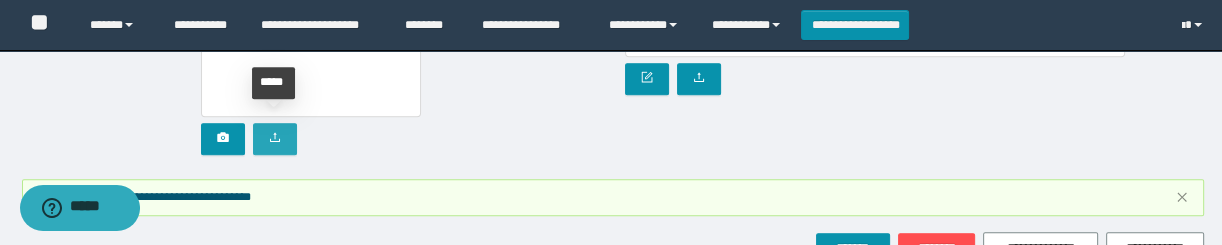 click at bounding box center [275, 139] 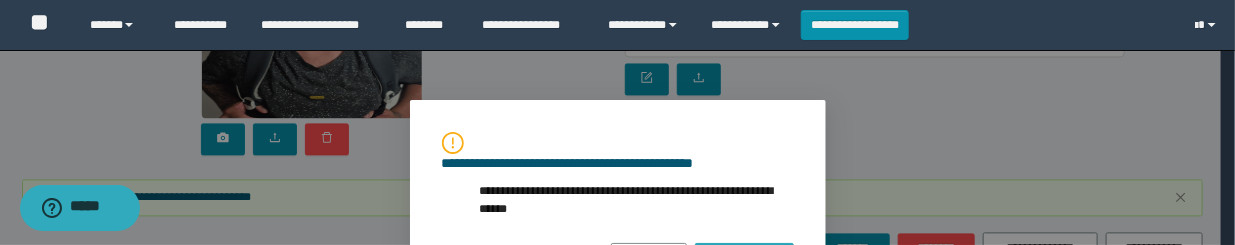 click on "**********" at bounding box center [744, 259] 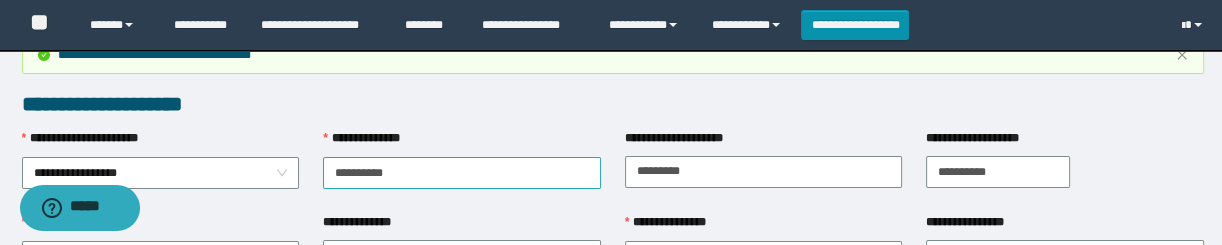 scroll, scrollTop: 0, scrollLeft: 0, axis: both 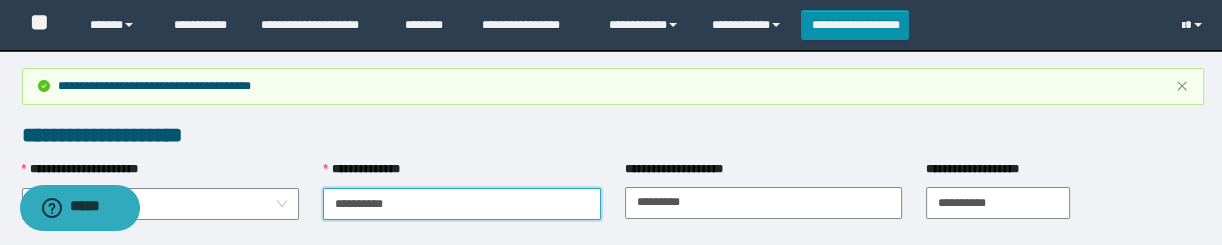 click on "**********" at bounding box center (462, 204) 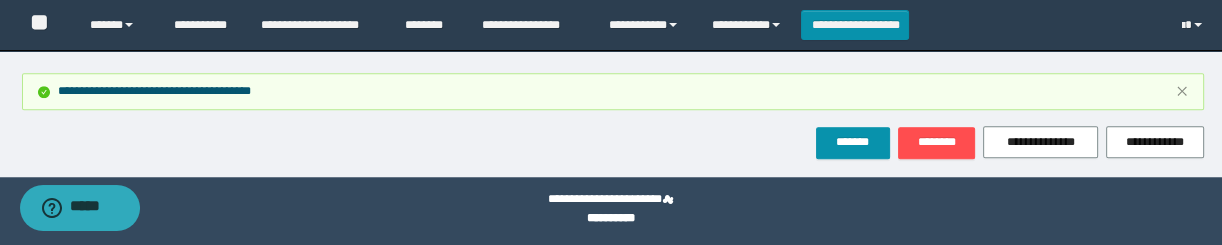 scroll, scrollTop: 1562, scrollLeft: 0, axis: vertical 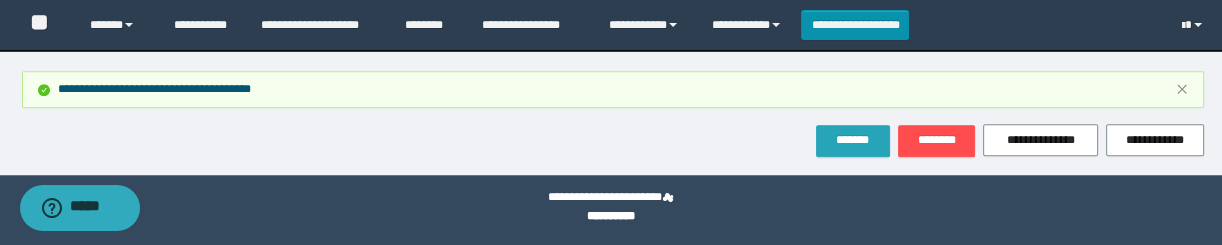 click on "*******" at bounding box center [853, 141] 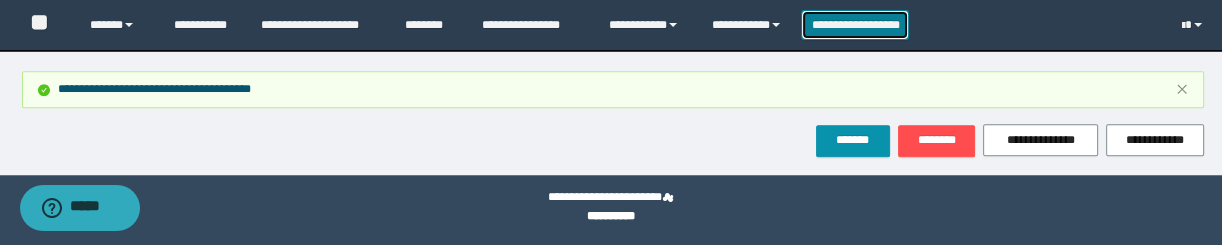 click on "**********" at bounding box center [855, 25] 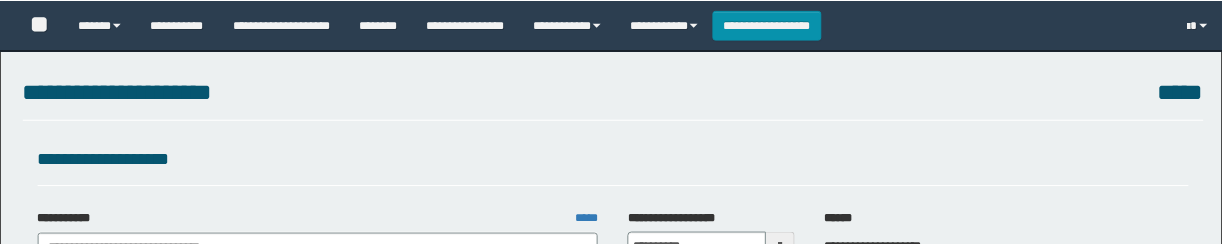 scroll, scrollTop: 0, scrollLeft: 0, axis: both 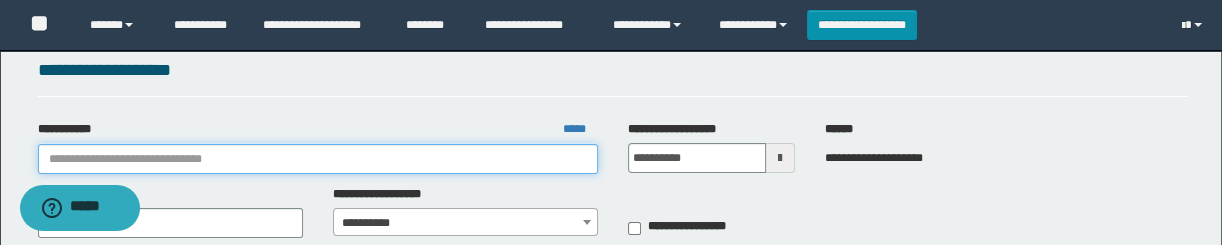 click on "**********" at bounding box center [318, 159] 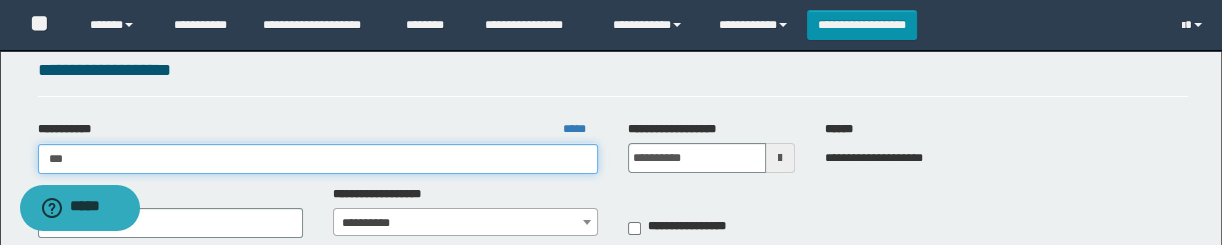 type on "****" 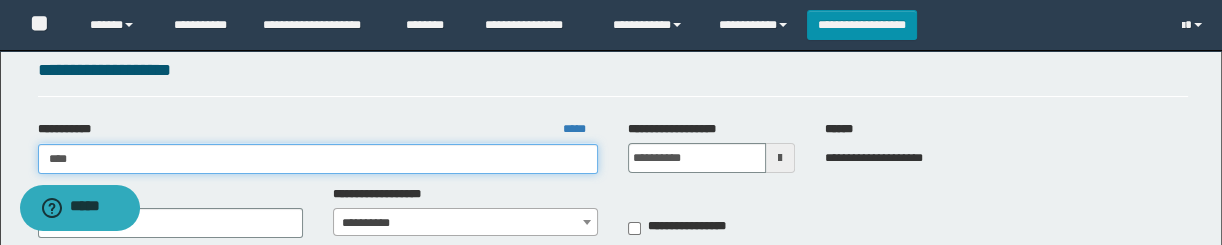 type on "****" 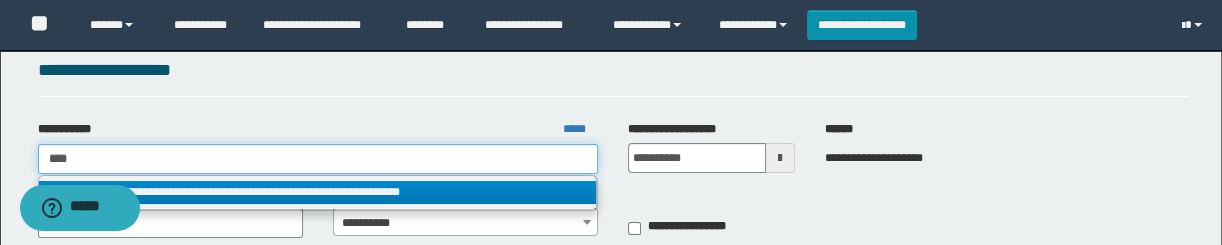 type on "****" 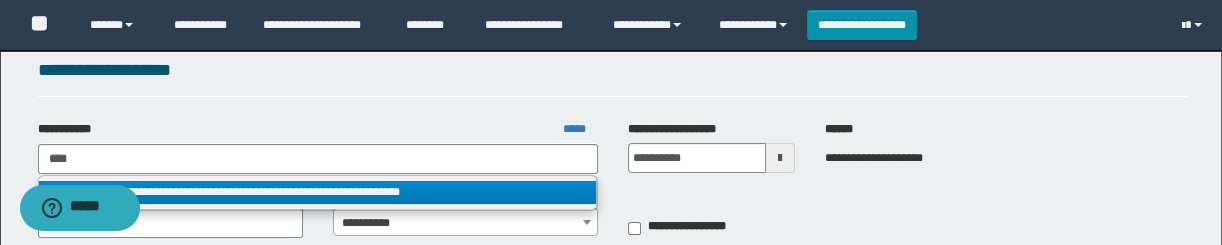 click on "**********" at bounding box center [317, 192] 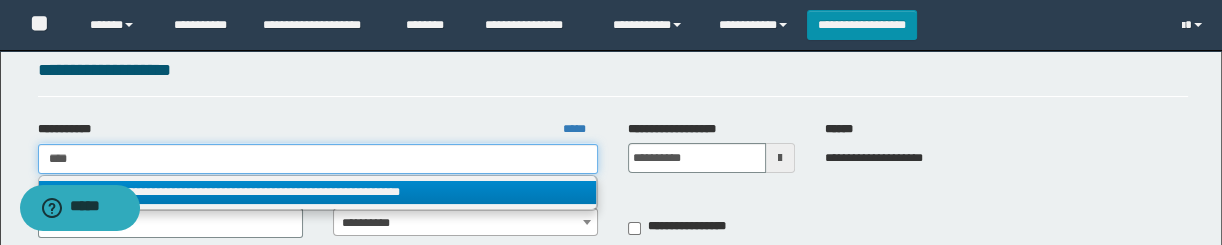 type 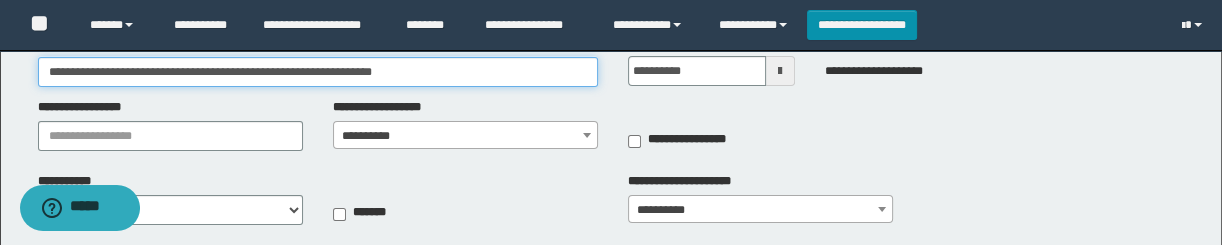 scroll, scrollTop: 181, scrollLeft: 0, axis: vertical 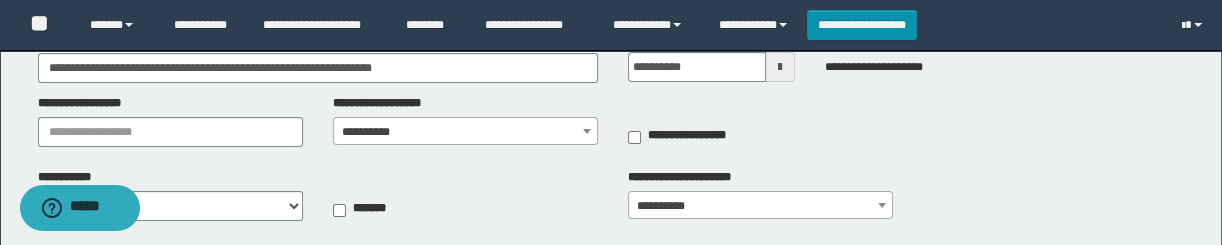 click on "**********" at bounding box center (465, 132) 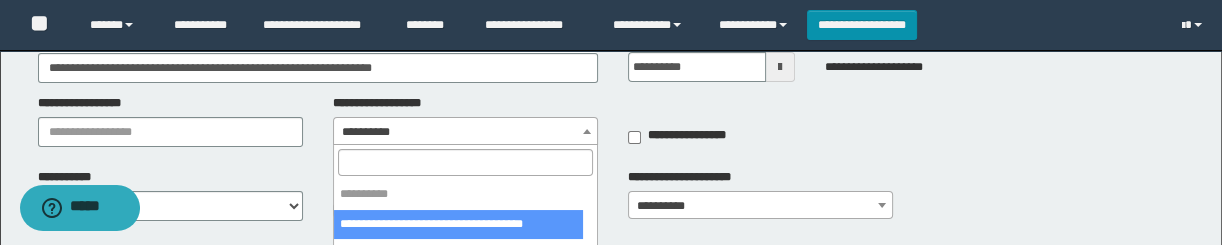 click at bounding box center [465, 162] 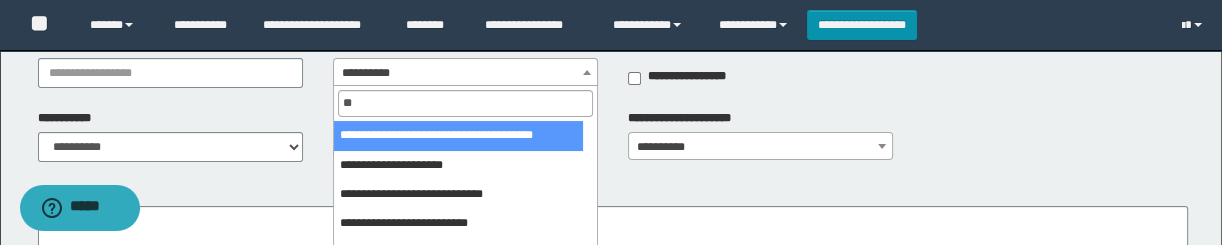 scroll, scrollTop: 272, scrollLeft: 0, axis: vertical 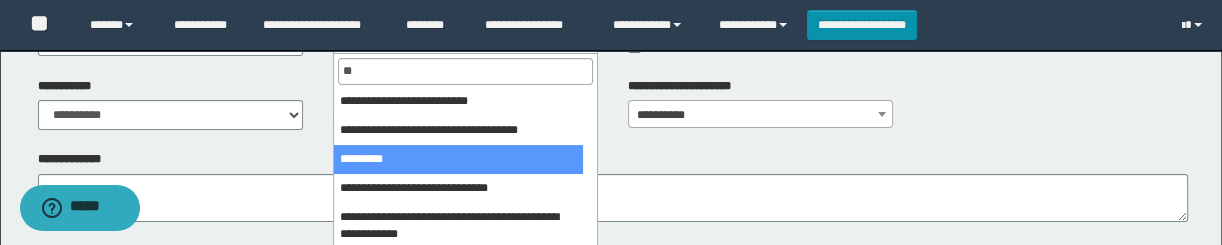 type on "**" 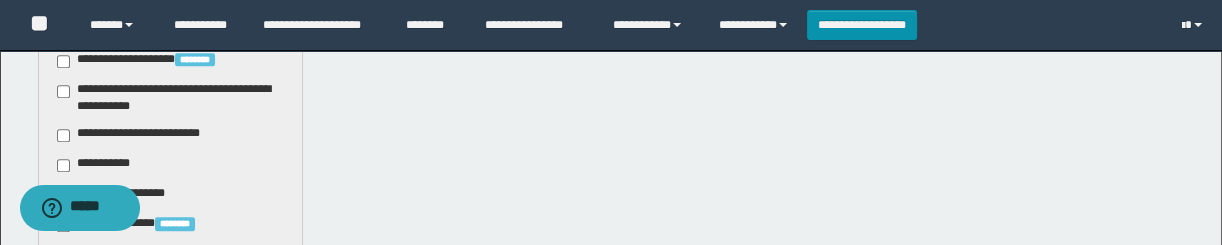 drag, startPoint x: 109, startPoint y: 126, endPoint x: 131, endPoint y: 130, distance: 22.36068 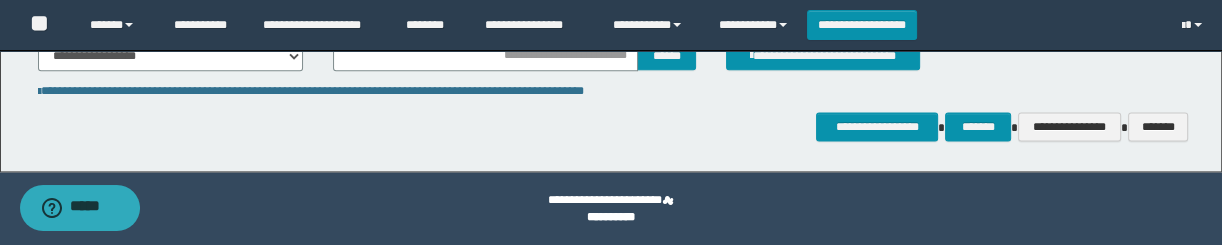 scroll, scrollTop: 2330, scrollLeft: 0, axis: vertical 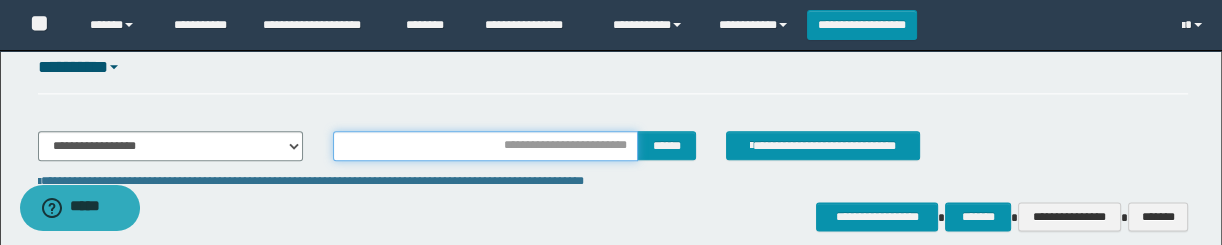click at bounding box center [485, 146] 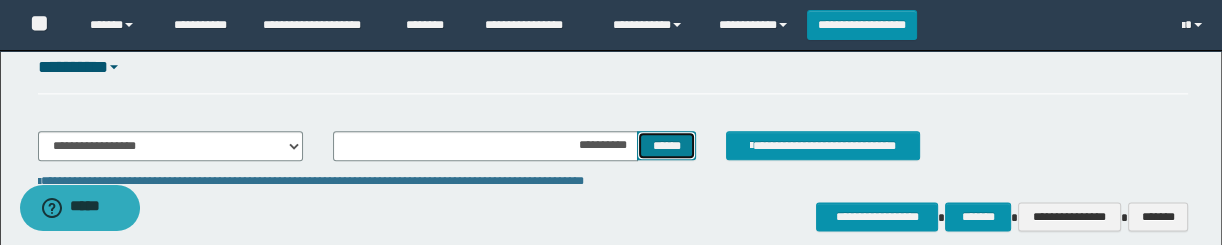 click on "******" at bounding box center (666, 146) 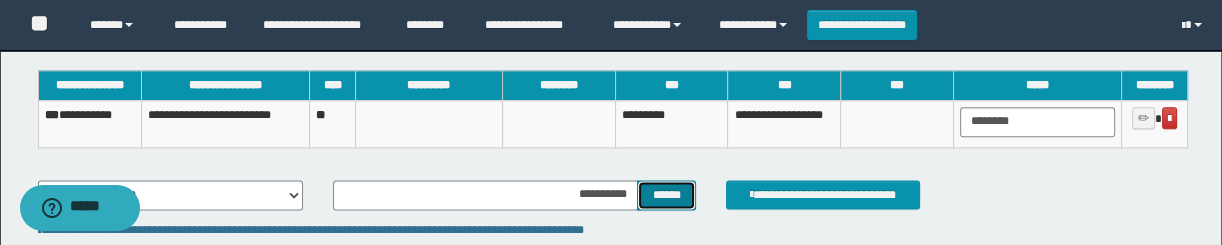 scroll, scrollTop: 2420, scrollLeft: 0, axis: vertical 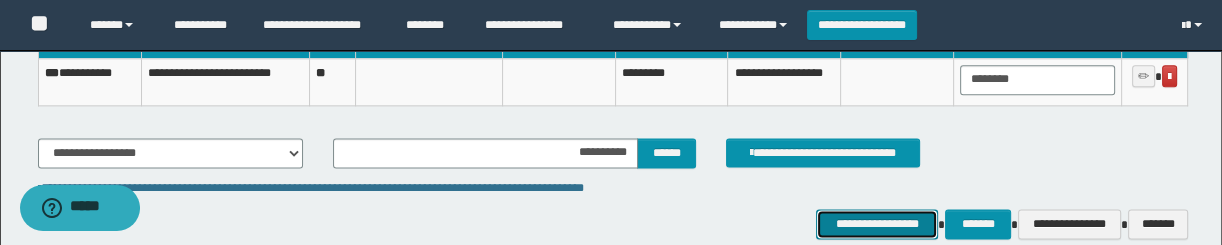 click on "**********" at bounding box center [877, 224] 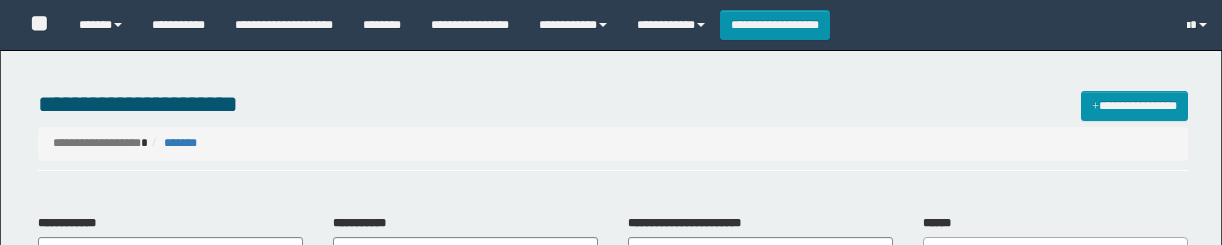 select 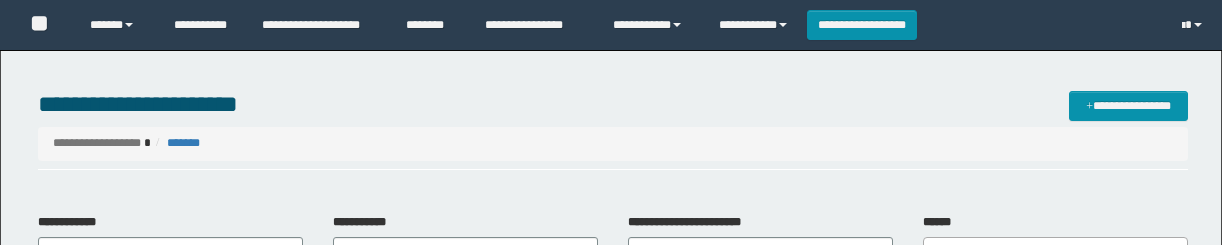 scroll, scrollTop: 0, scrollLeft: 0, axis: both 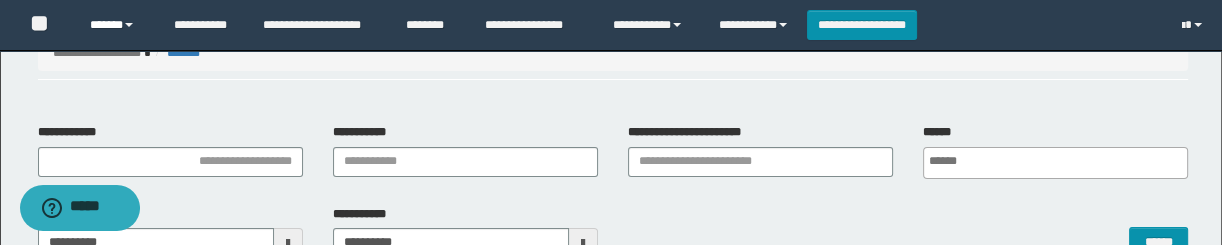 click on "******" at bounding box center [117, 25] 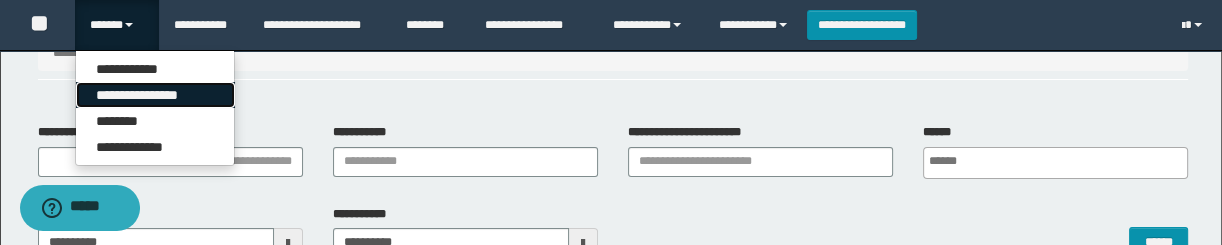 click on "**********" at bounding box center [155, 95] 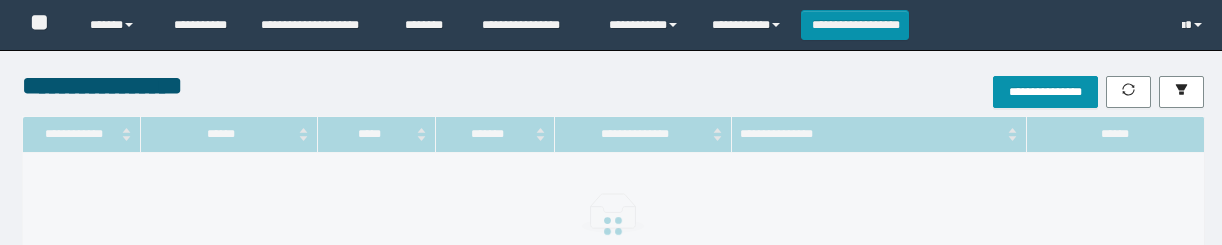 scroll, scrollTop: 0, scrollLeft: 0, axis: both 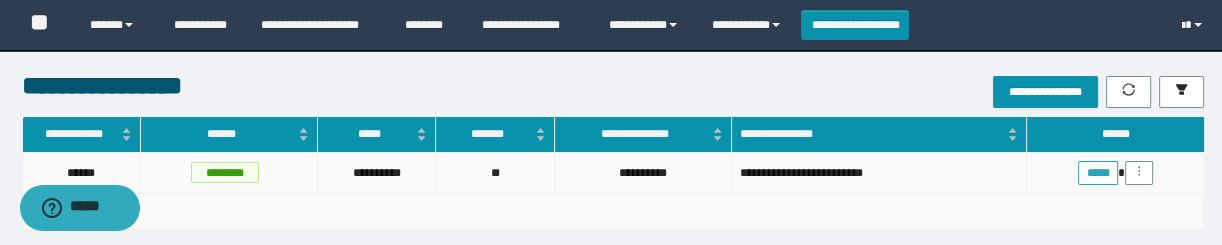 click on "*****" at bounding box center [1098, 173] 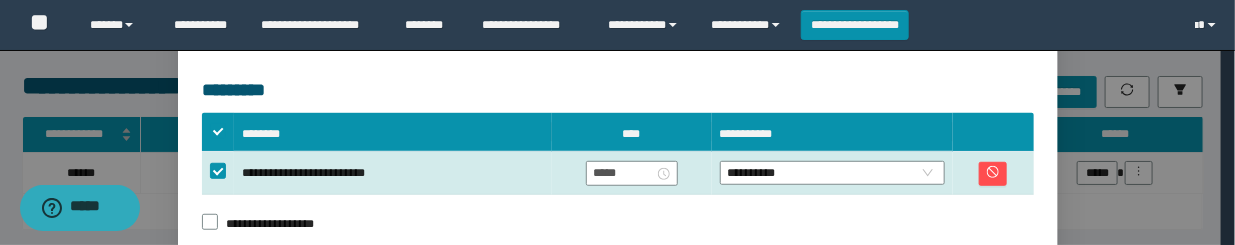 scroll, scrollTop: 545, scrollLeft: 0, axis: vertical 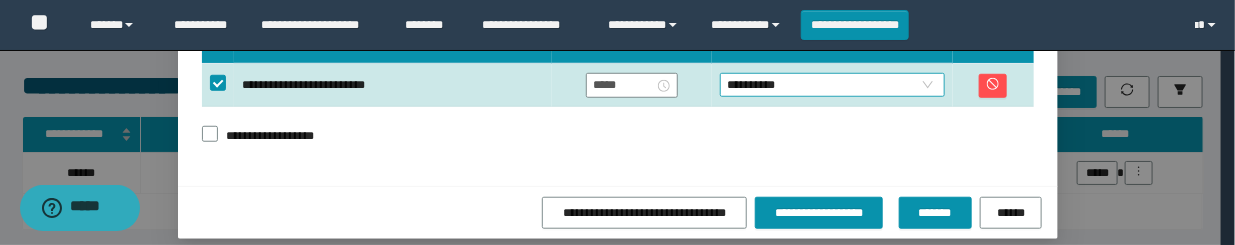 click on "**********" at bounding box center (610, 122) 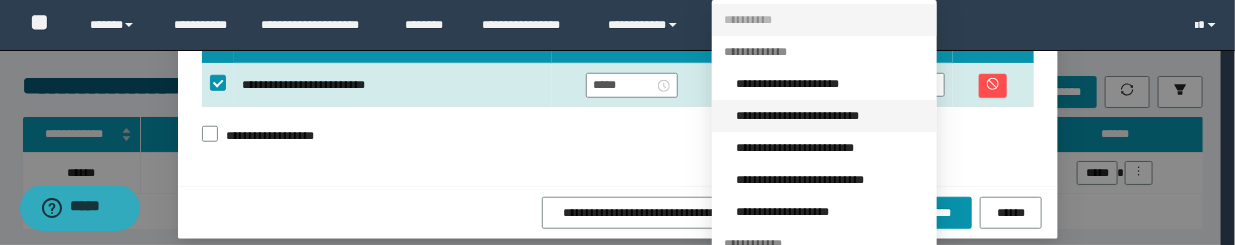 click on "**********" at bounding box center (830, 116) 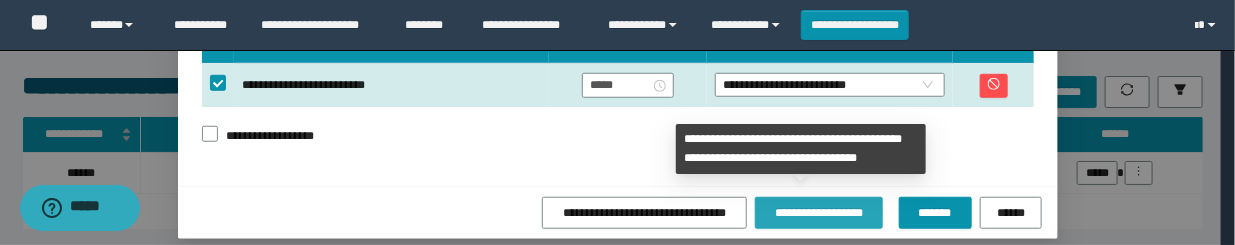 click on "**********" at bounding box center [818, 212] 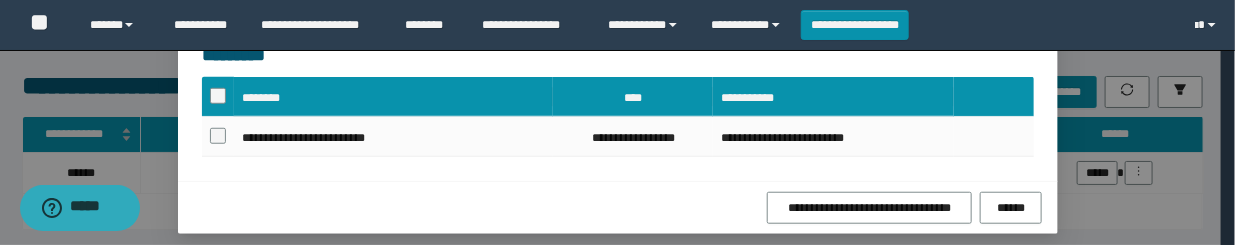 scroll, scrollTop: 553, scrollLeft: 0, axis: vertical 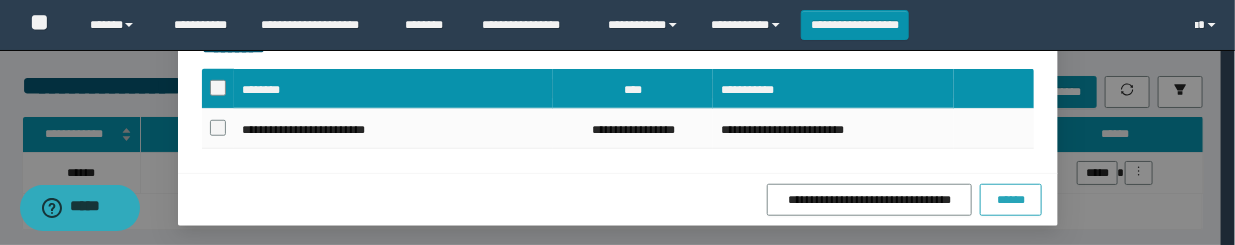 click on "******" at bounding box center [1011, 200] 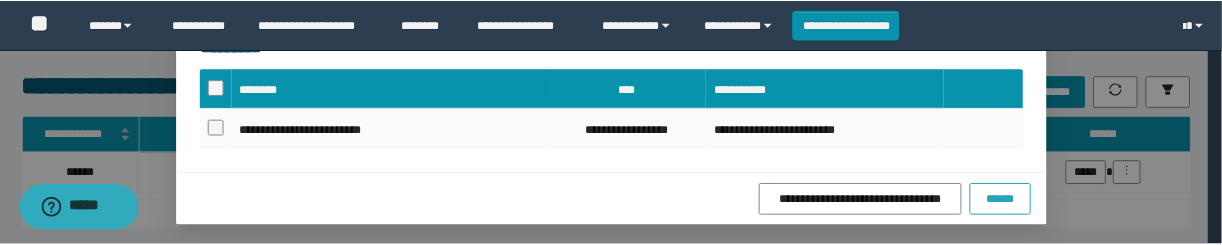 scroll, scrollTop: 453, scrollLeft: 0, axis: vertical 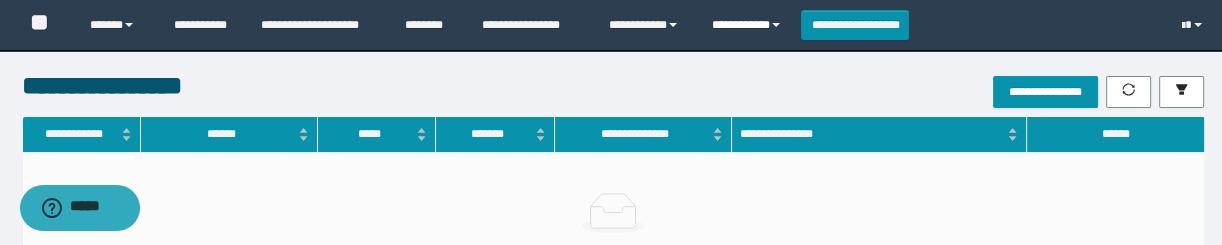 click on "**********" at bounding box center (749, 25) 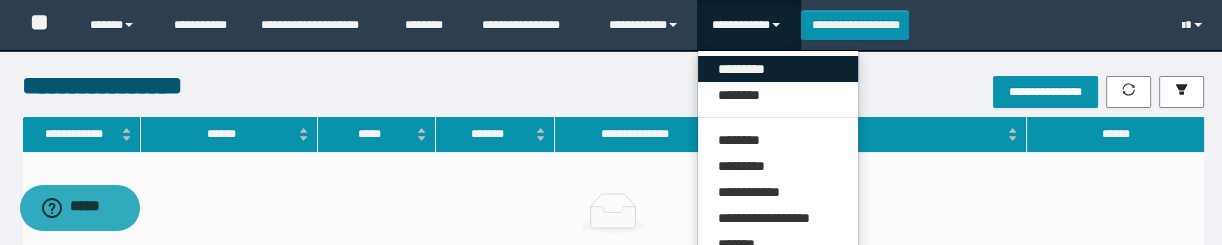 click on "*********" at bounding box center (778, 69) 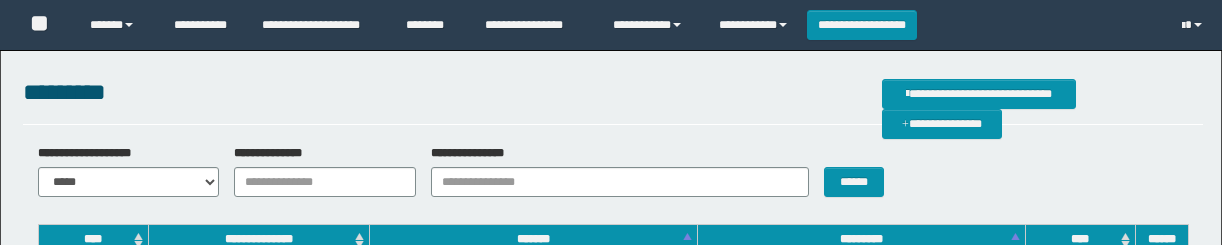 scroll, scrollTop: 0, scrollLeft: 0, axis: both 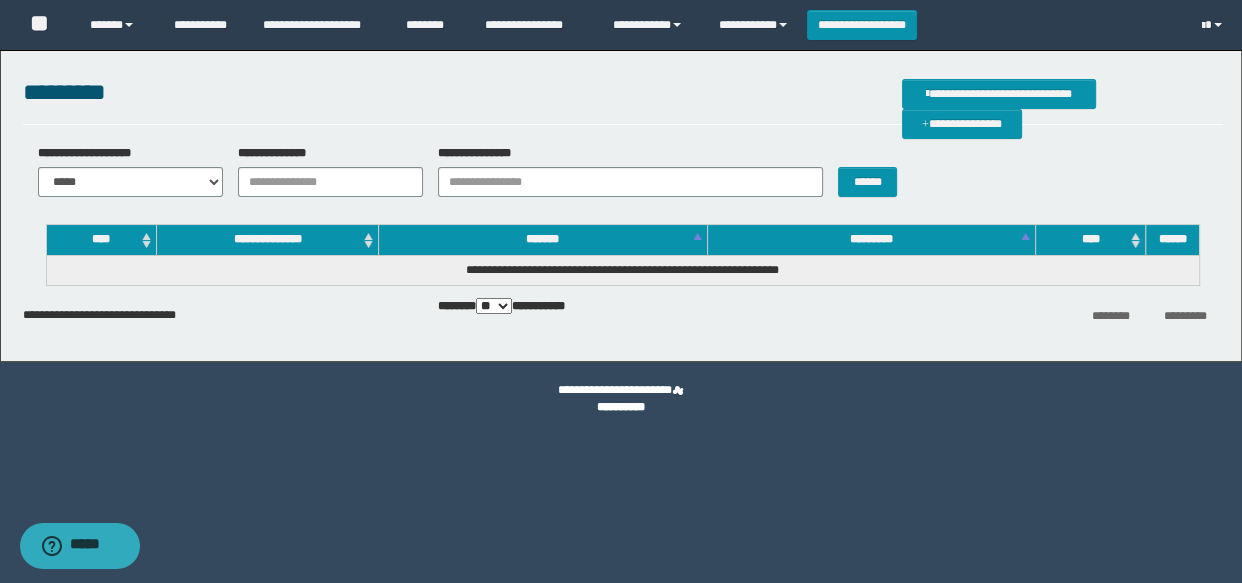click on "**********" at bounding box center (623, 92) 